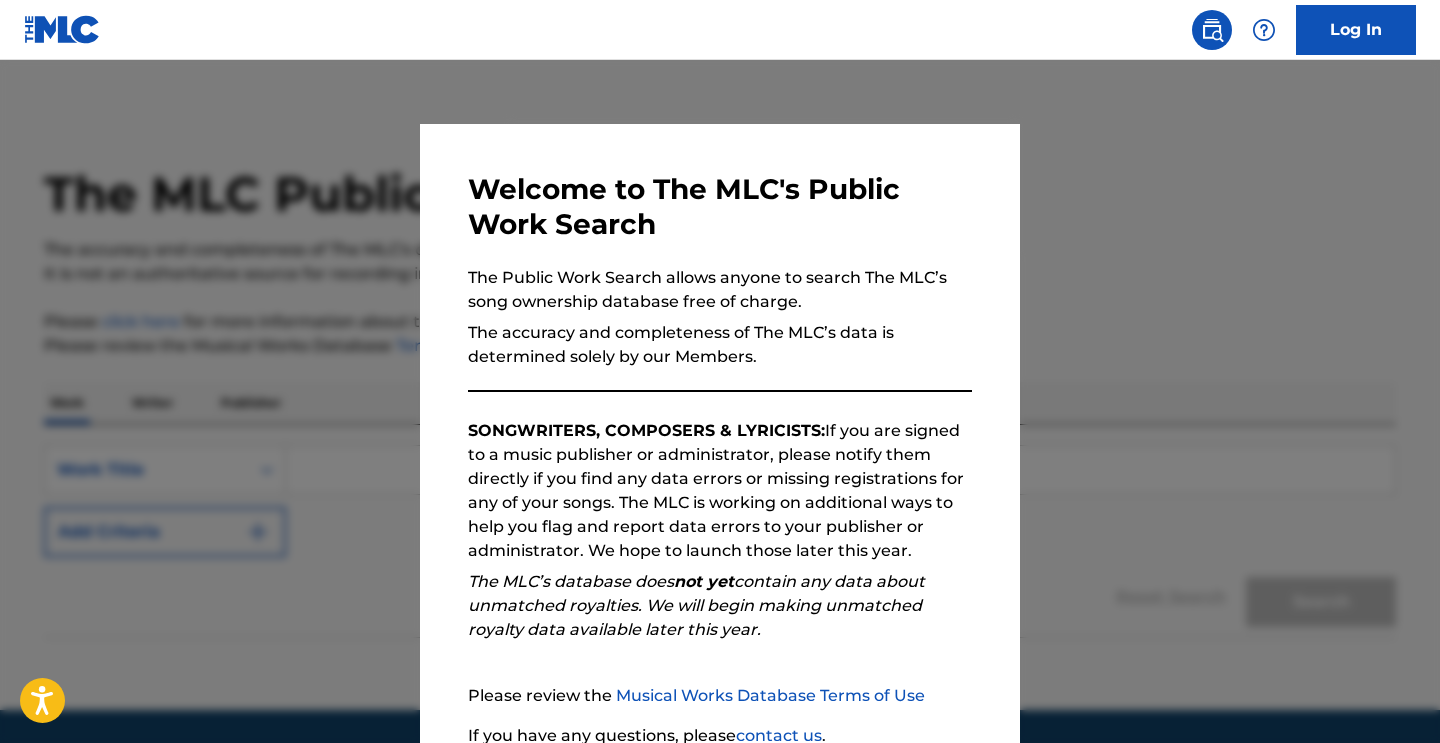 scroll, scrollTop: 0, scrollLeft: 0, axis: both 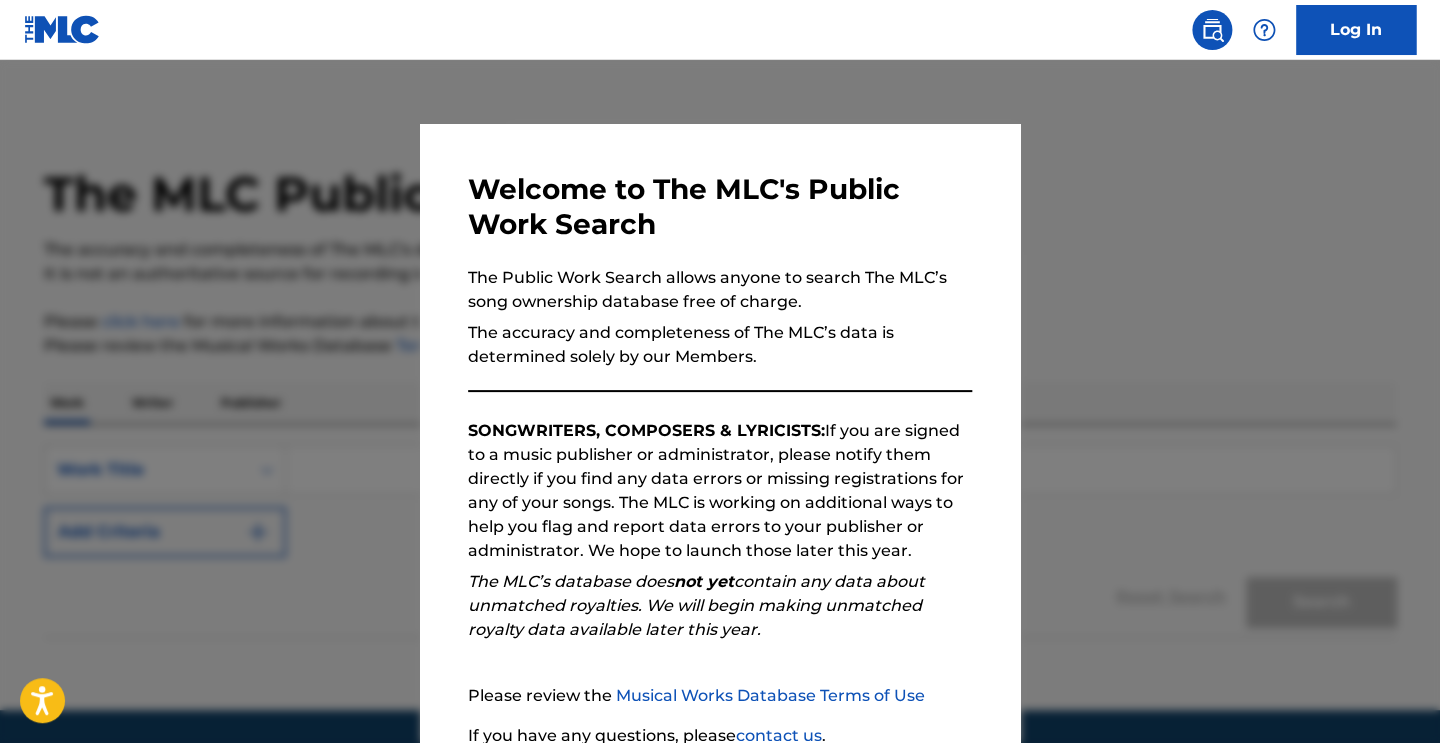 click at bounding box center [720, 431] 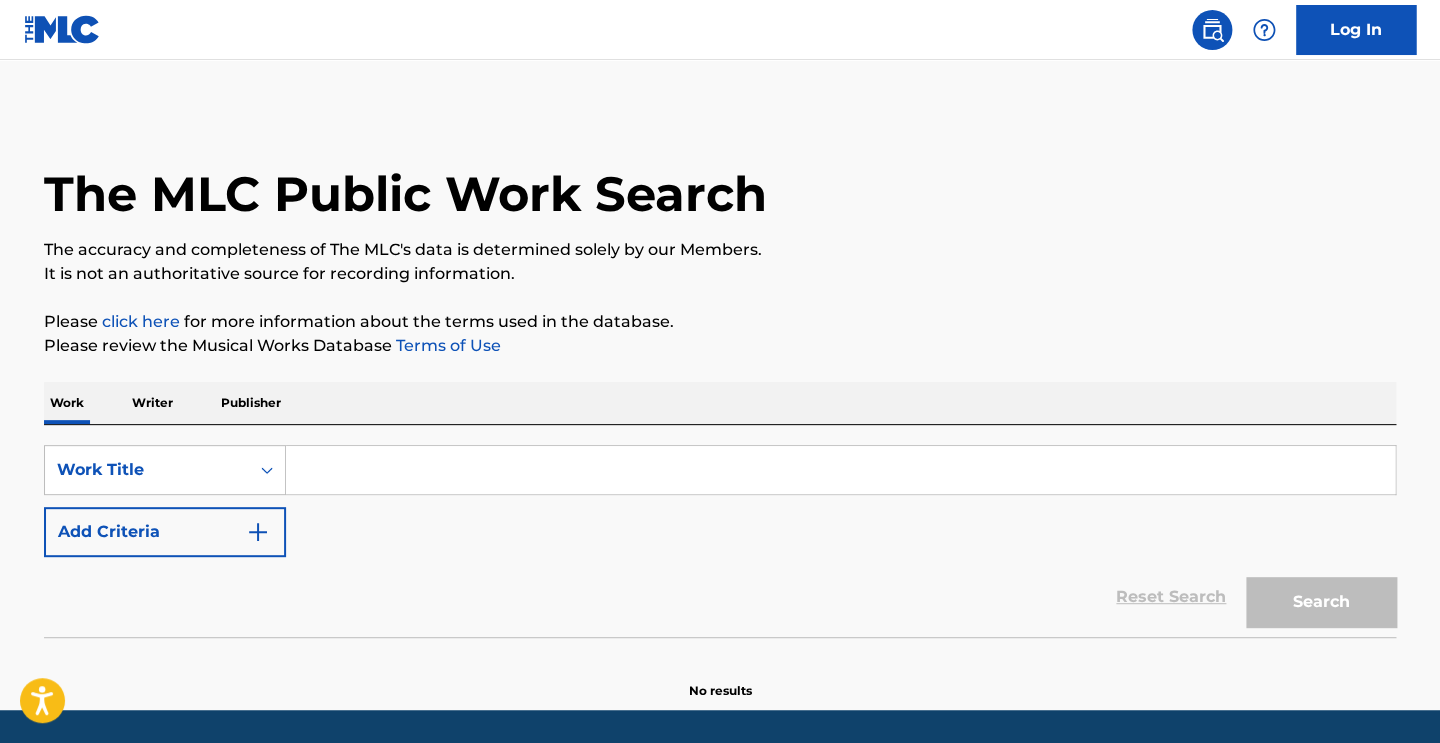 click at bounding box center [840, 470] 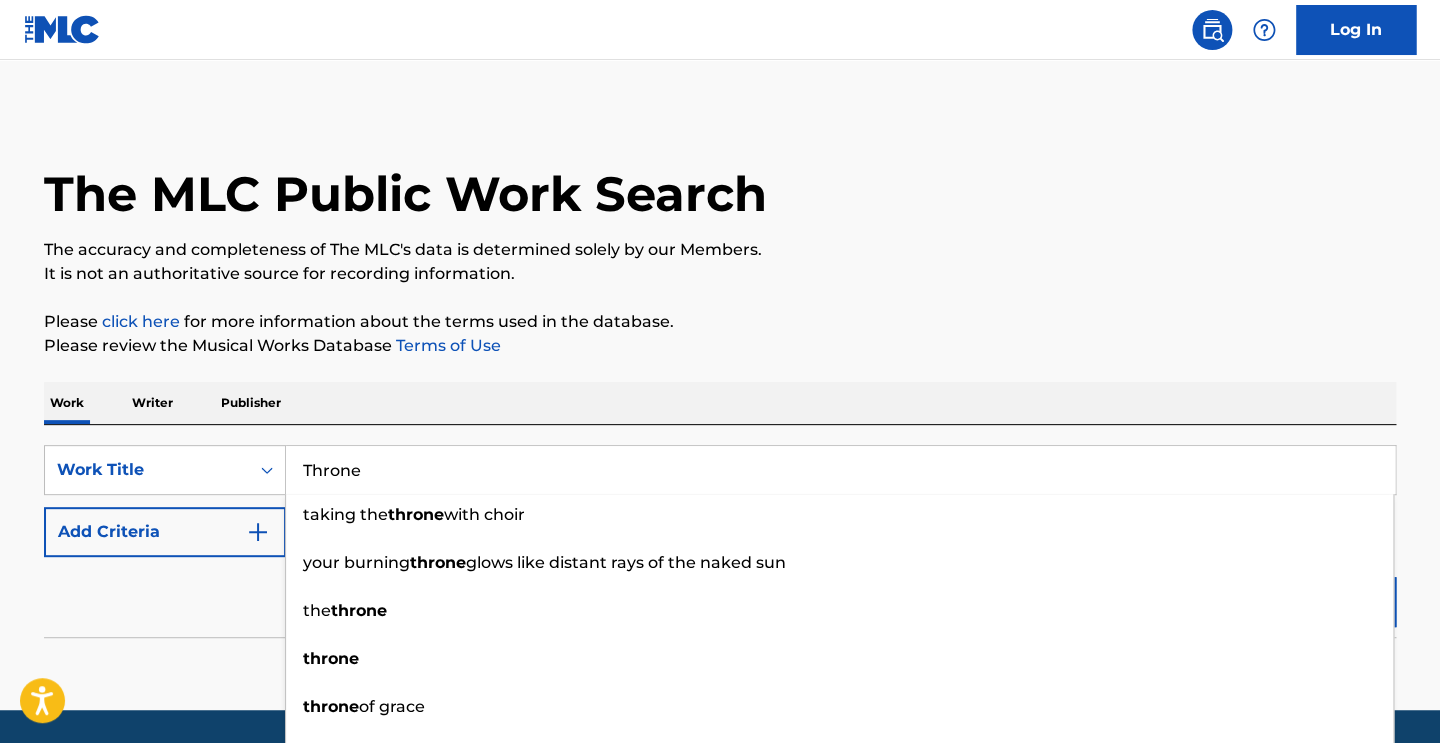 type on "Throne" 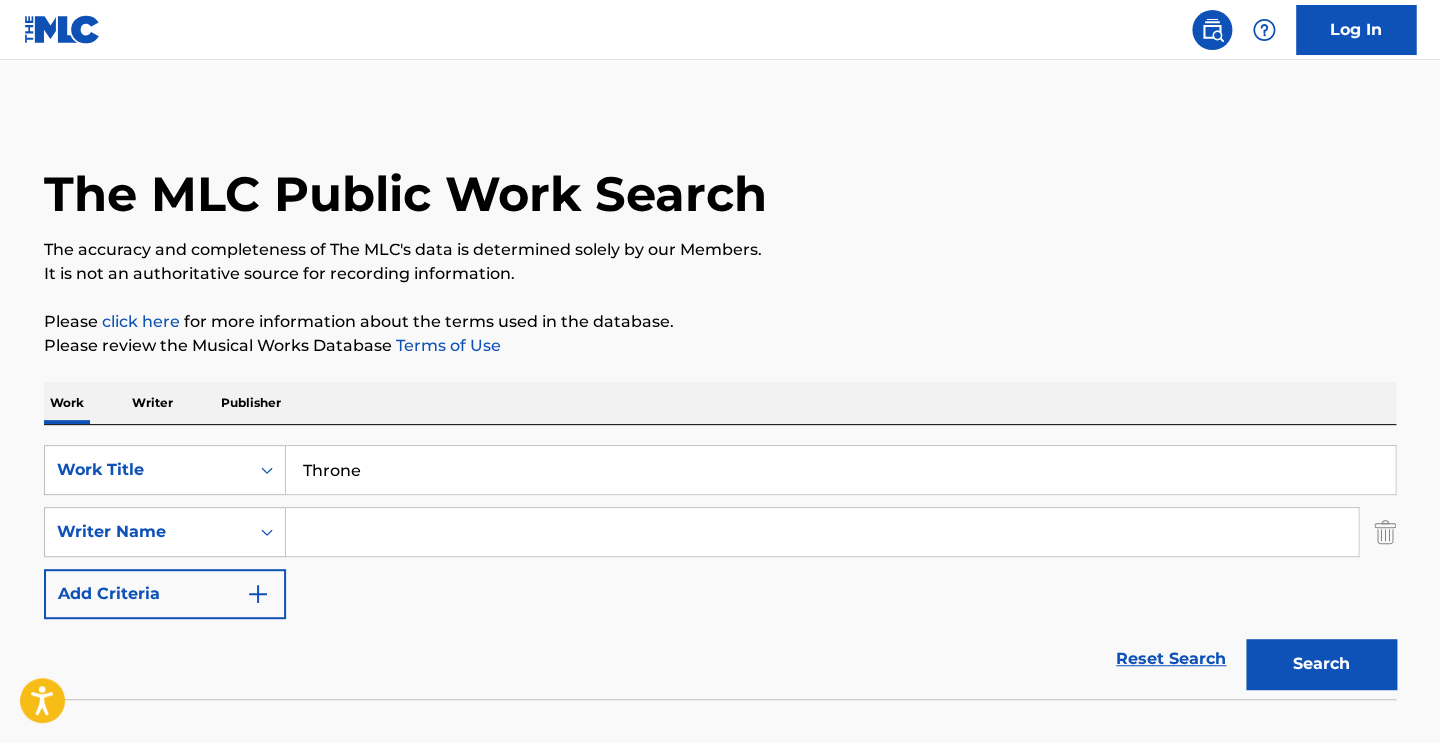 click at bounding box center [822, 532] 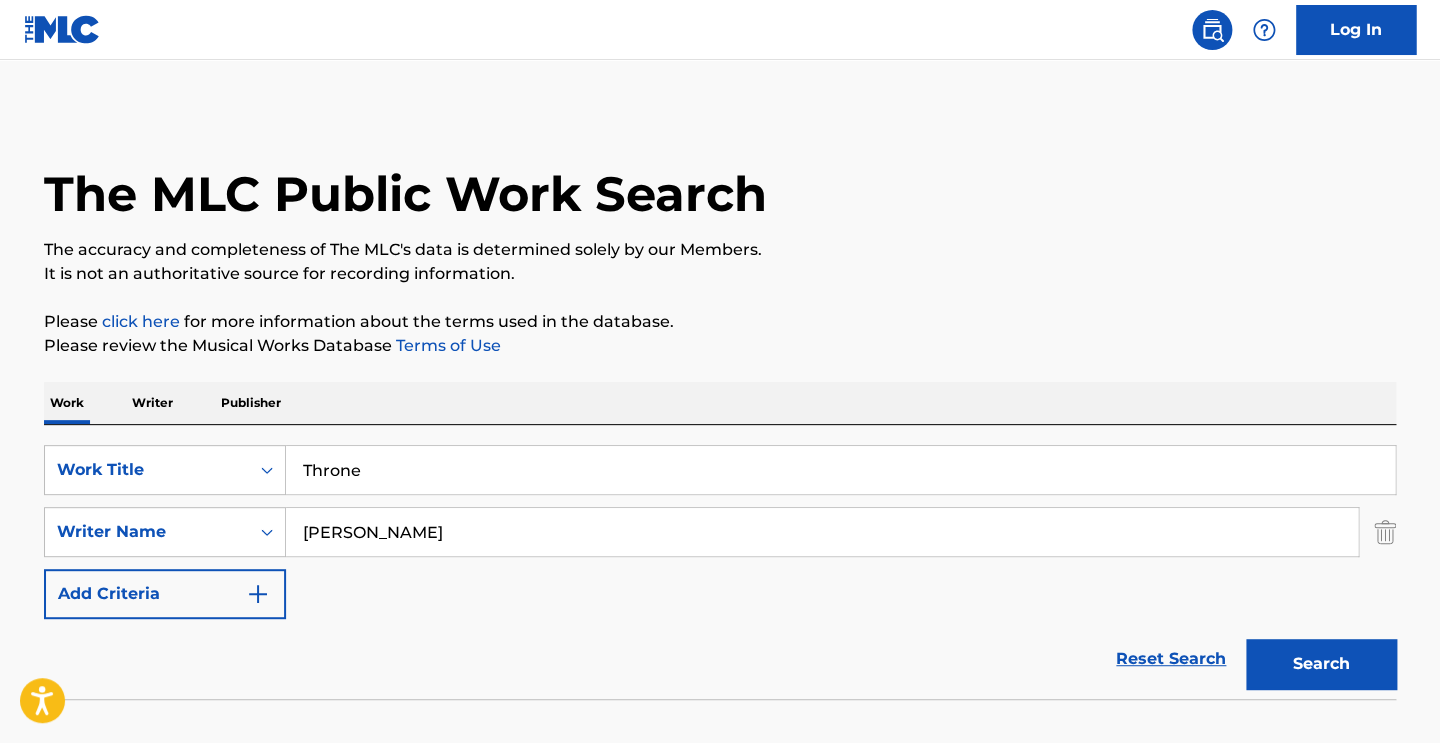 type on "[PERSON_NAME]" 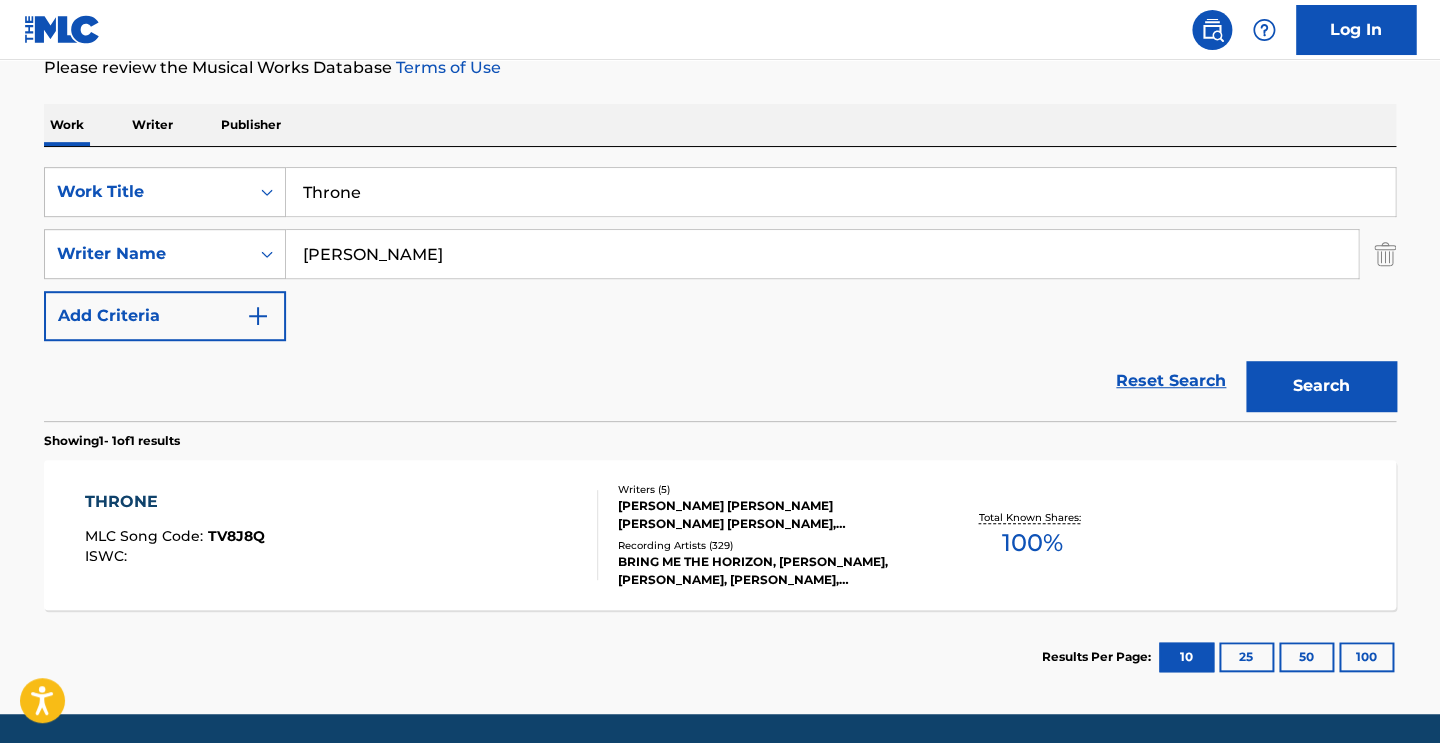 scroll, scrollTop: 345, scrollLeft: 0, axis: vertical 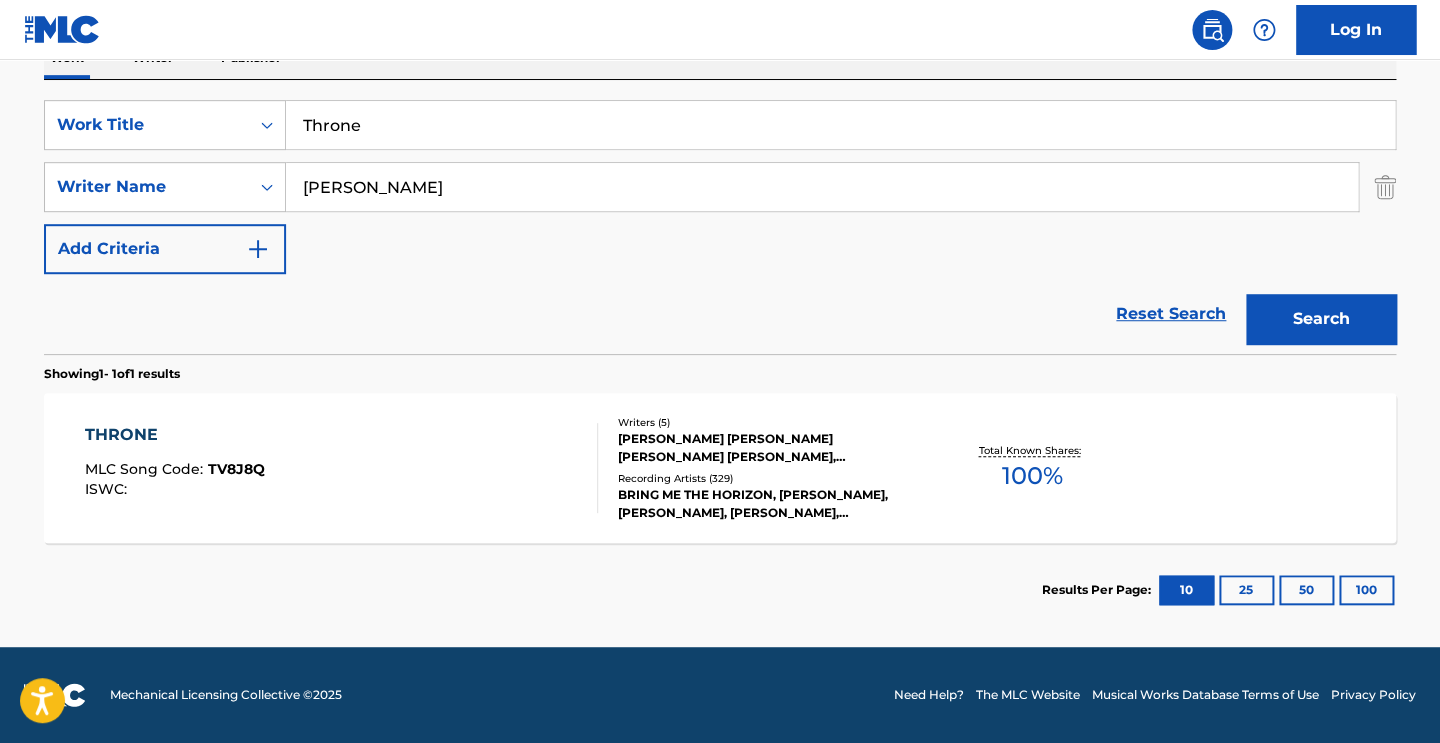 click on "THRONE" at bounding box center [175, 435] 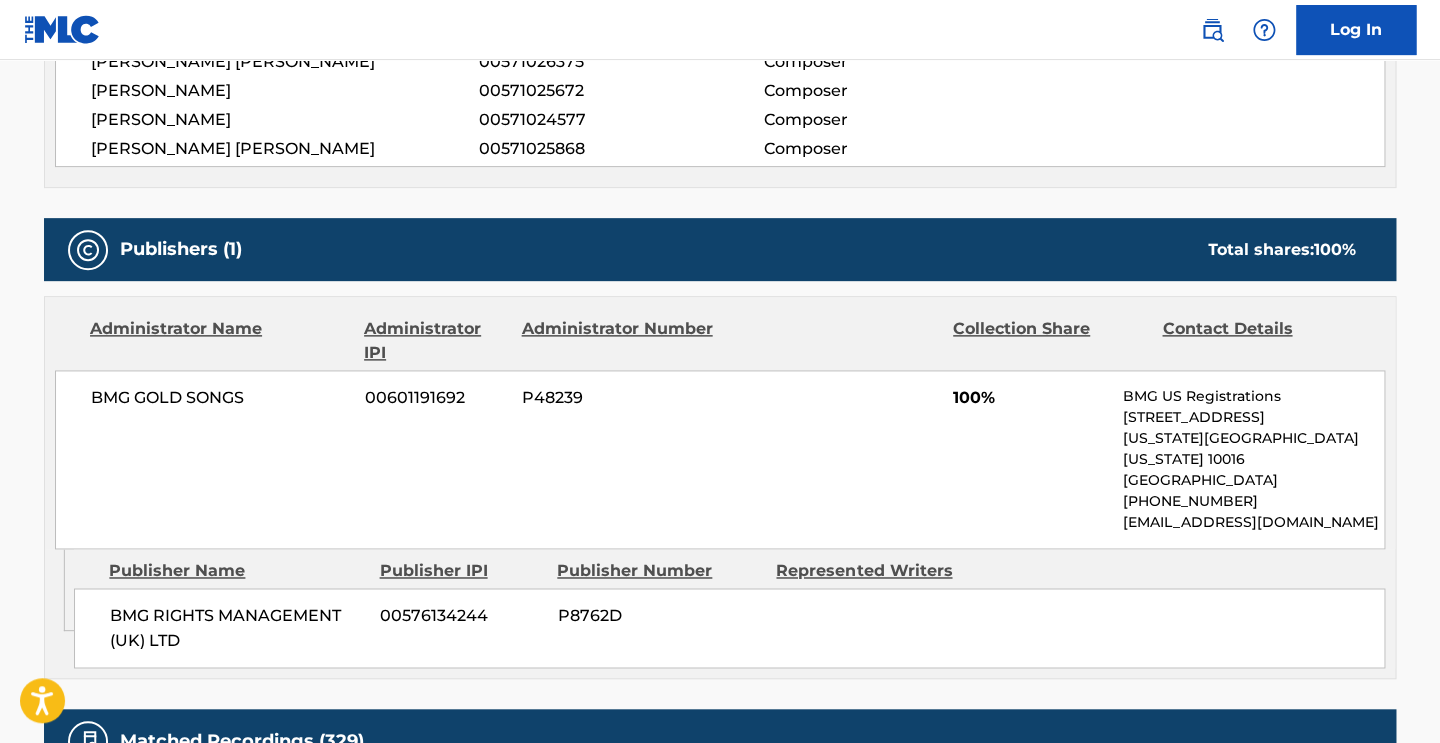 scroll, scrollTop: 942, scrollLeft: 0, axis: vertical 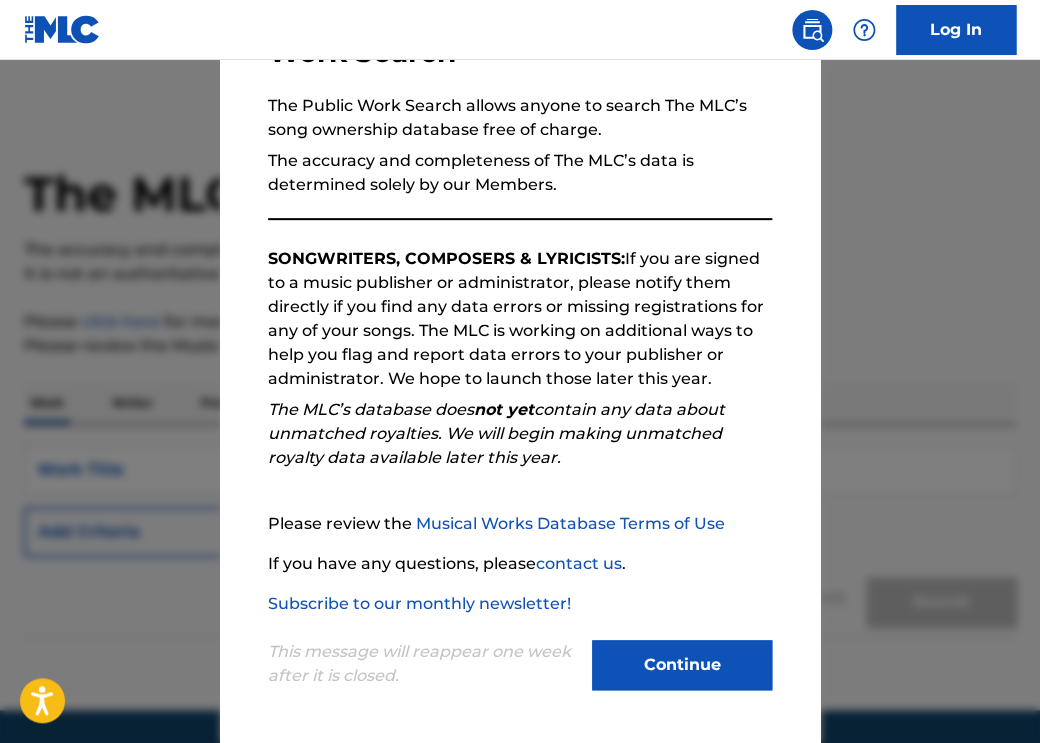click on "Continue" at bounding box center [682, 665] 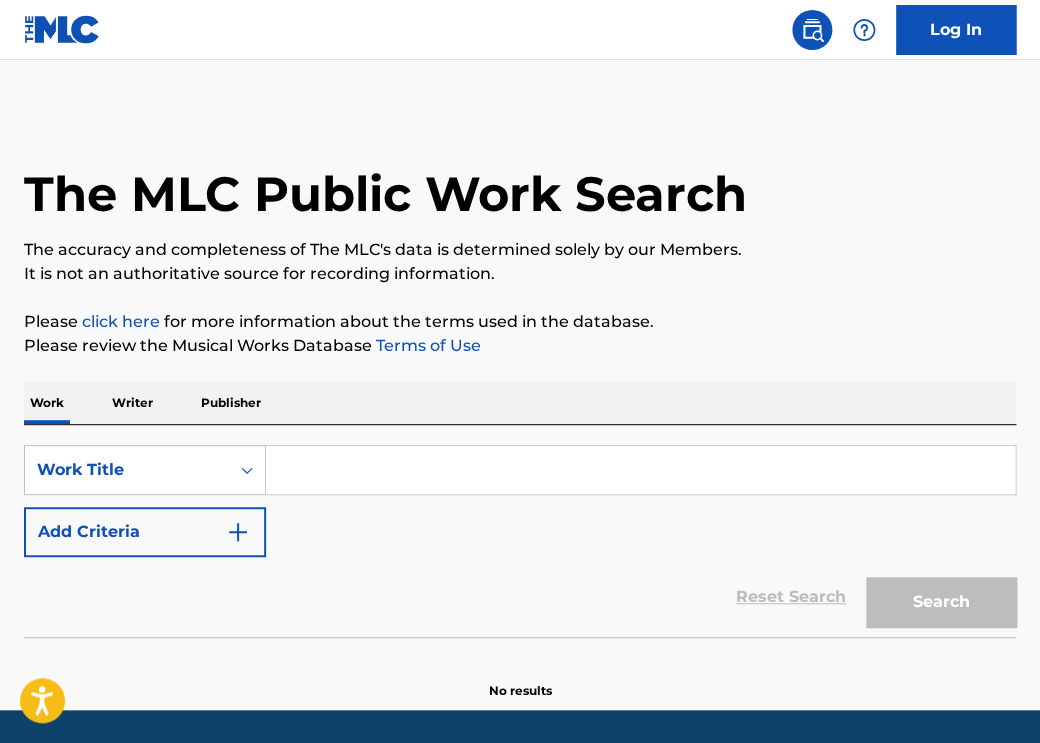 click at bounding box center (640, 470) 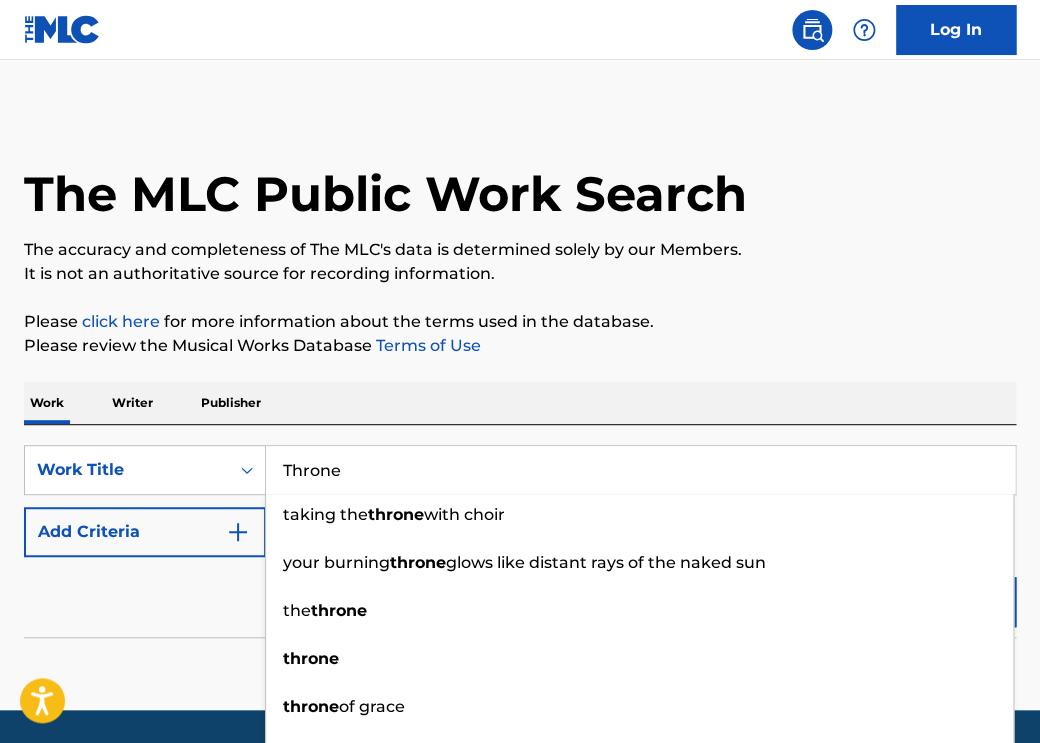 type on "Throne" 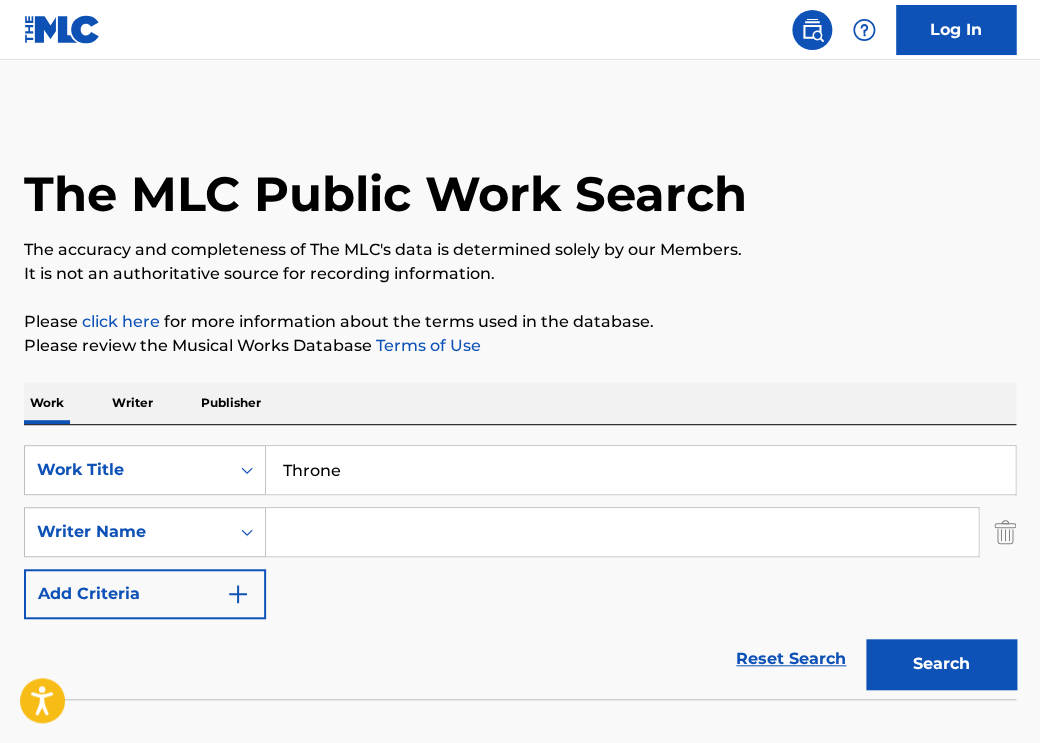 click at bounding box center [622, 532] 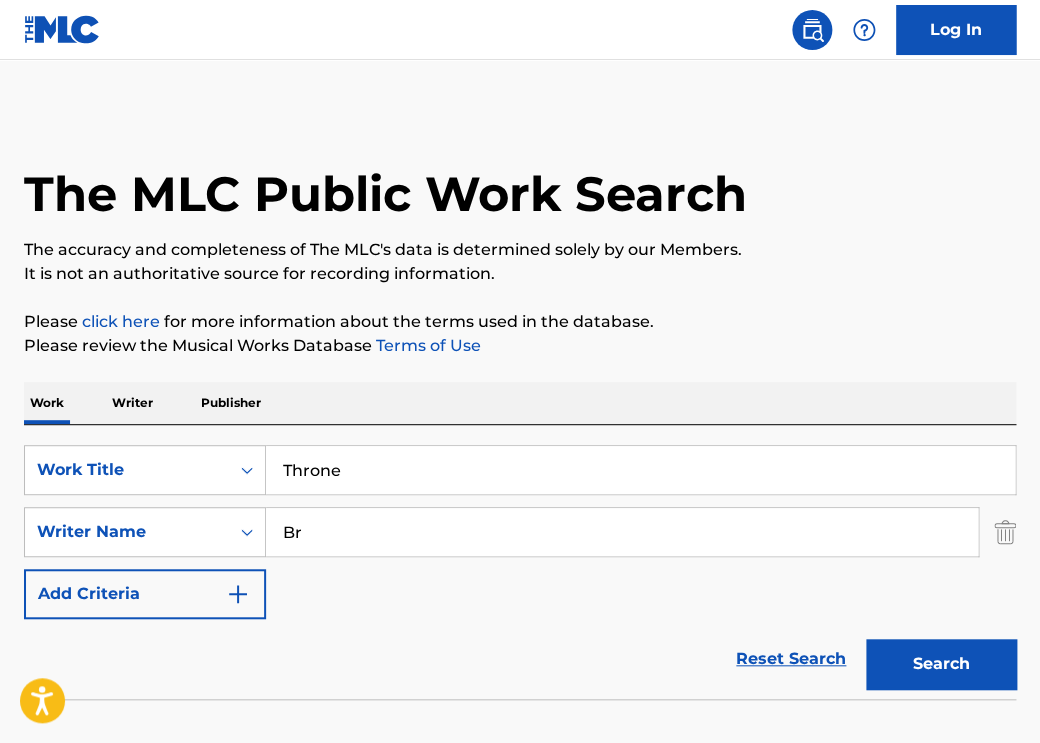 type on "B" 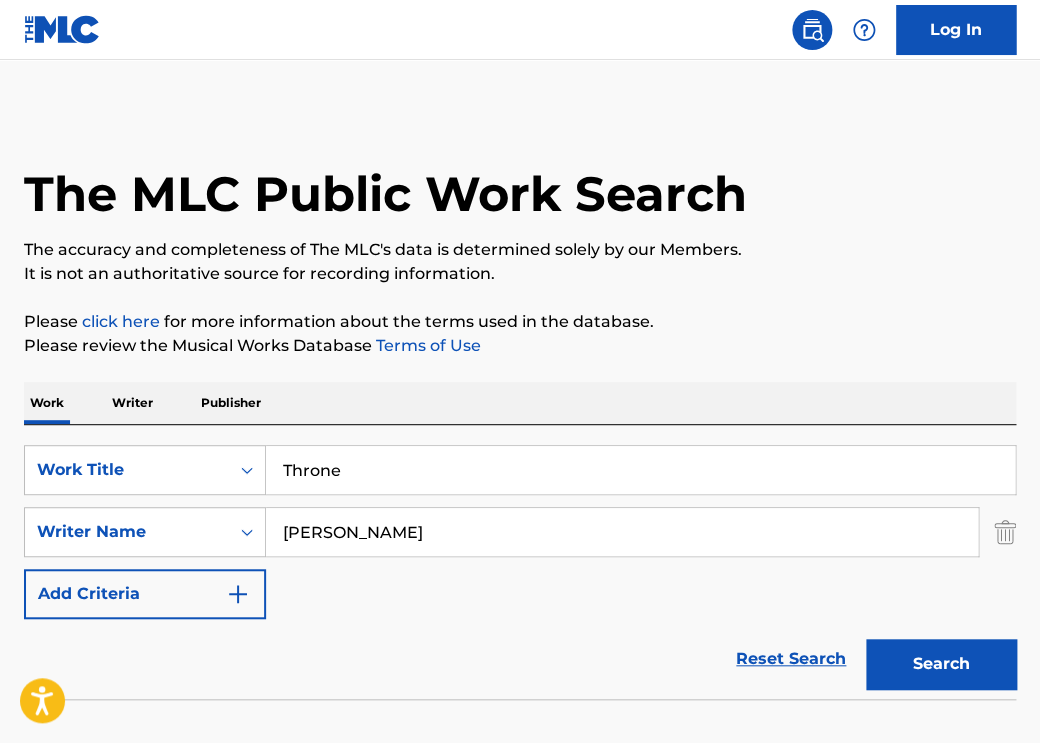 type on "[PERSON_NAME]" 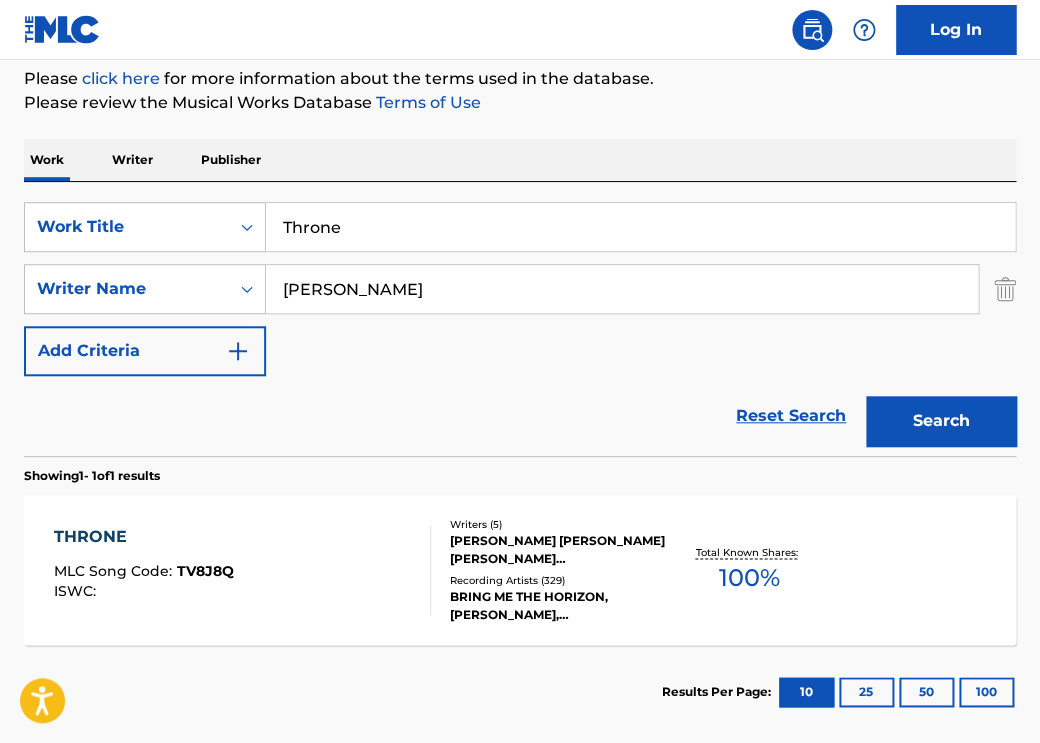 scroll, scrollTop: 345, scrollLeft: 0, axis: vertical 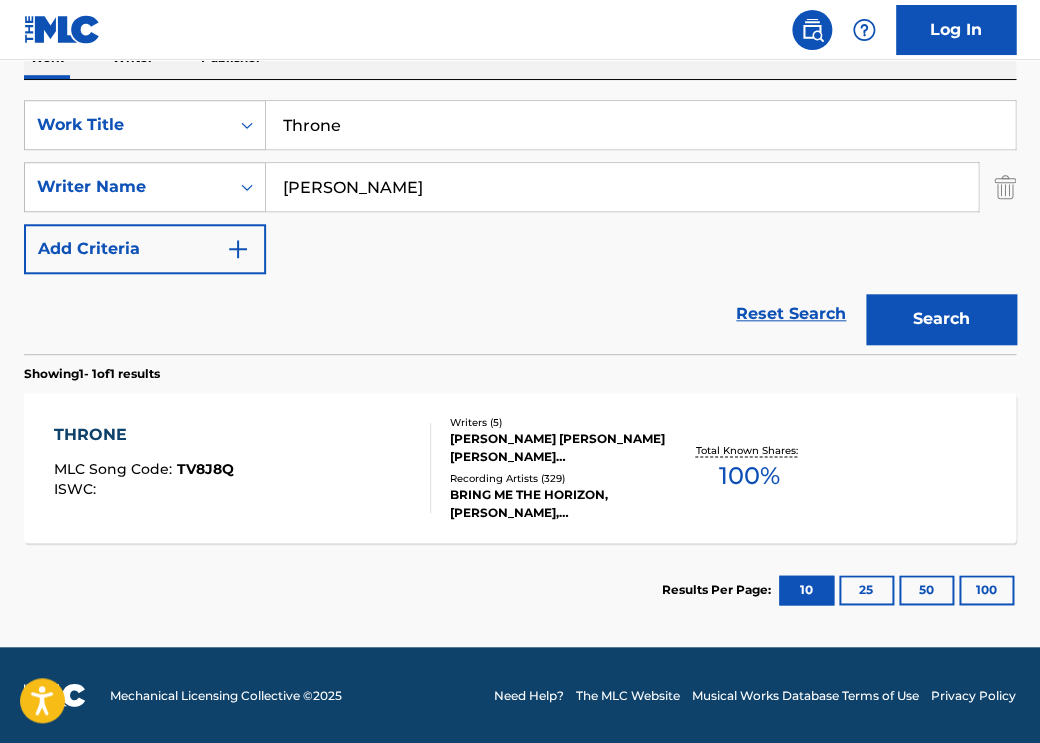 click on "THRONE MLC Song Code : TV8J8Q ISWC :" at bounding box center [242, 468] 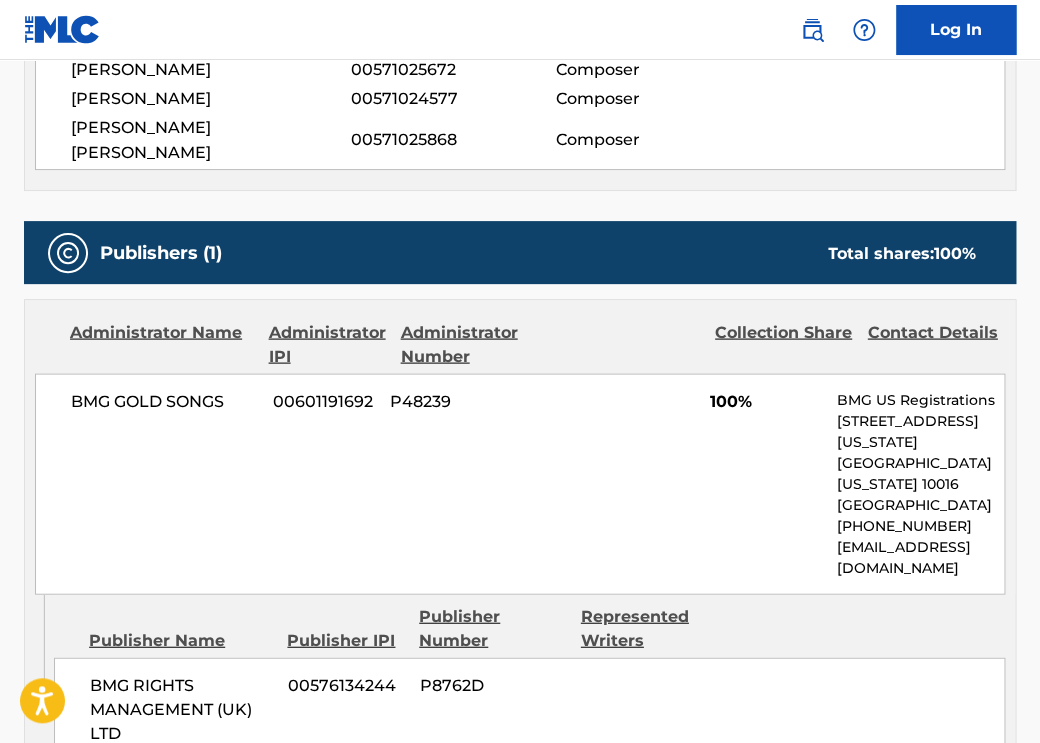 scroll, scrollTop: 938, scrollLeft: 0, axis: vertical 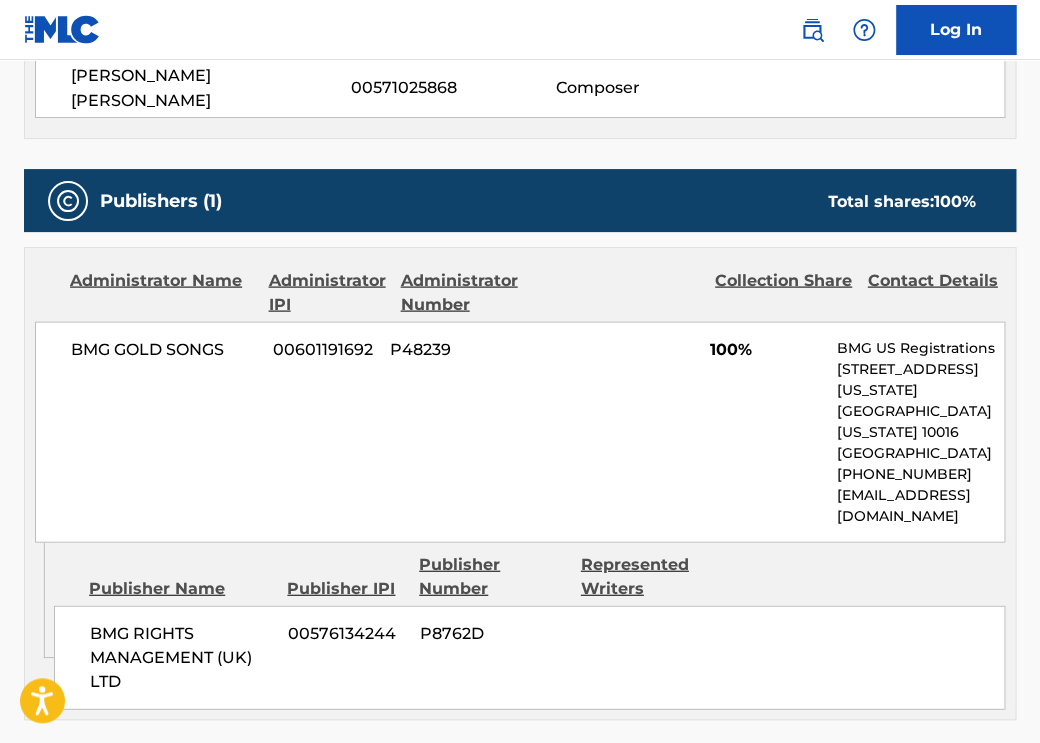 click on "00576134244" at bounding box center [346, 633] 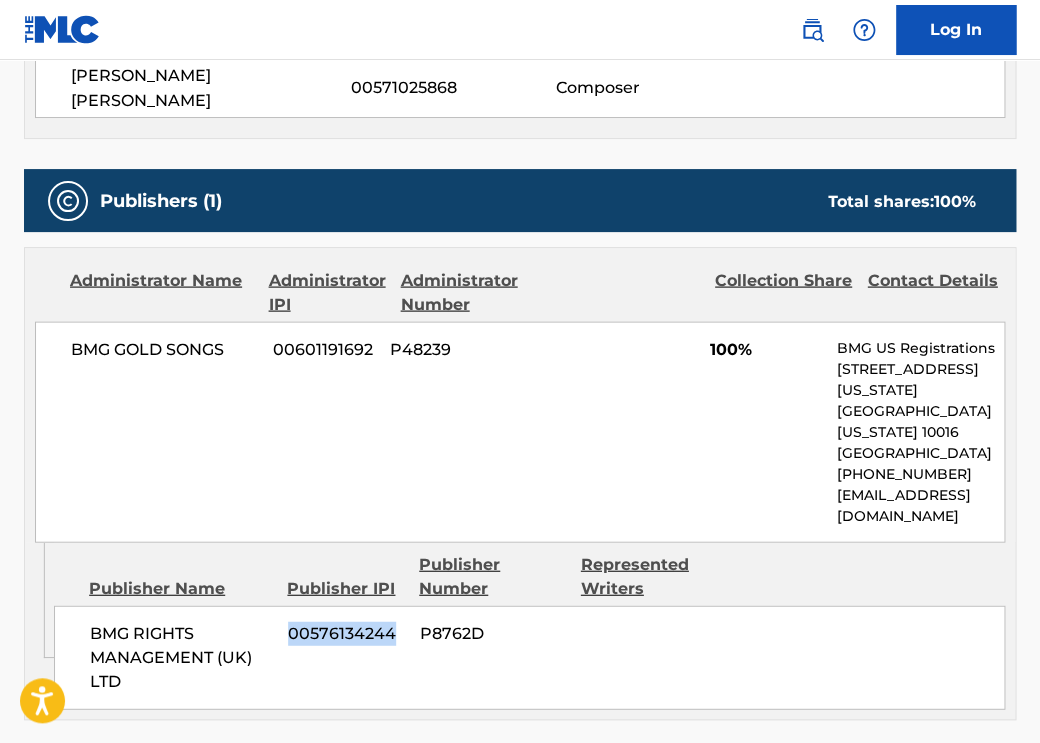 click on "00576134244" at bounding box center [346, 633] 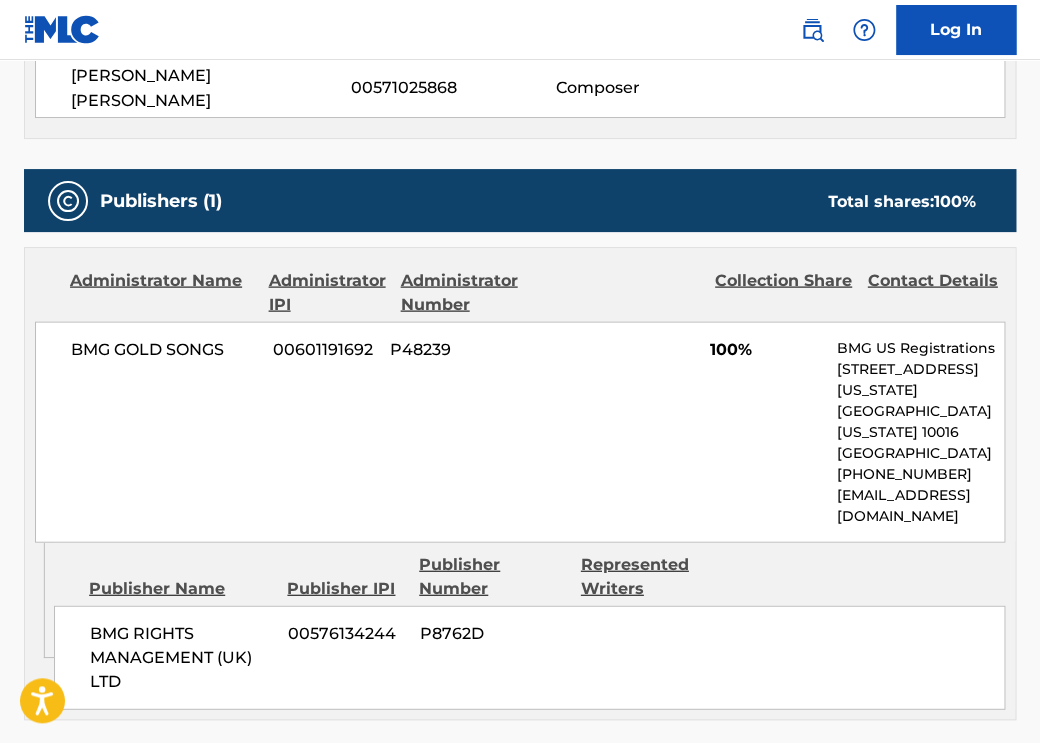 click on "00576134244" at bounding box center [346, 633] 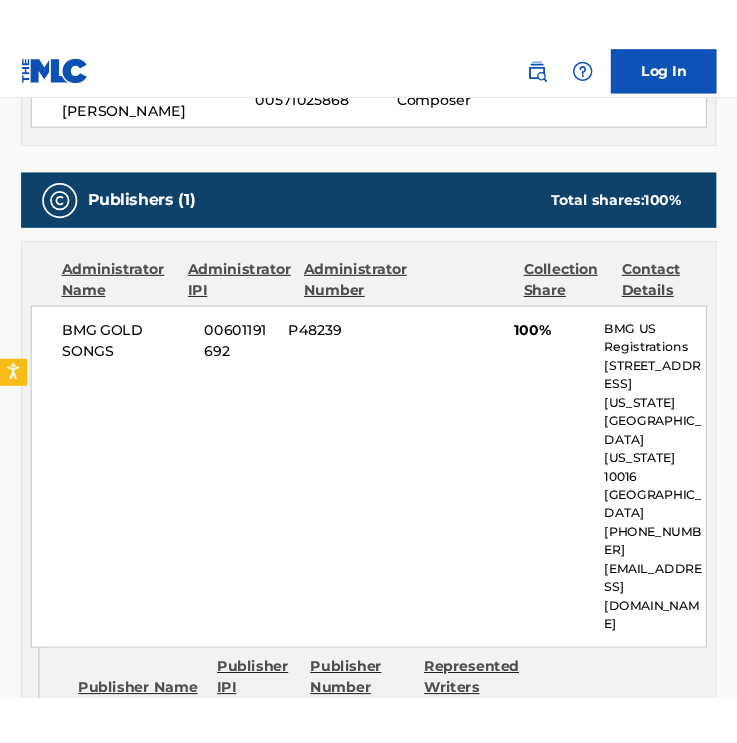 scroll, scrollTop: 983, scrollLeft: 0, axis: vertical 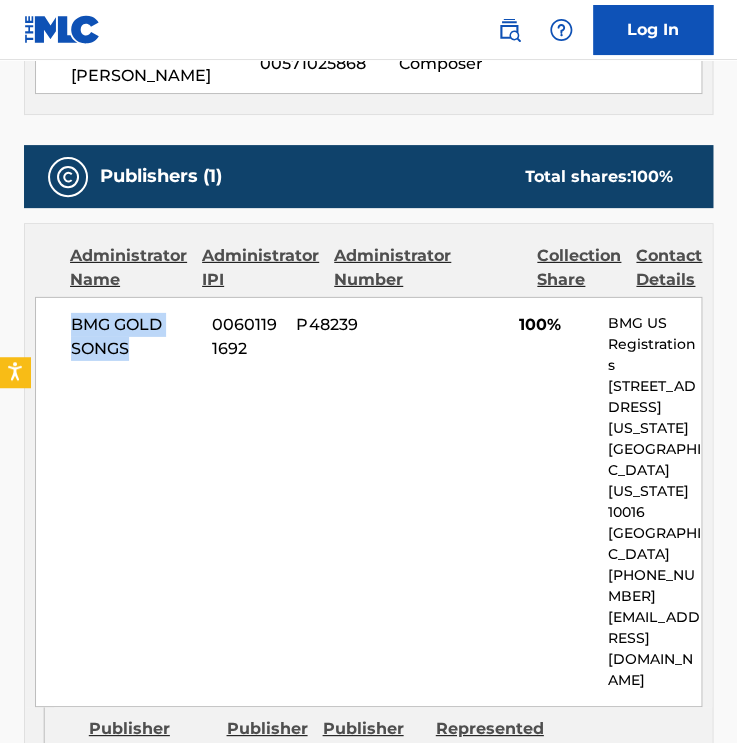 drag, startPoint x: 130, startPoint y: 326, endPoint x: 71, endPoint y: 298, distance: 65.30697 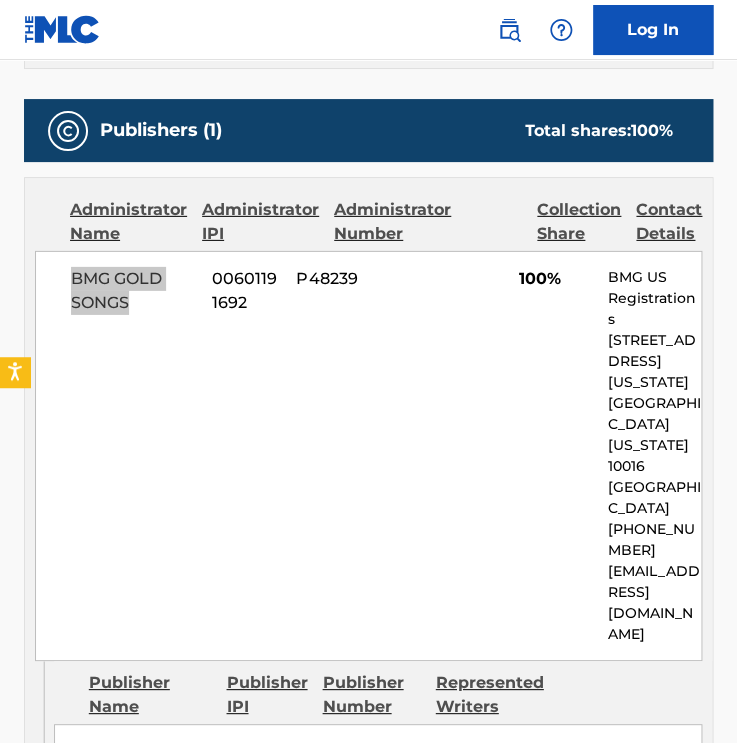 scroll, scrollTop: 1038, scrollLeft: 0, axis: vertical 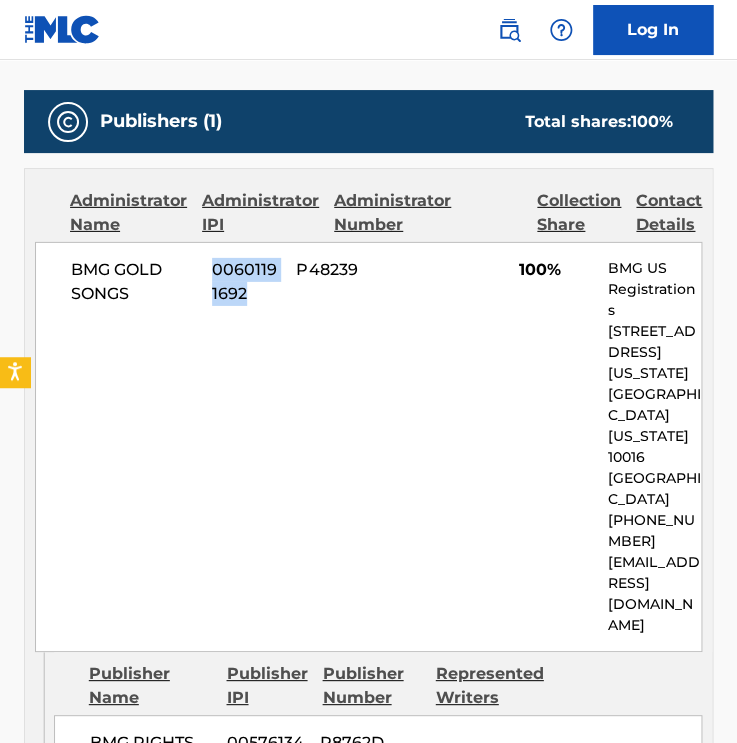 drag, startPoint x: 245, startPoint y: 272, endPoint x: 214, endPoint y: 246, distance: 40.459858 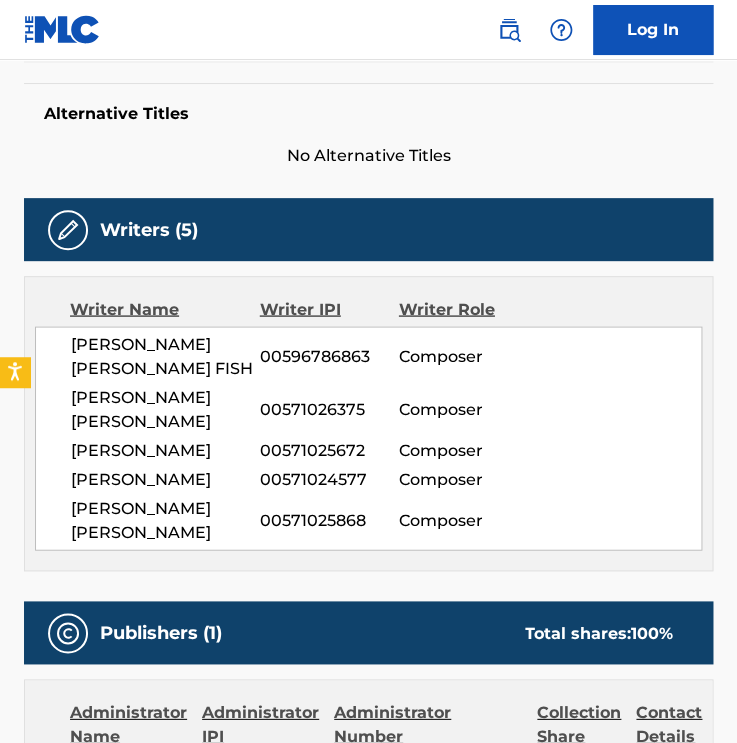 scroll, scrollTop: 516, scrollLeft: 0, axis: vertical 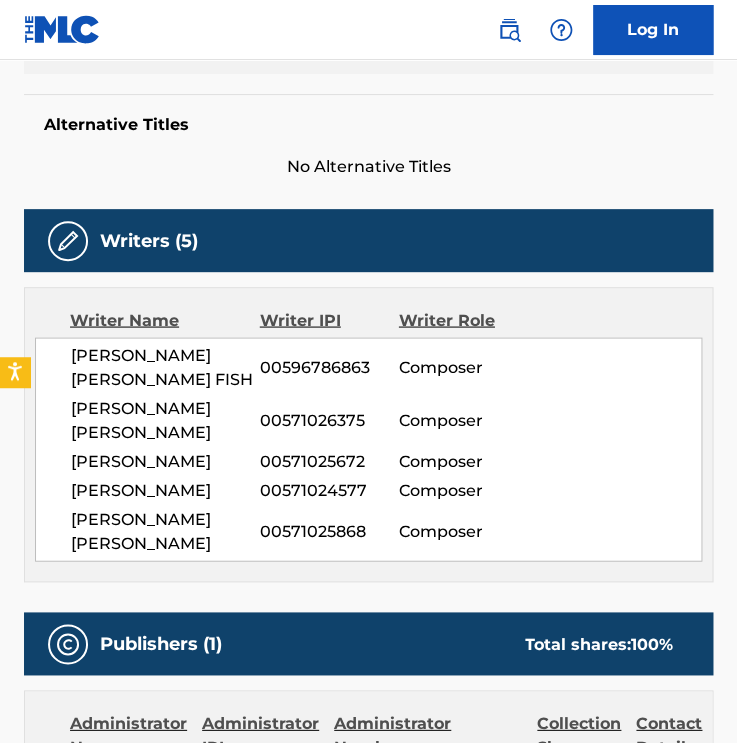 click on "00596786863" at bounding box center [329, 367] 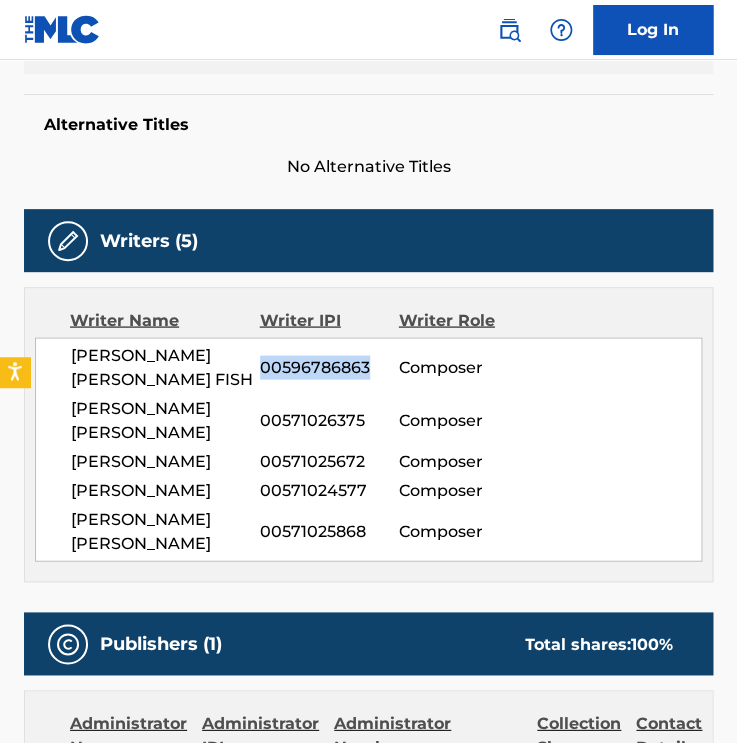 click on "00596786863" at bounding box center (329, 367) 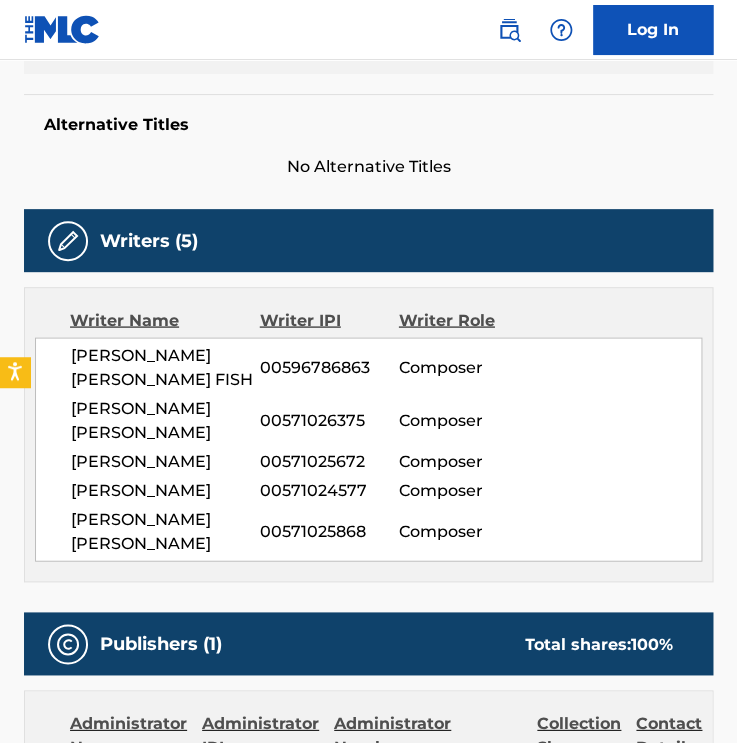 click on "00596786863" at bounding box center (329, 367) 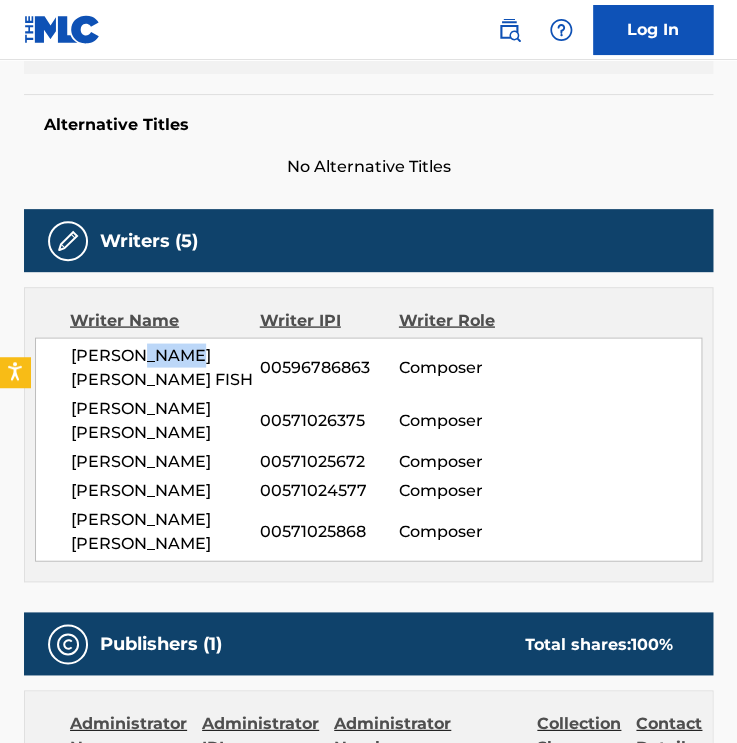 click on "[PERSON_NAME] [PERSON_NAME] FISH" at bounding box center [165, 367] 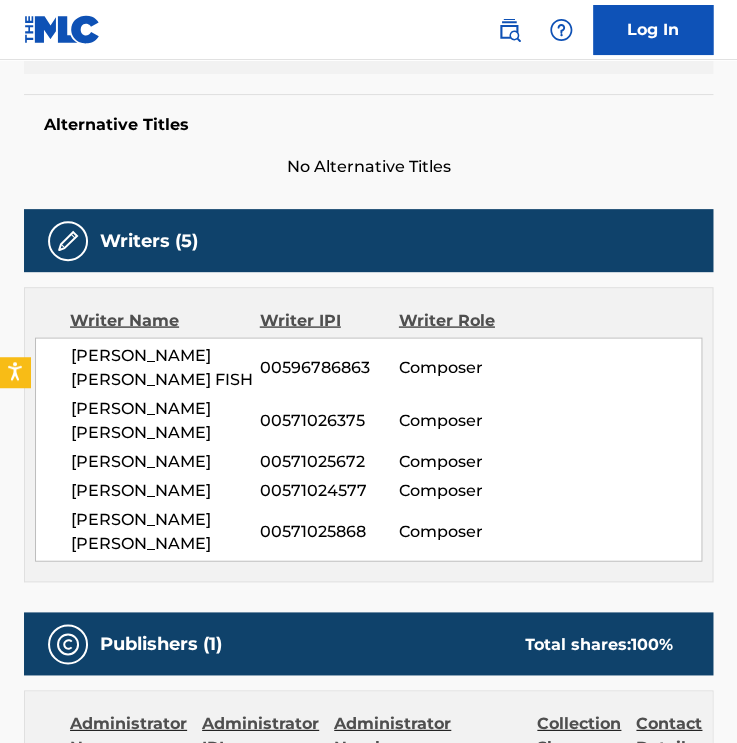 click on "[PERSON_NAME] [PERSON_NAME] FISH" at bounding box center (165, 367) 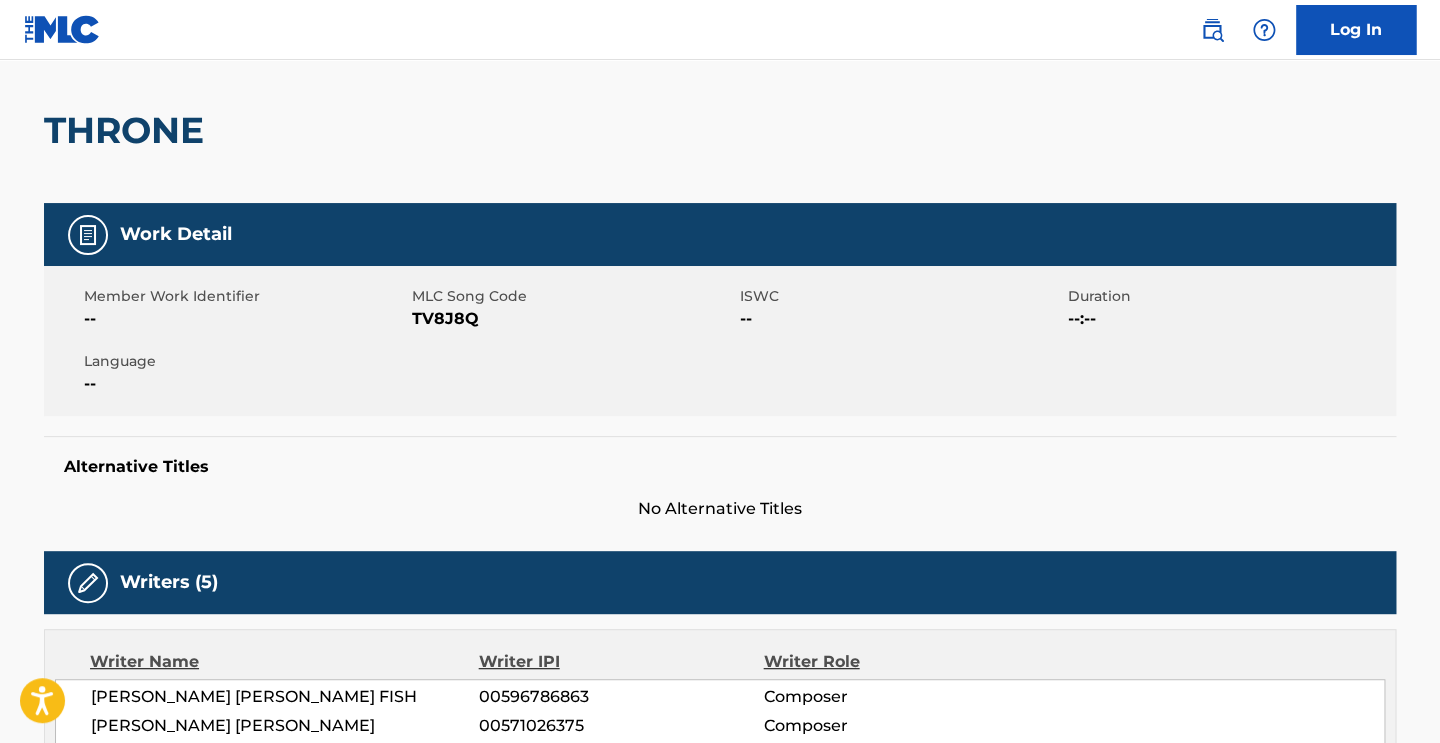 scroll, scrollTop: 0, scrollLeft: 0, axis: both 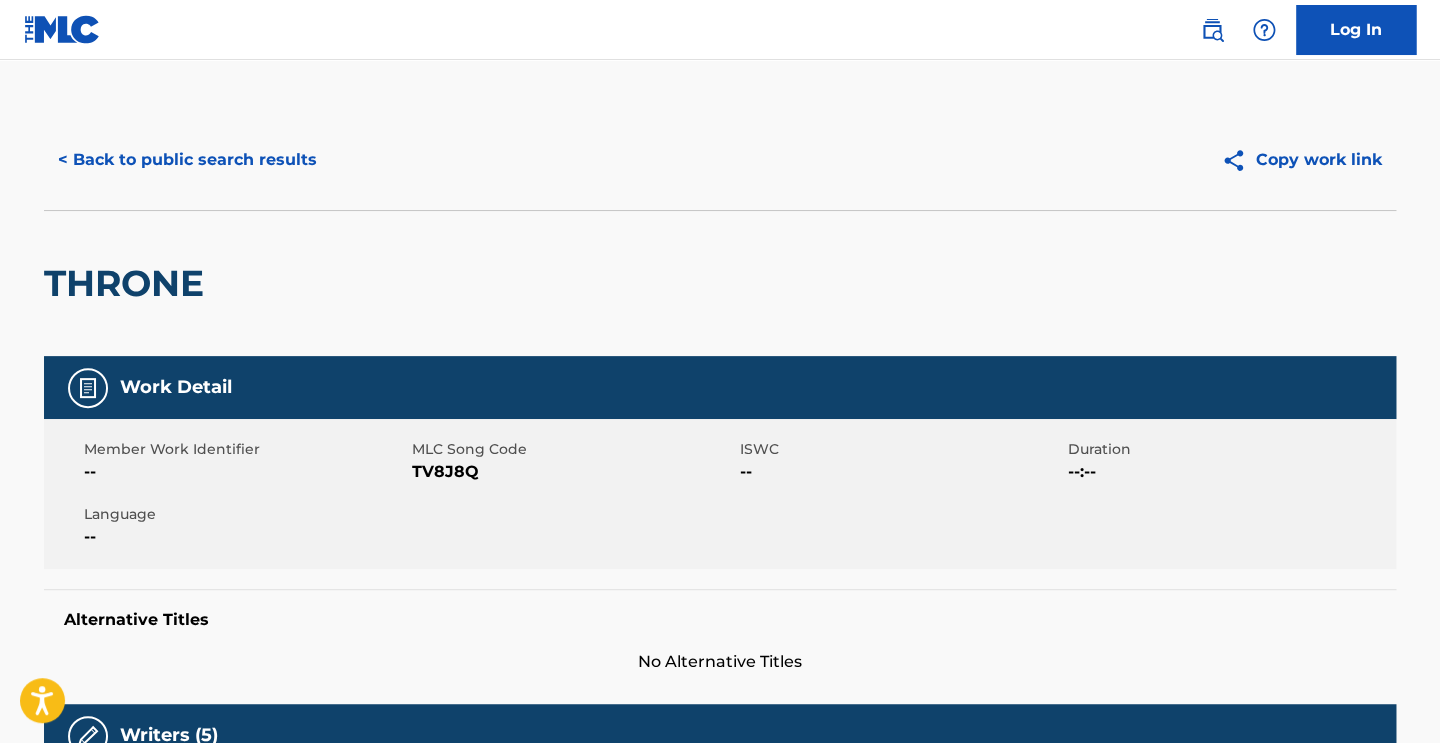 click on "< Back to public search results" at bounding box center [187, 160] 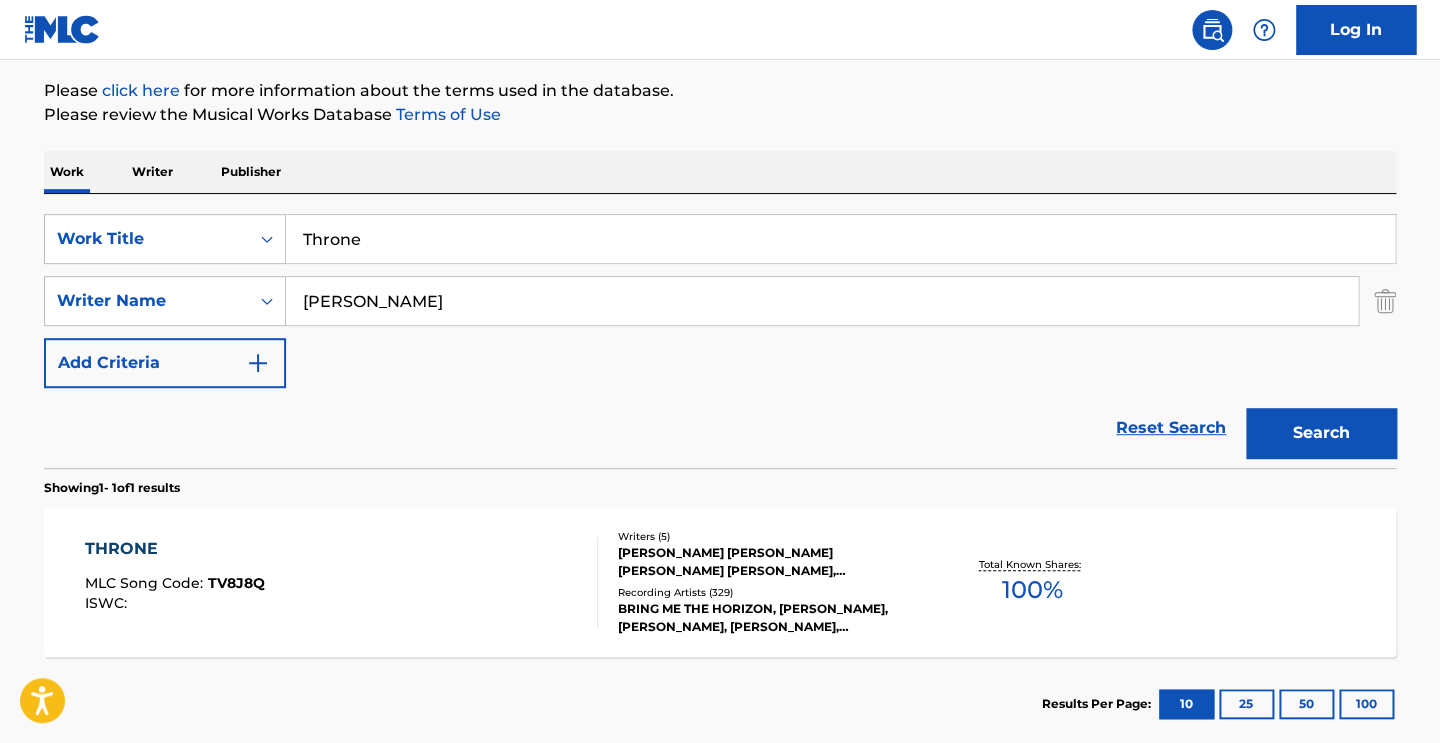 click on "Throne" at bounding box center (840, 239) 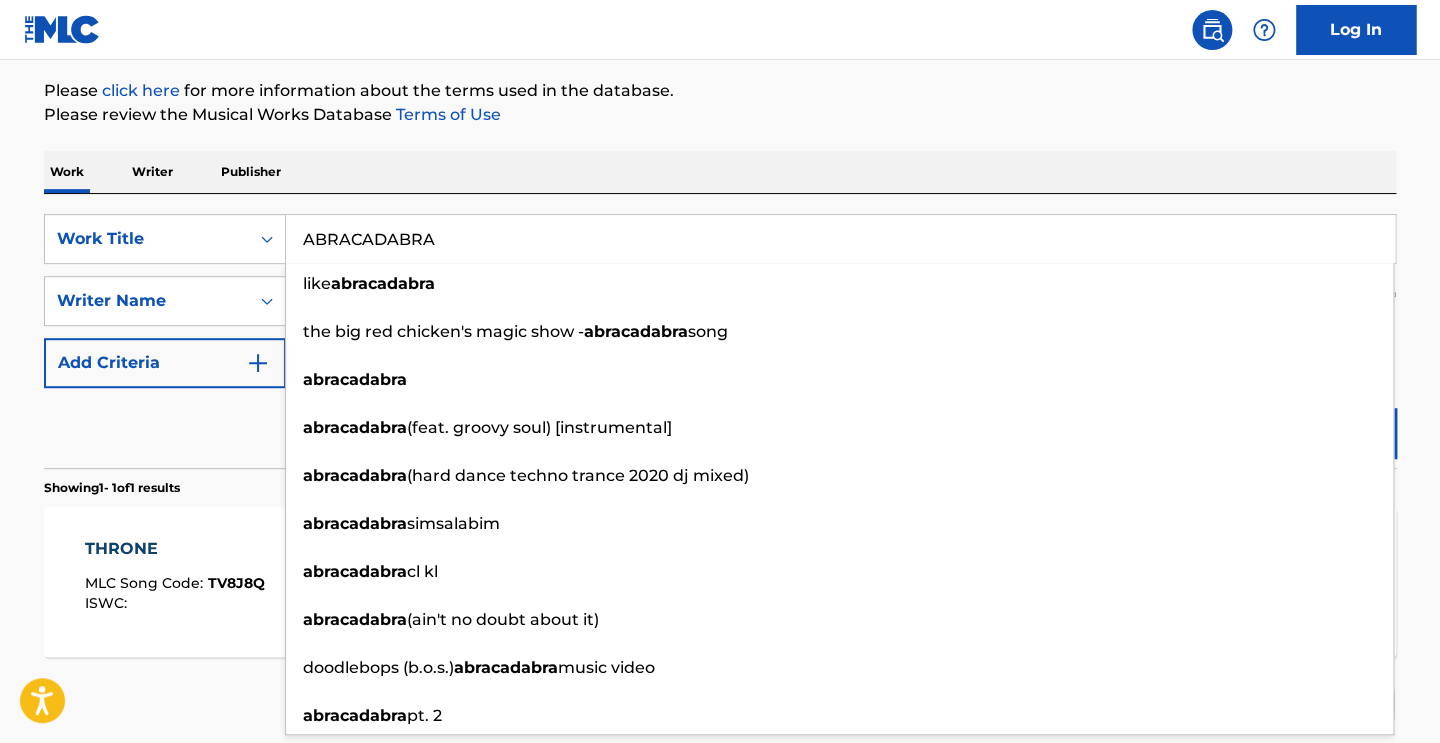 type on "ABRACADABRA" 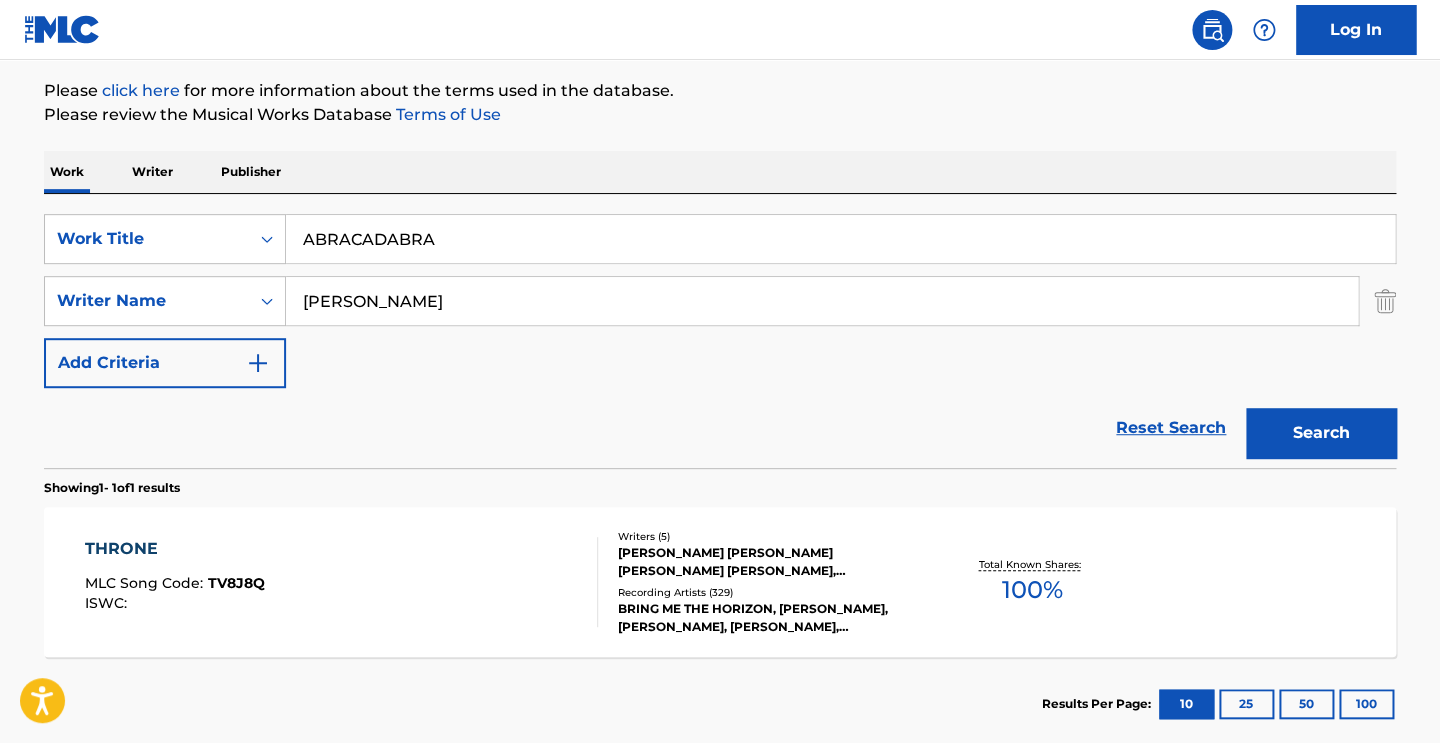 click on "[PERSON_NAME]" at bounding box center [822, 301] 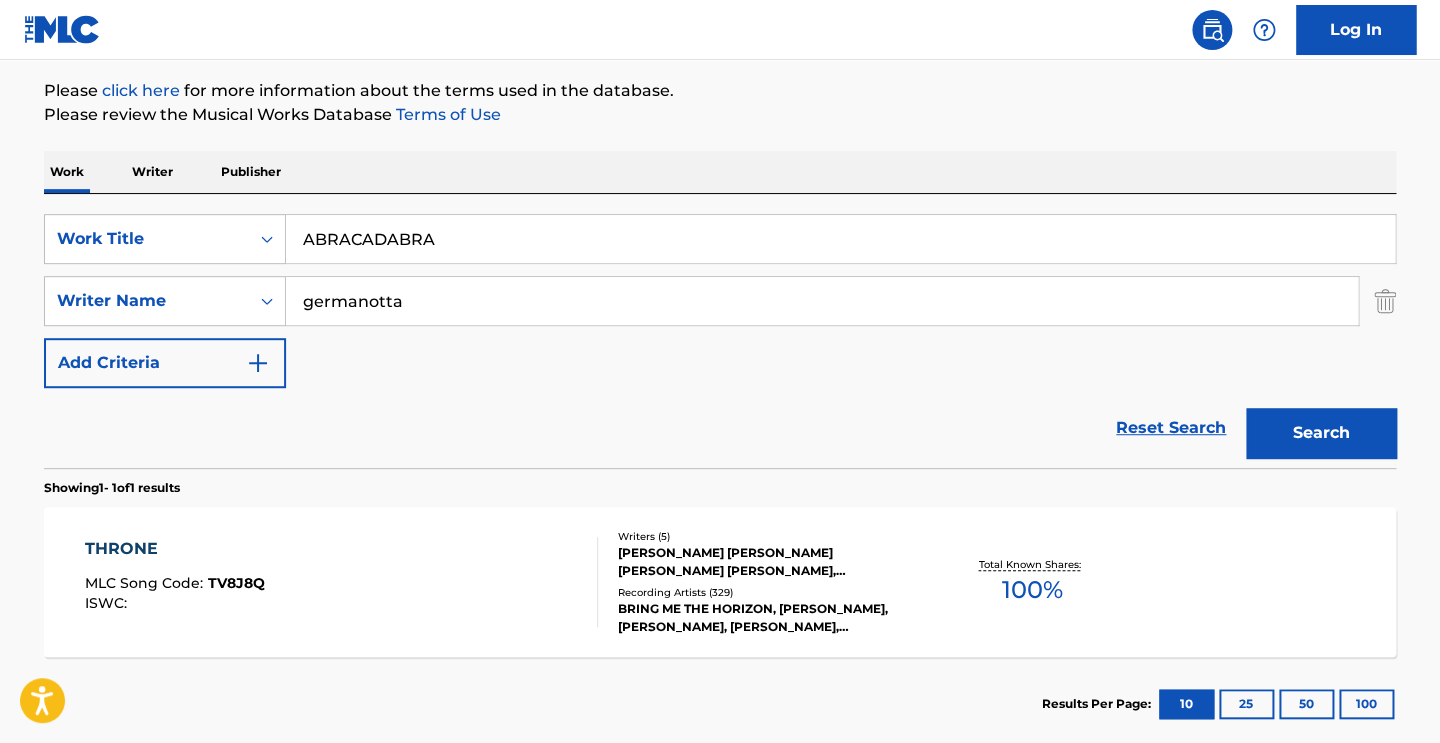 type on "germanotta" 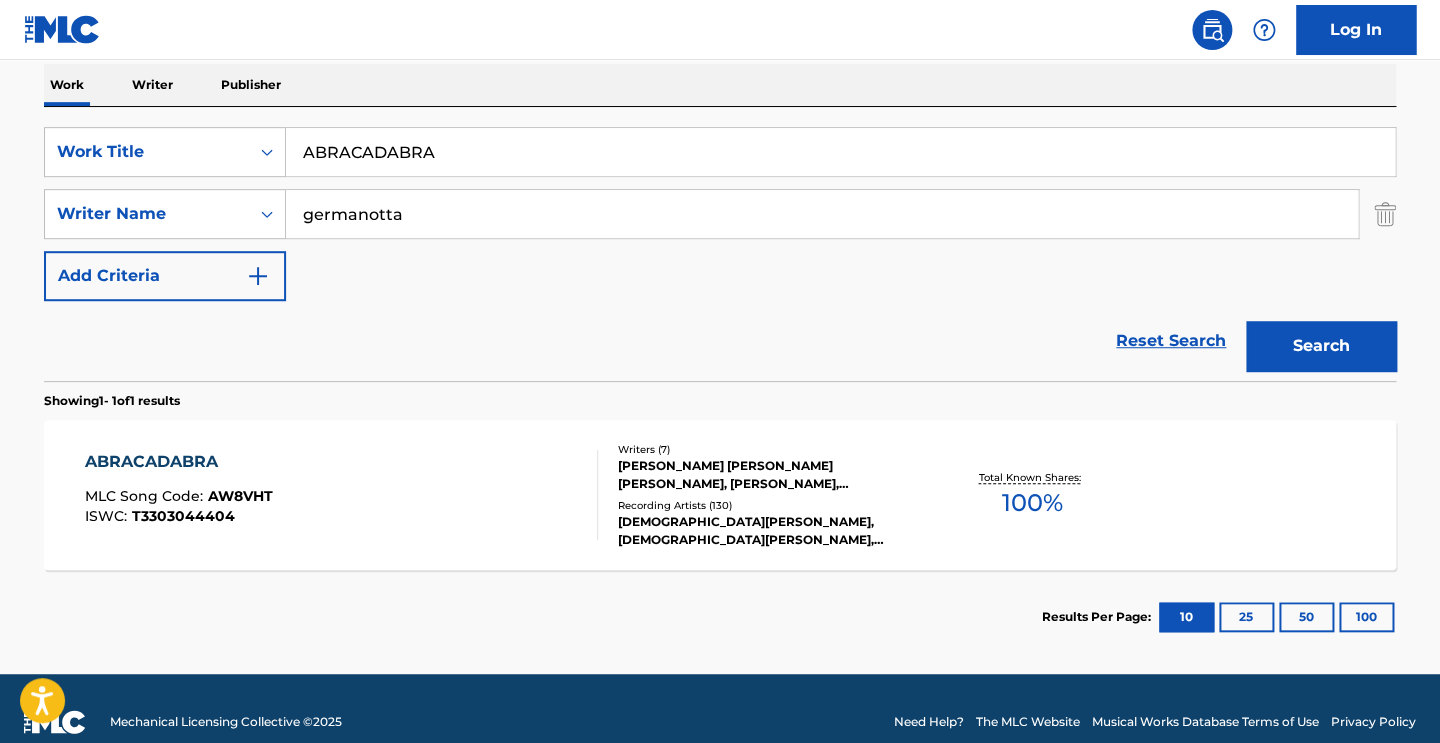 scroll, scrollTop: 345, scrollLeft: 0, axis: vertical 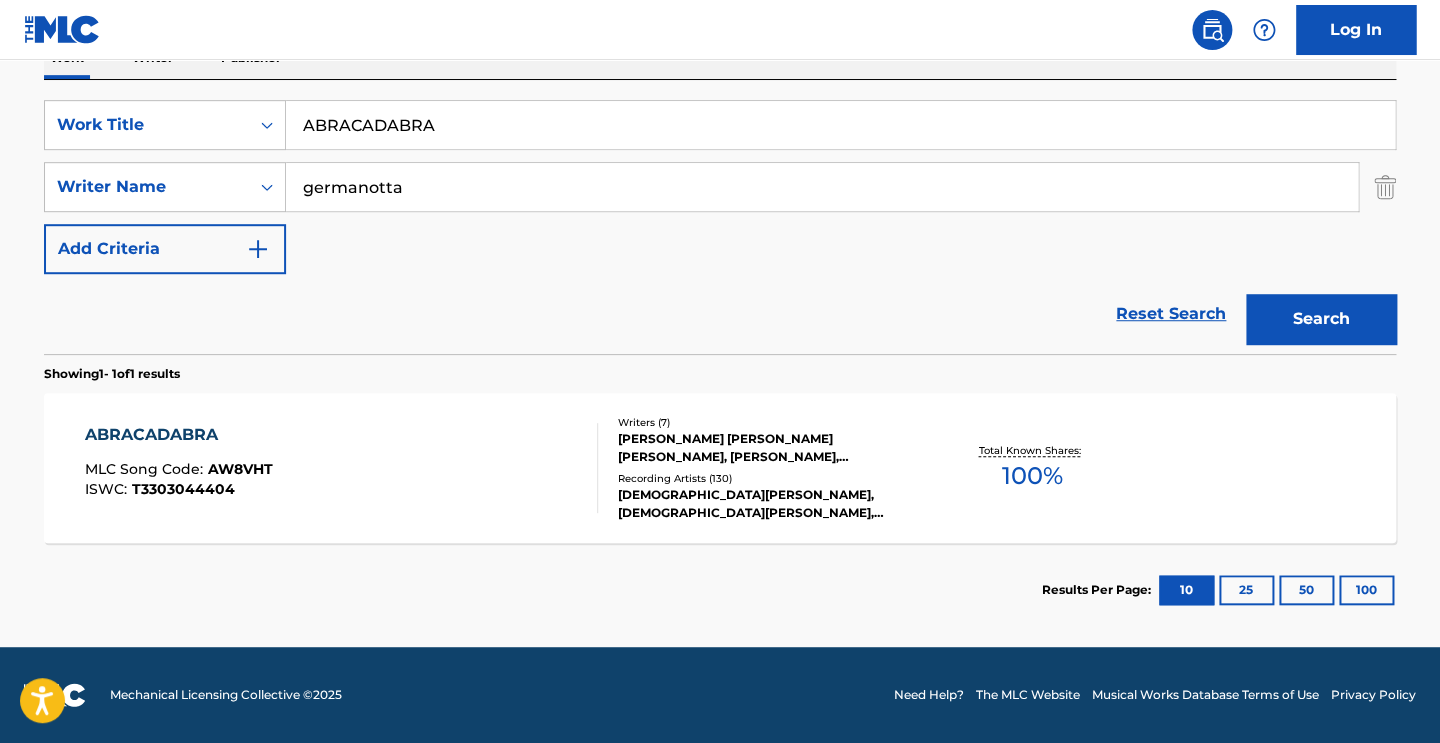 click on "ABRACADABRA" at bounding box center [179, 435] 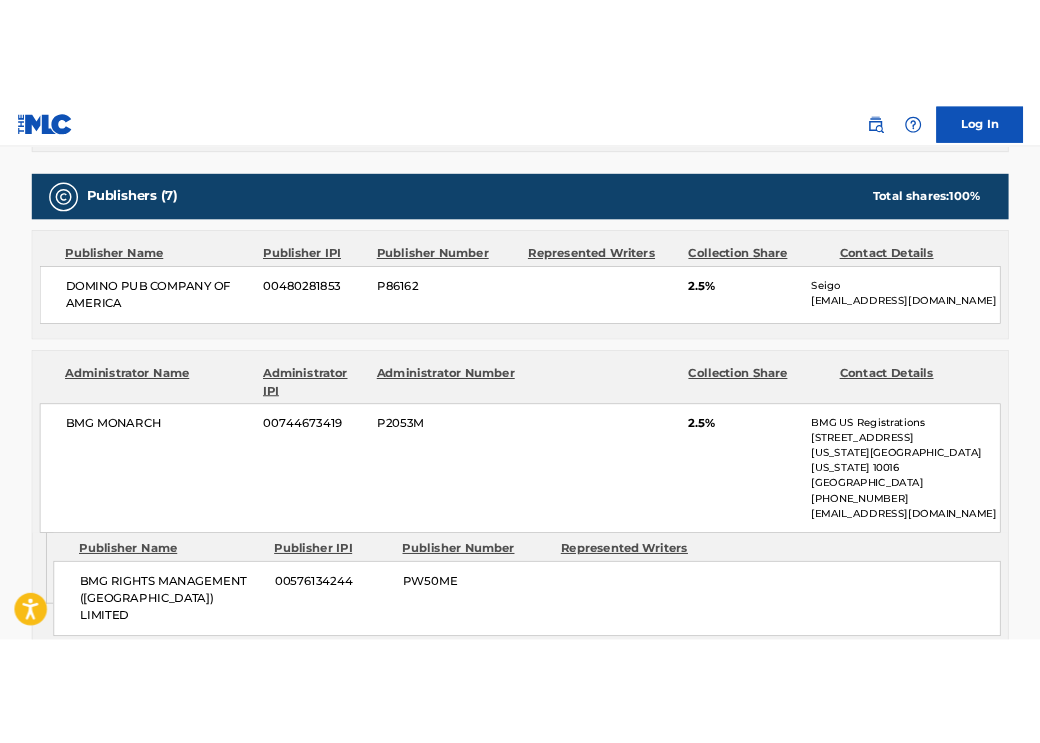 scroll, scrollTop: 1007, scrollLeft: 0, axis: vertical 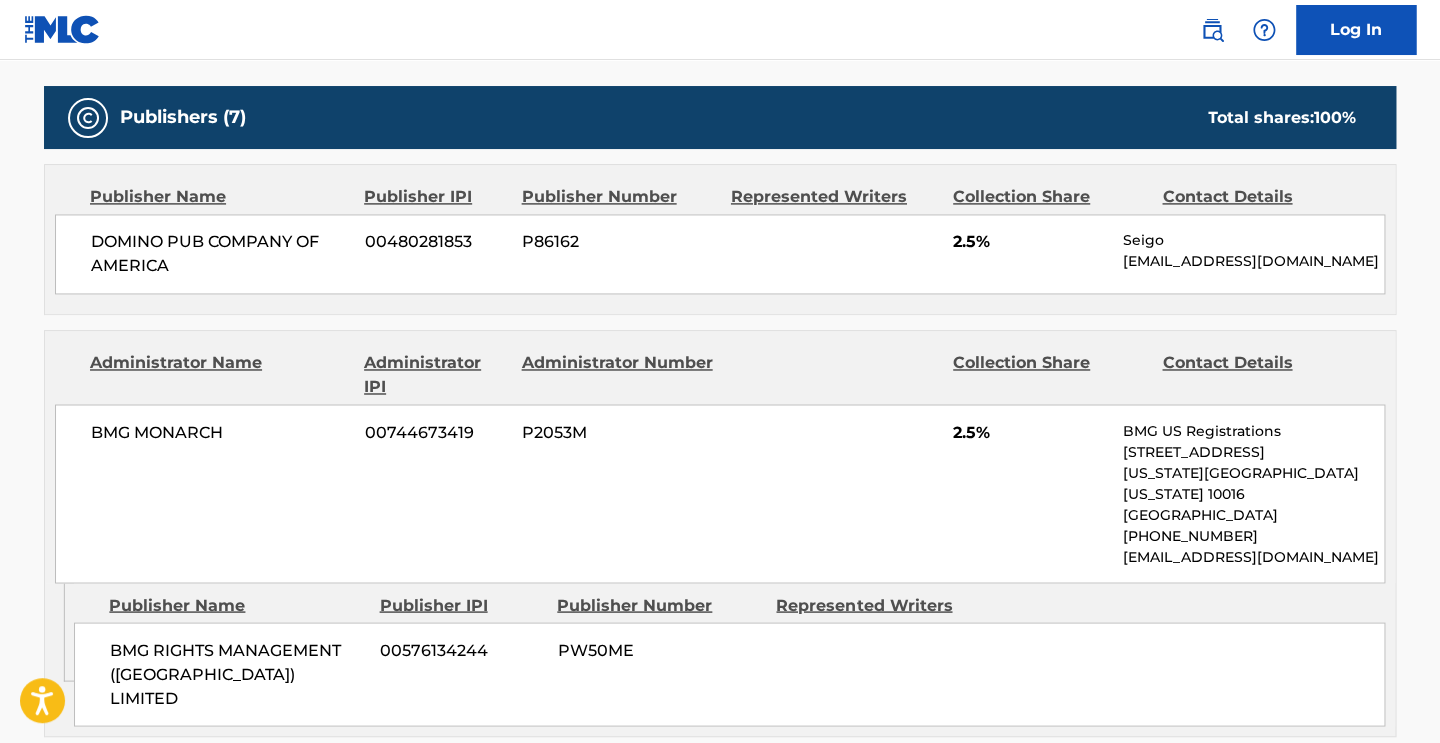 click on "BMG MONARCH" at bounding box center (220, 432) 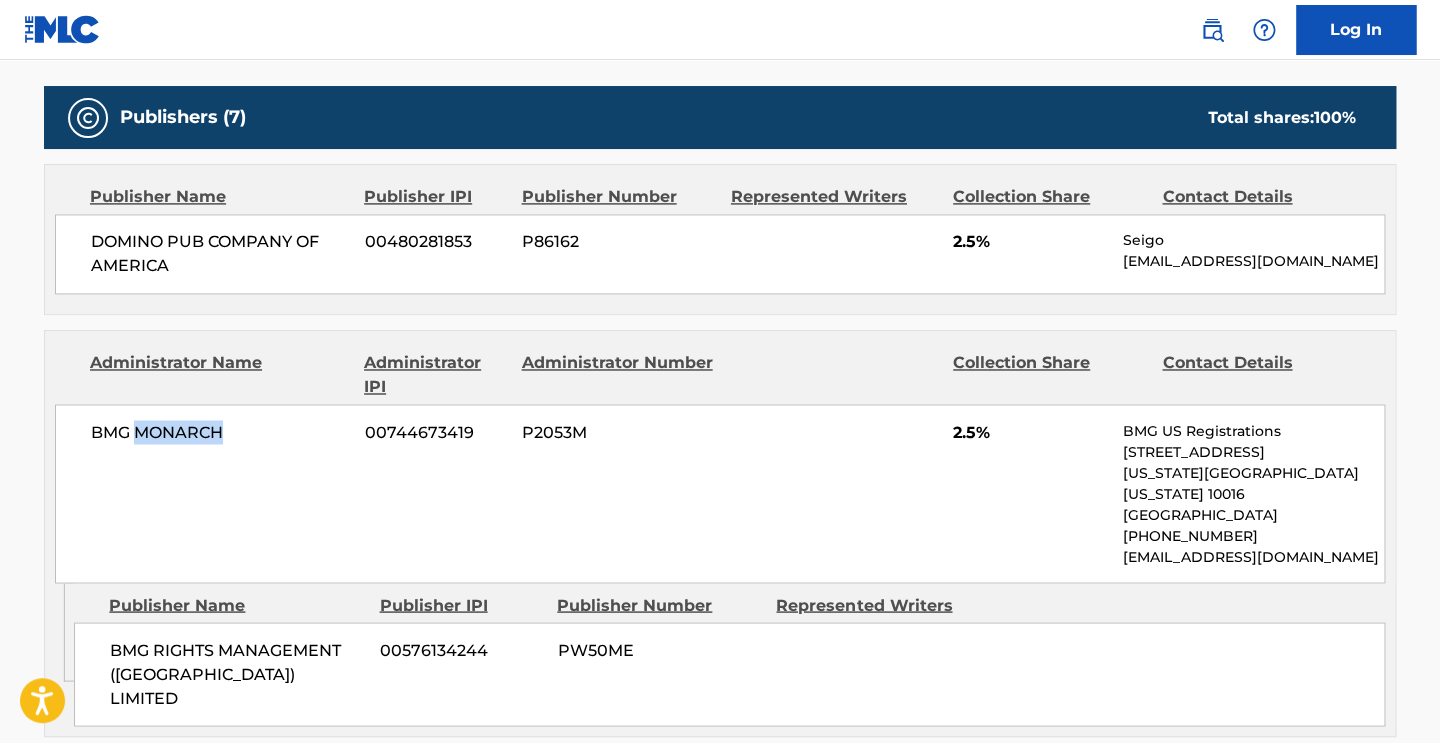 click on "BMG MONARCH" at bounding box center (220, 432) 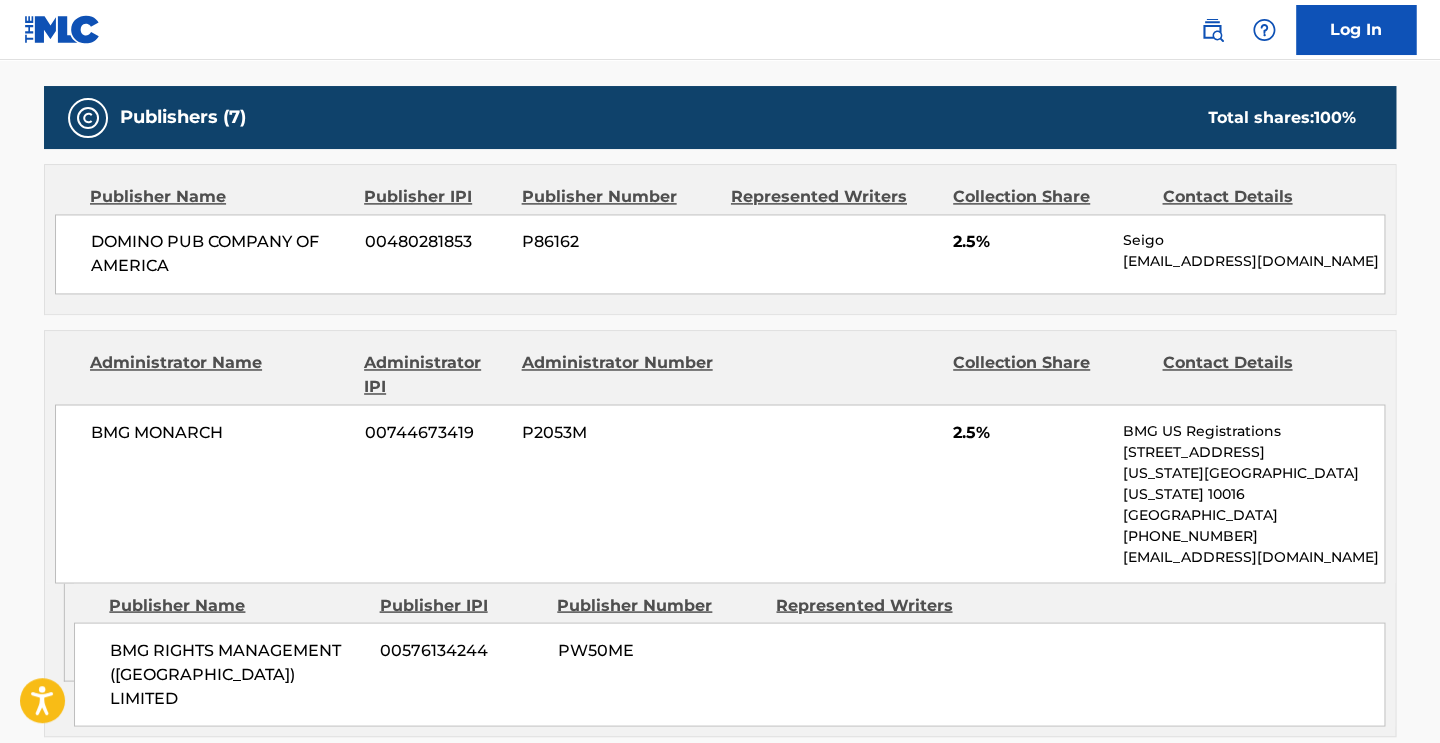 click on "BMG MONARCH" at bounding box center (220, 432) 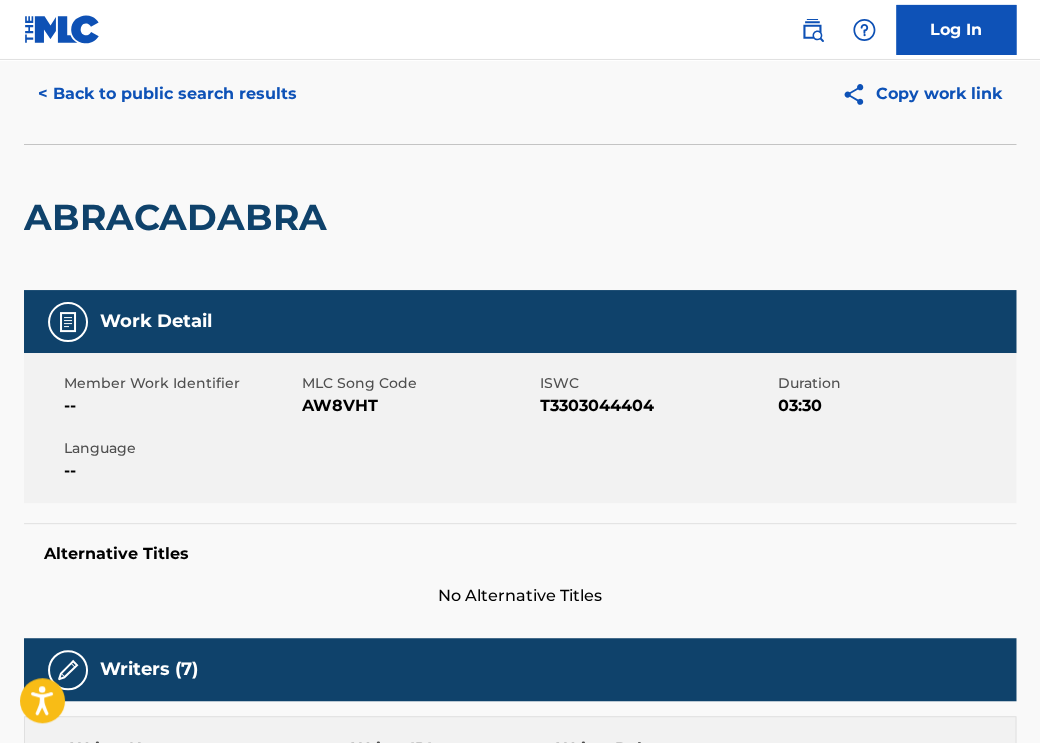scroll, scrollTop: 126, scrollLeft: 0, axis: vertical 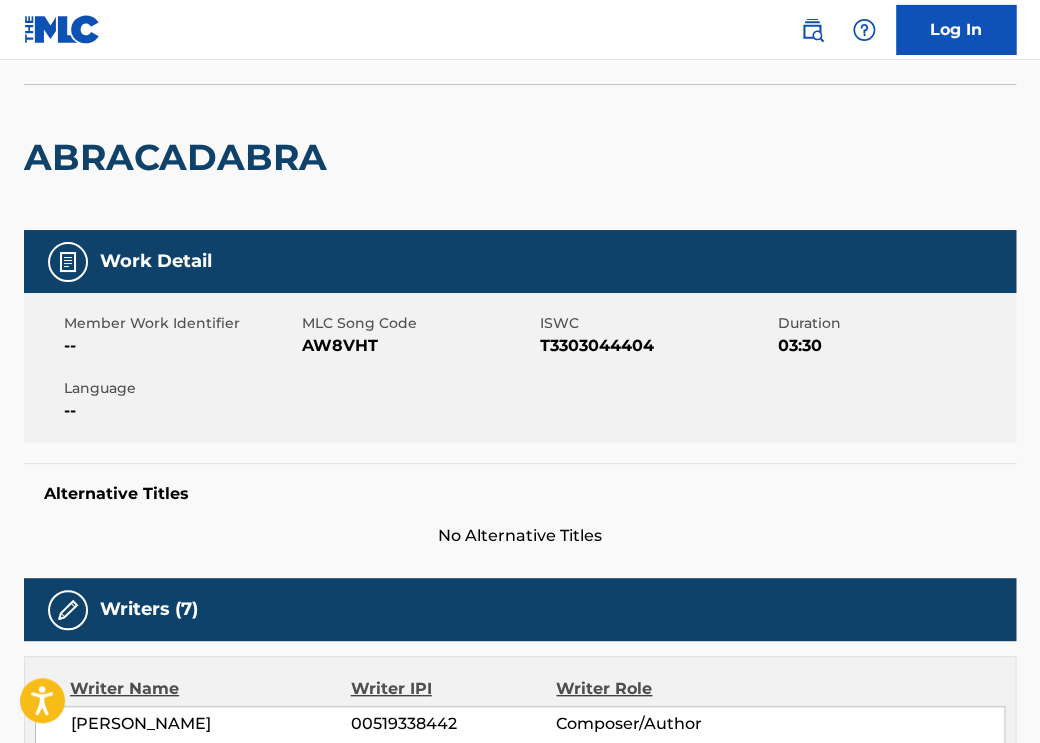 click on "ABRACADABRA" at bounding box center [180, 157] 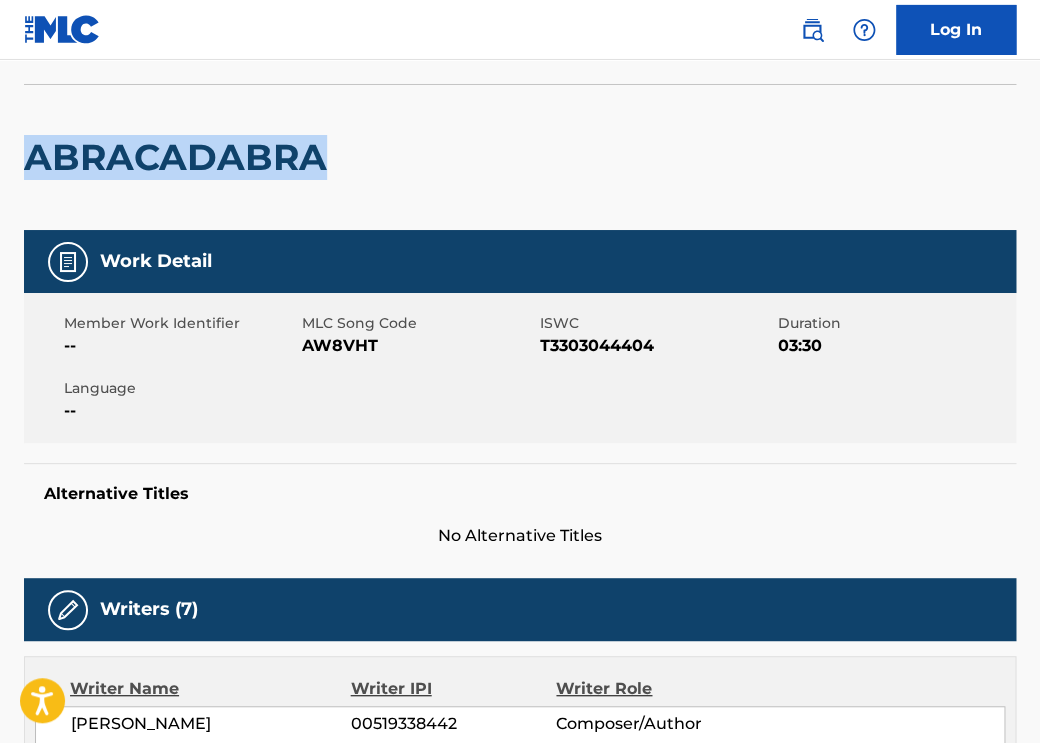 click on "ABRACADABRA" at bounding box center [180, 157] 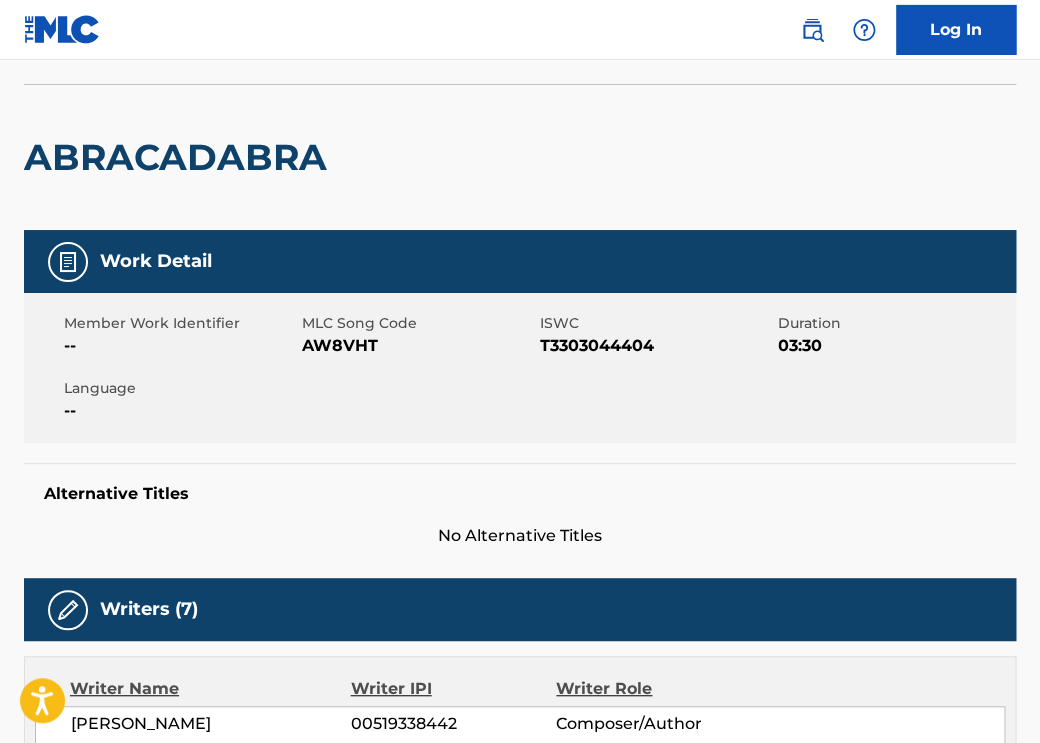 click on "ABRACADABRA" at bounding box center [180, 157] 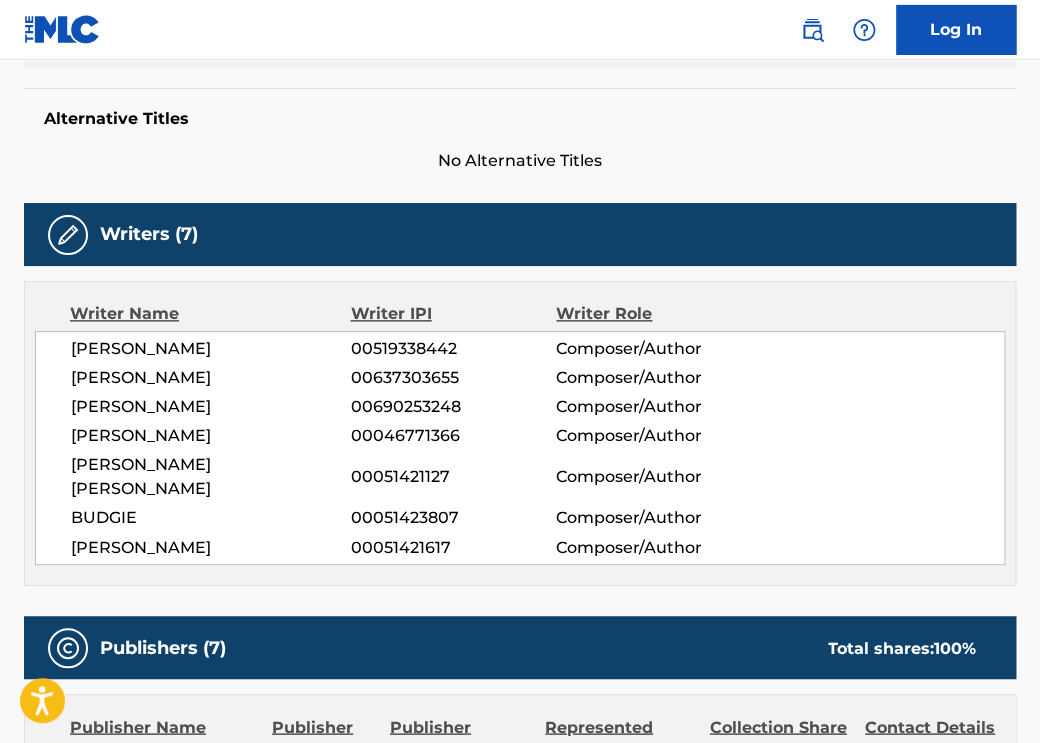 scroll, scrollTop: 509, scrollLeft: 0, axis: vertical 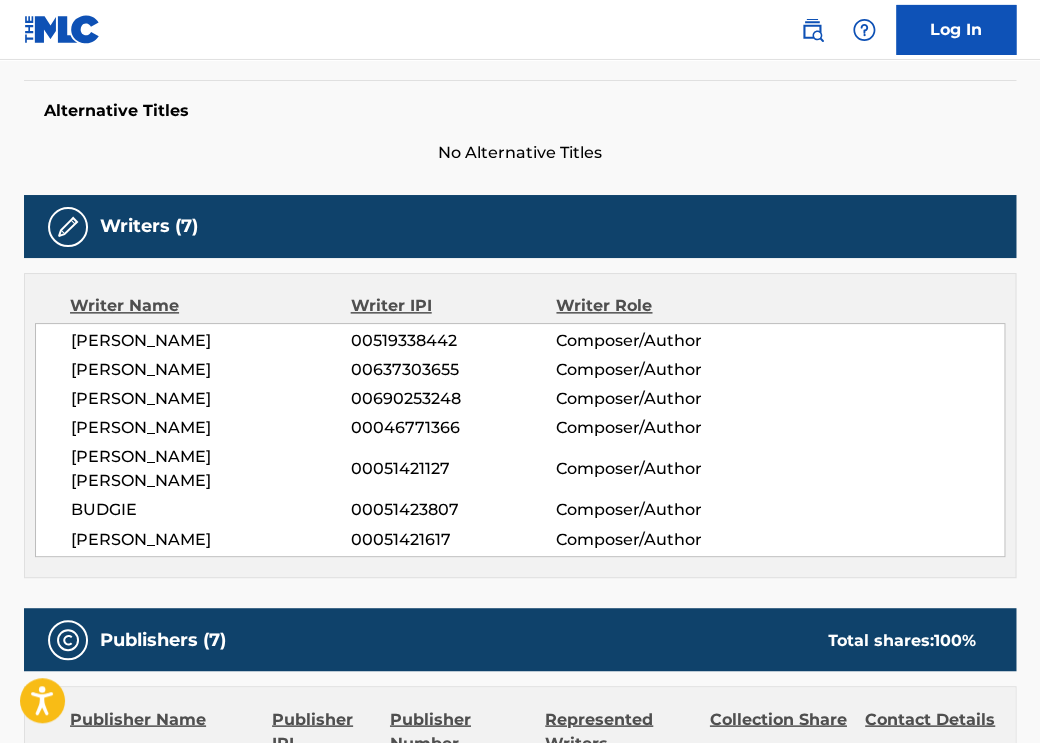click on "STEFANI GERMANOTTA" at bounding box center (211, 341) 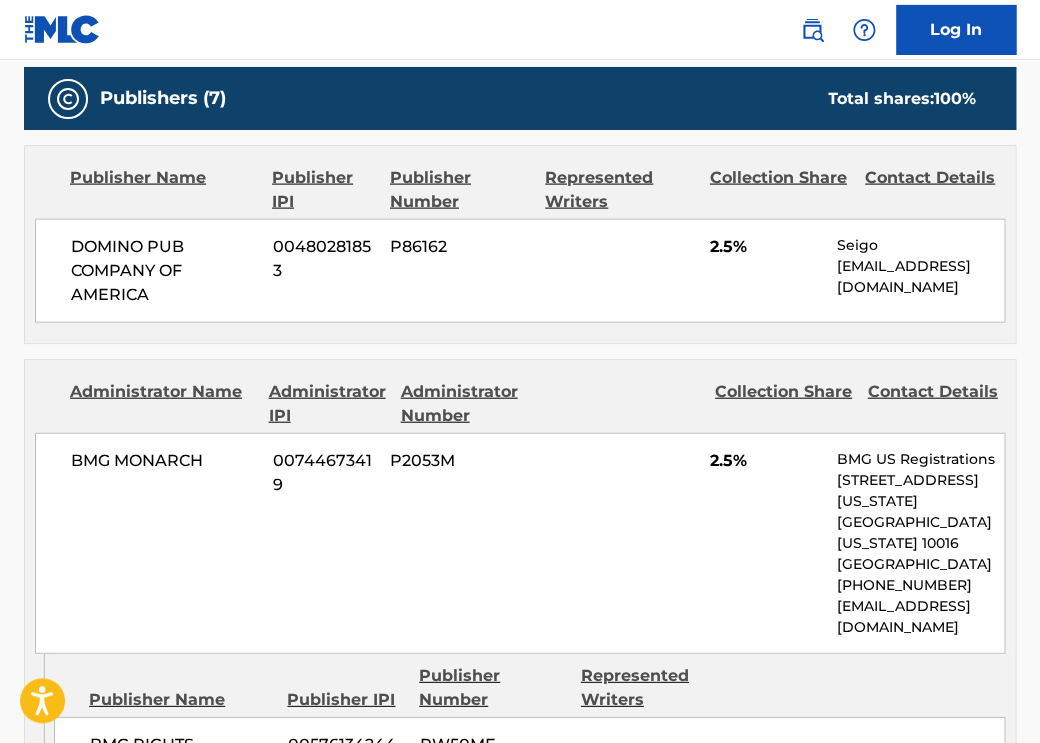 scroll, scrollTop: 1011, scrollLeft: 0, axis: vertical 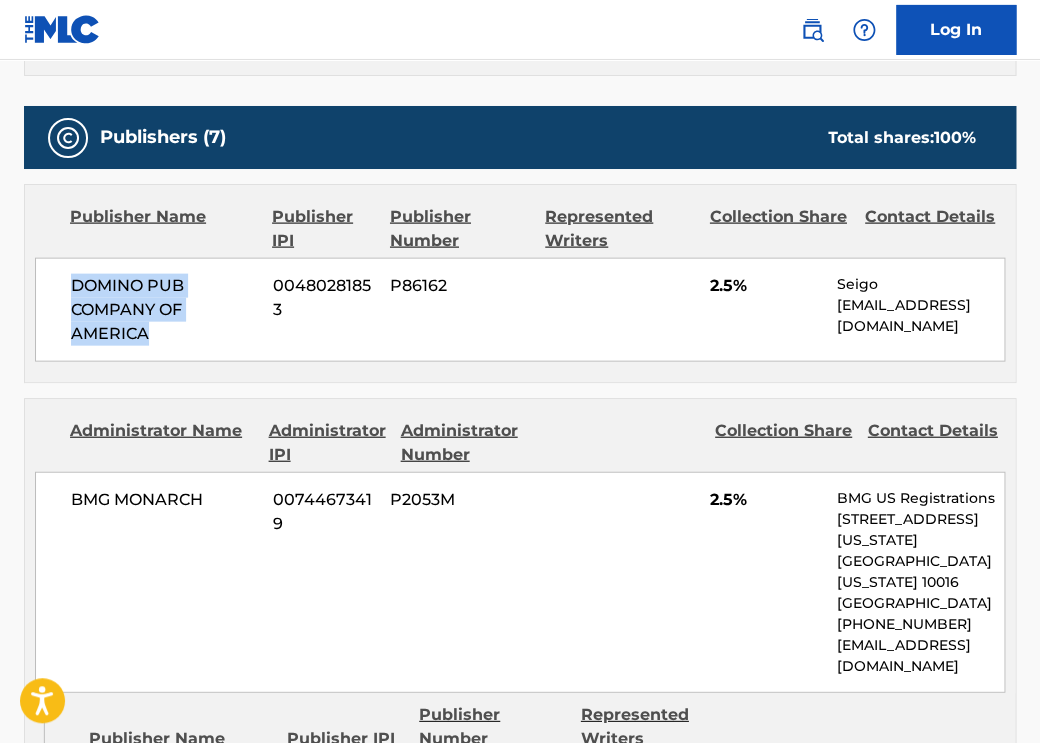 drag, startPoint x: 70, startPoint y: 257, endPoint x: 147, endPoint y: 312, distance: 94.62558 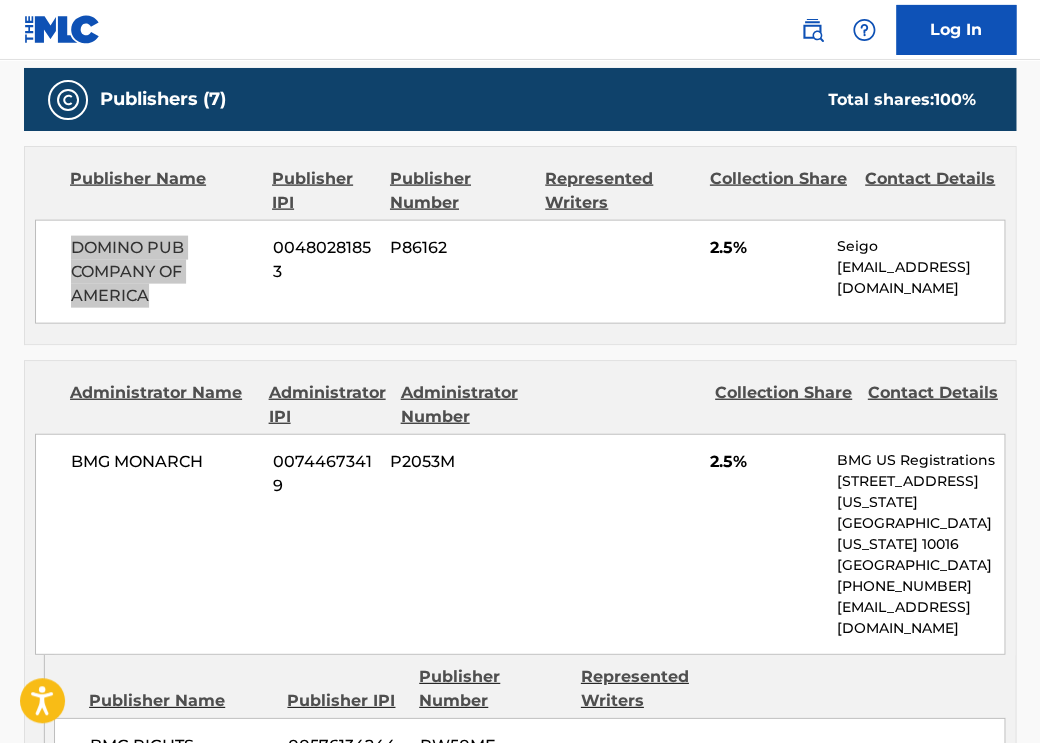 scroll, scrollTop: 1060, scrollLeft: 0, axis: vertical 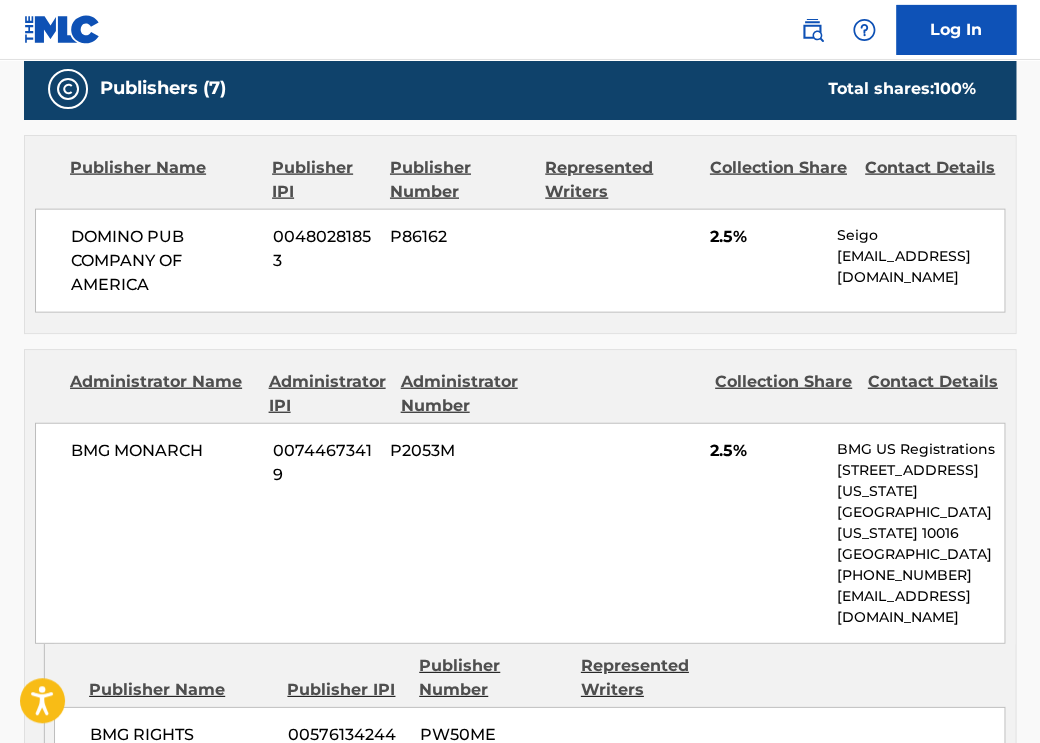 click on "00480281853" at bounding box center [324, 249] 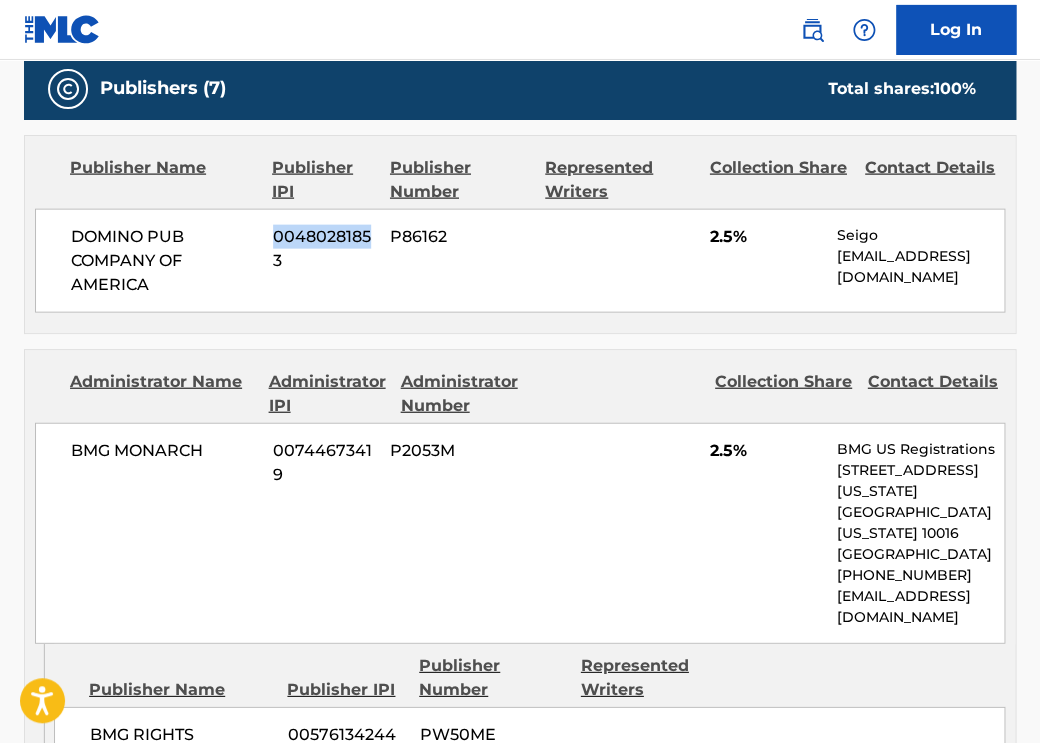 click on "00480281853" at bounding box center (324, 249) 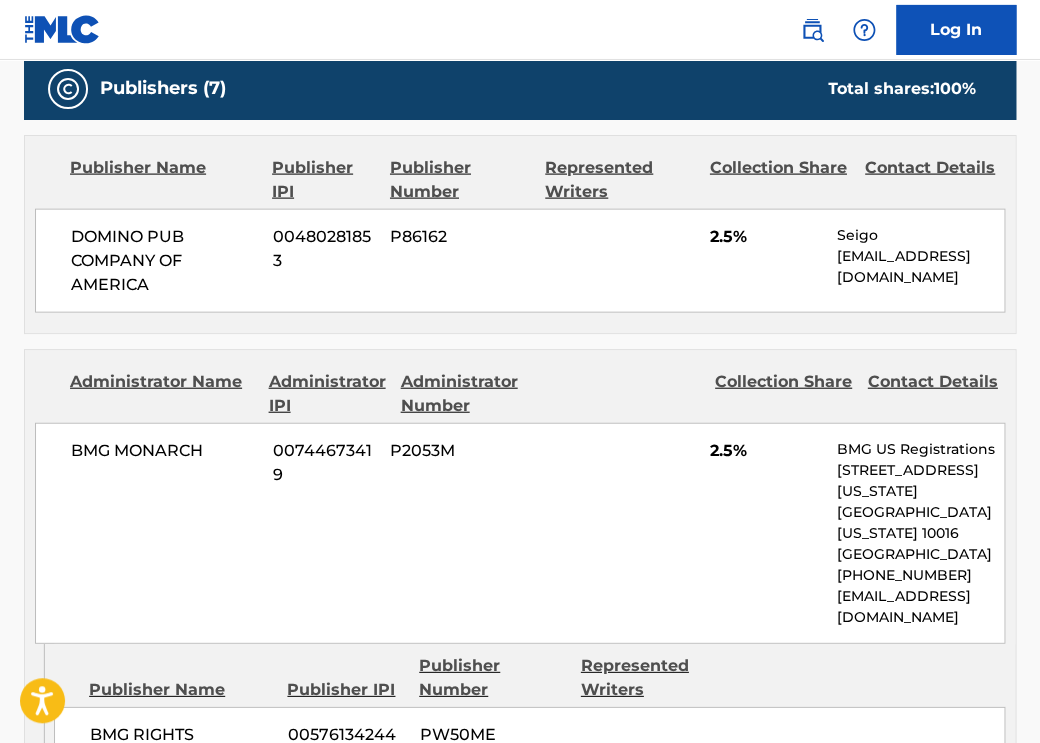 click on "00480281853" at bounding box center [324, 249] 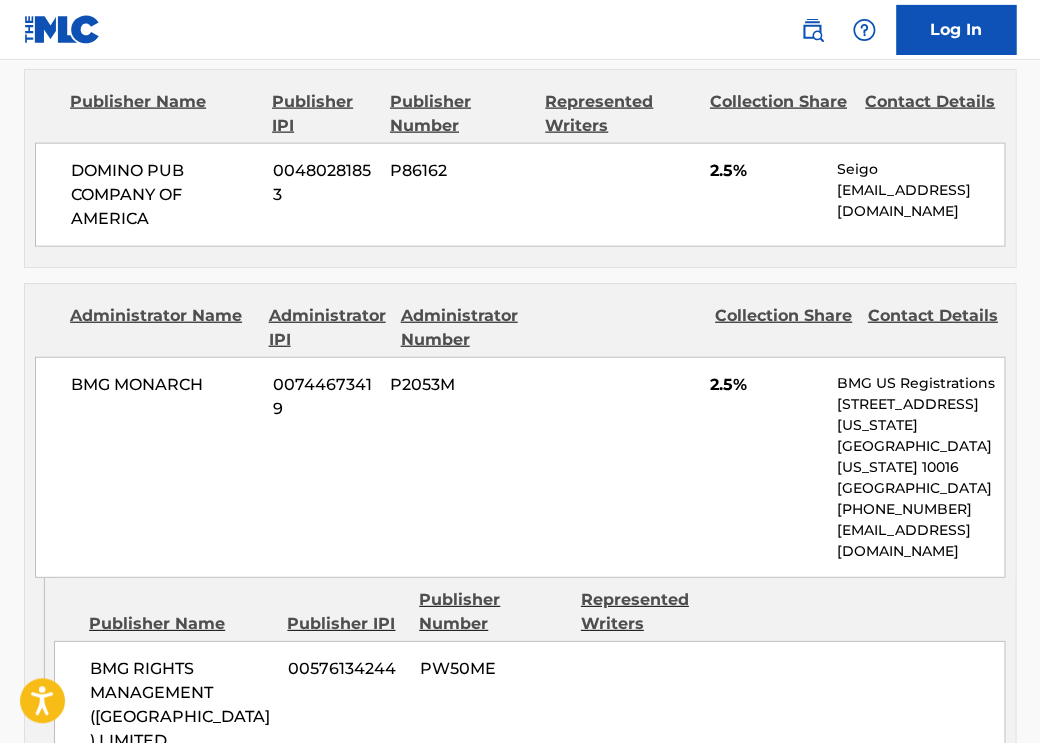 scroll, scrollTop: 1135, scrollLeft: 0, axis: vertical 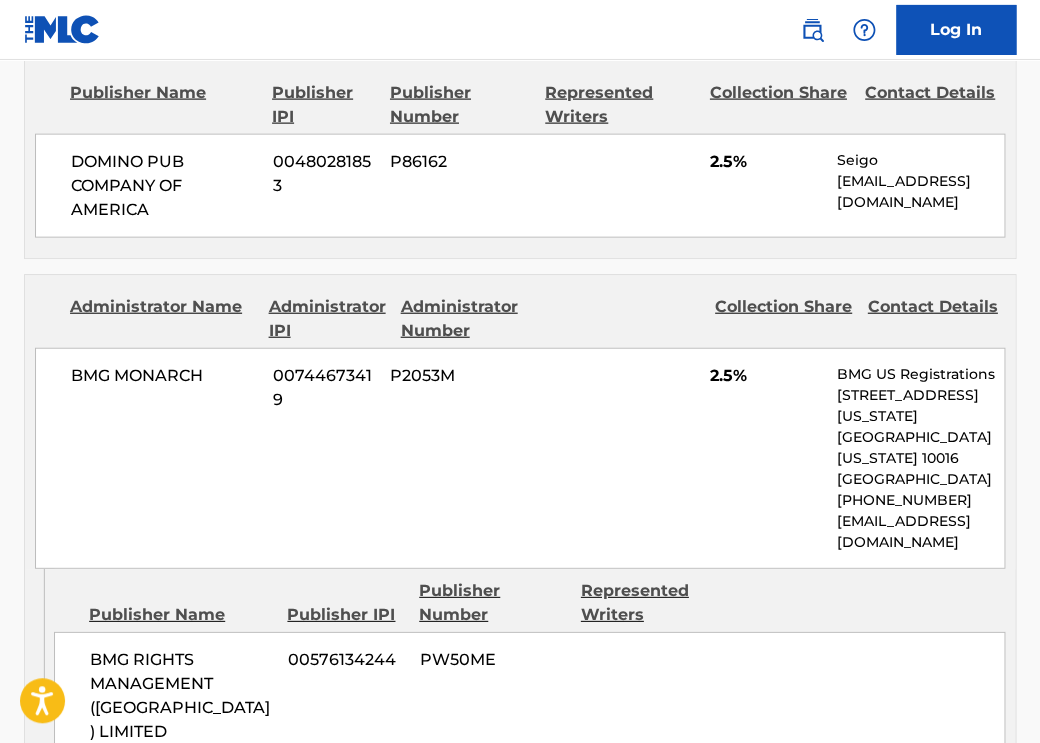 click on "BMG MONARCH" at bounding box center [164, 376] 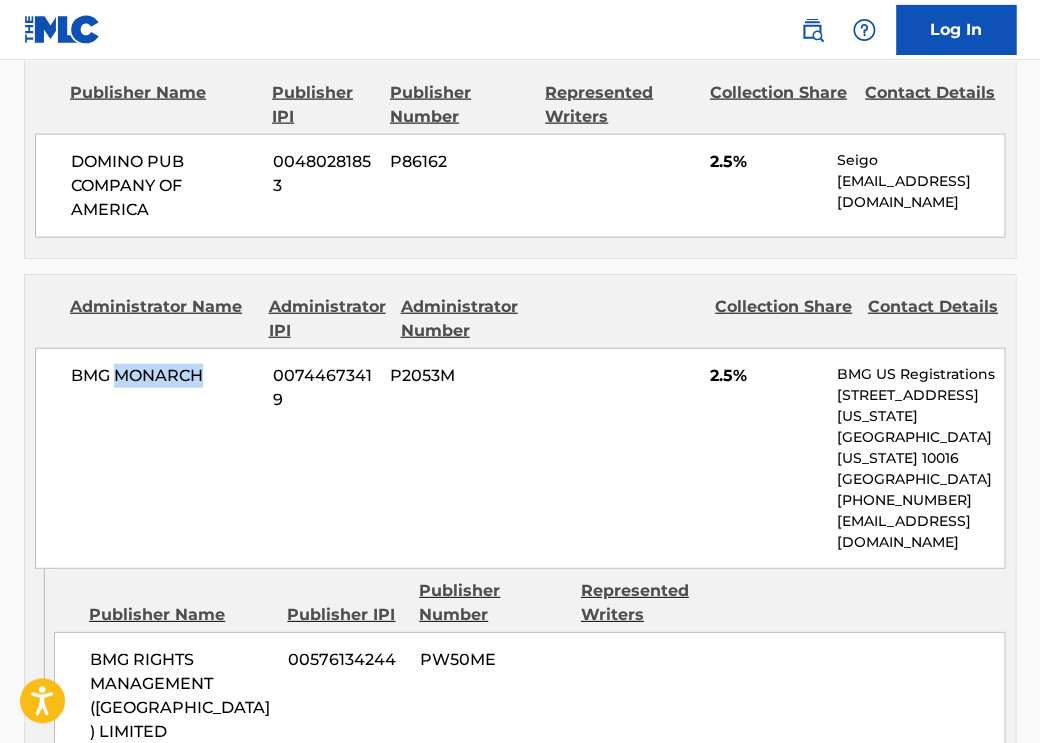 click on "BMG MONARCH" at bounding box center (164, 376) 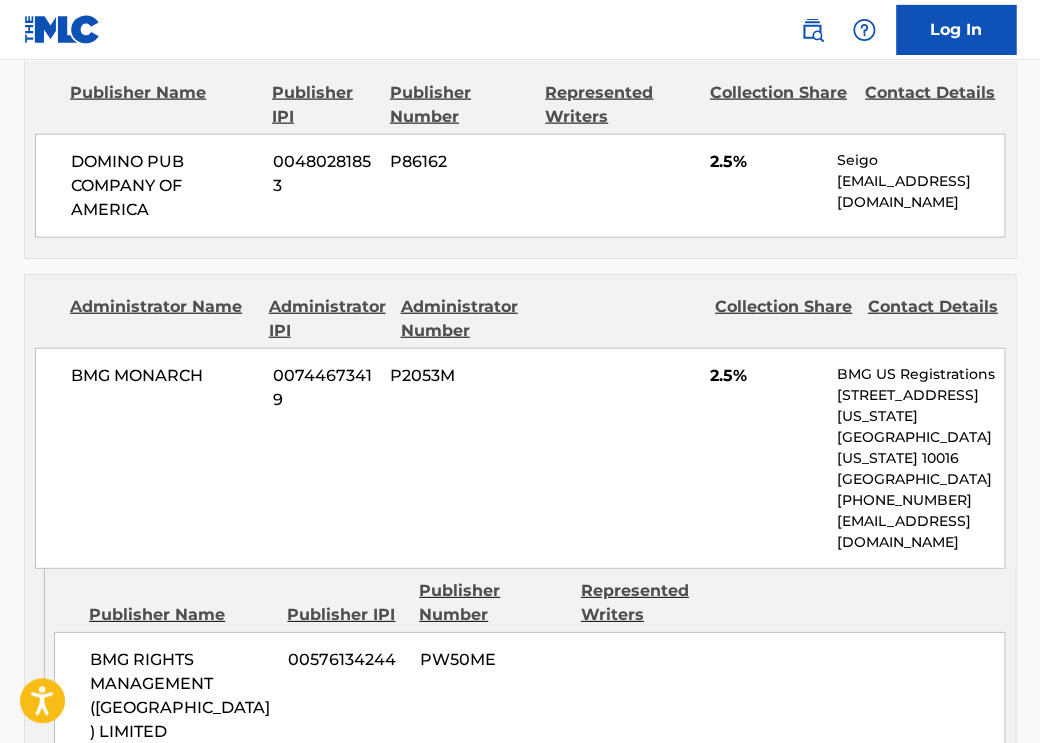 click on "BMG MONARCH" at bounding box center (164, 376) 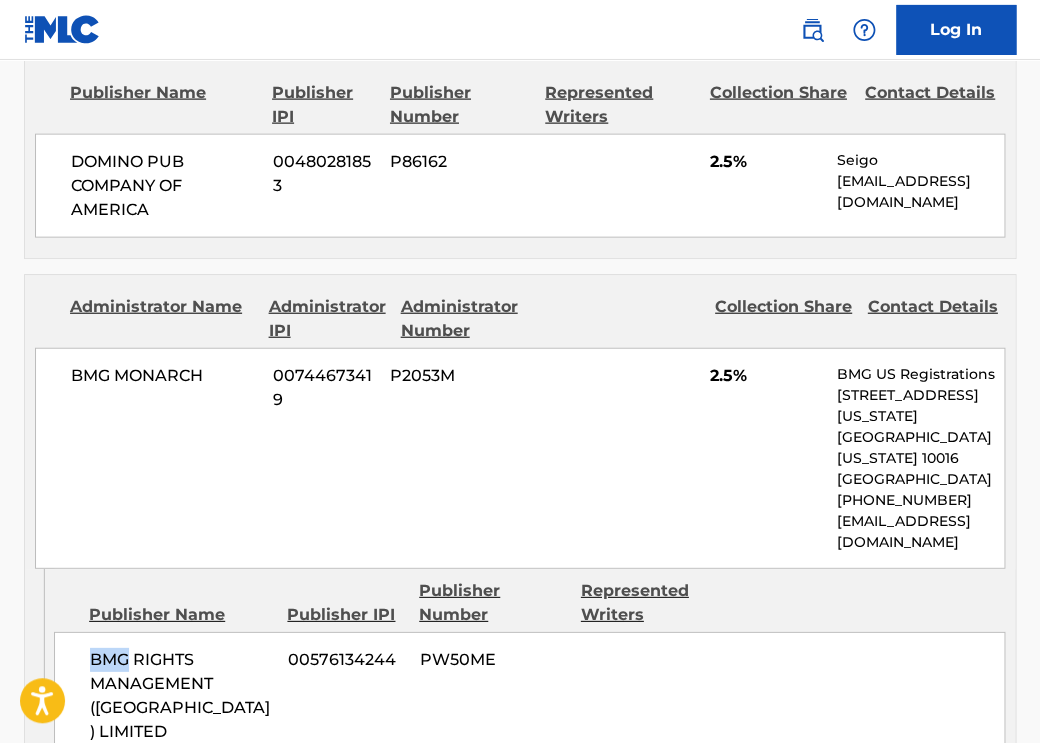 click on "BMG RIGHTS MANAGEMENT (UK) LIMITED" at bounding box center (181, 696) 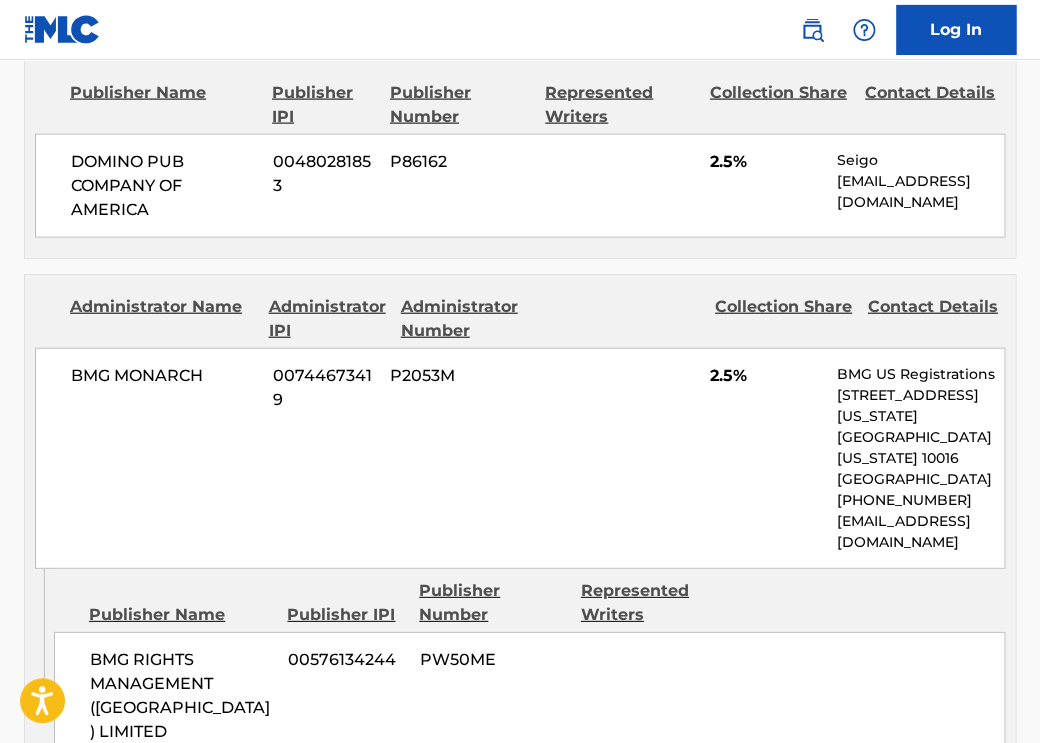 click on "BMG RIGHTS MANAGEMENT (UK) LIMITED" at bounding box center [181, 696] 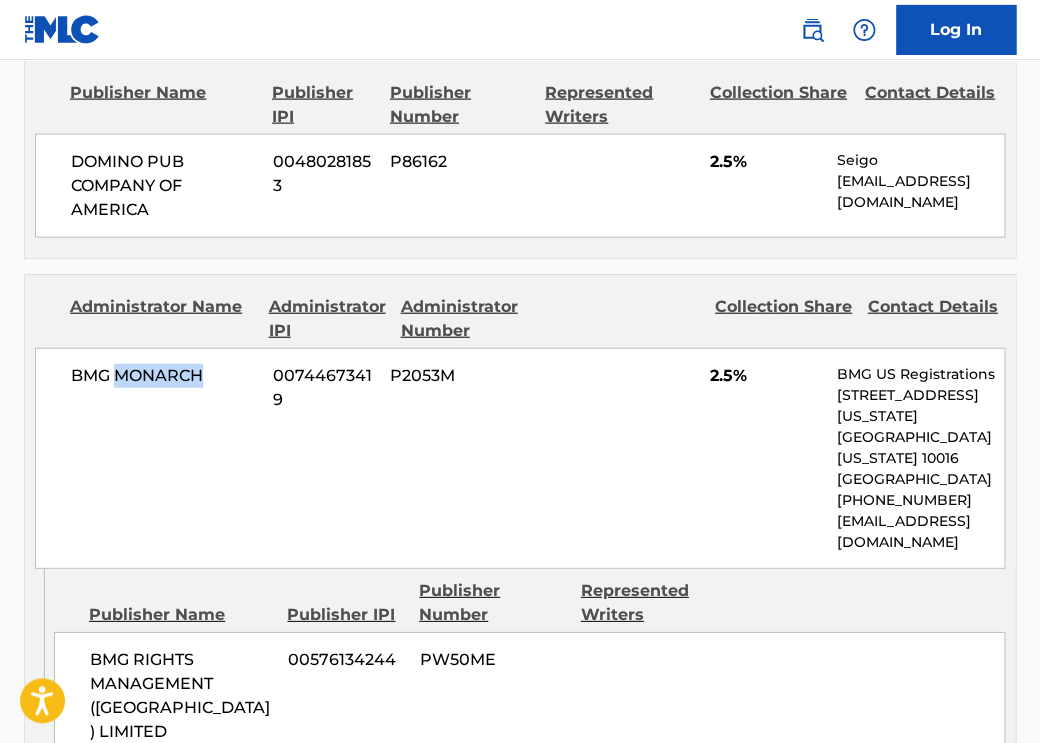 click on "BMG MONARCH" at bounding box center [164, 376] 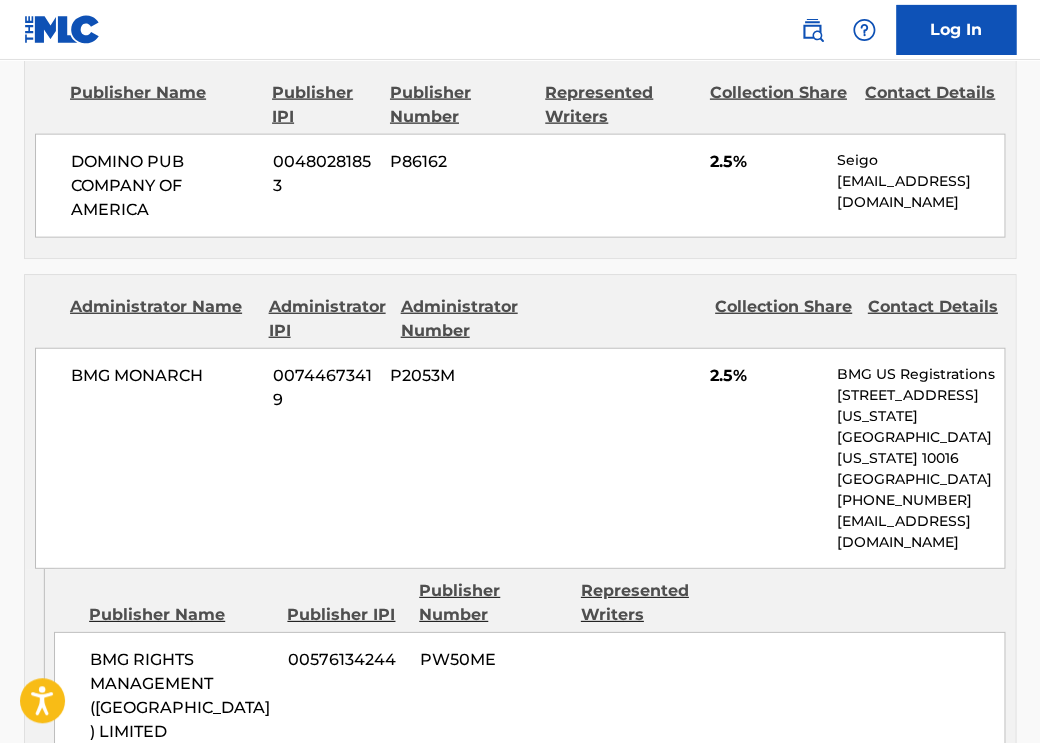 click on "BMG MONARCH" at bounding box center [164, 376] 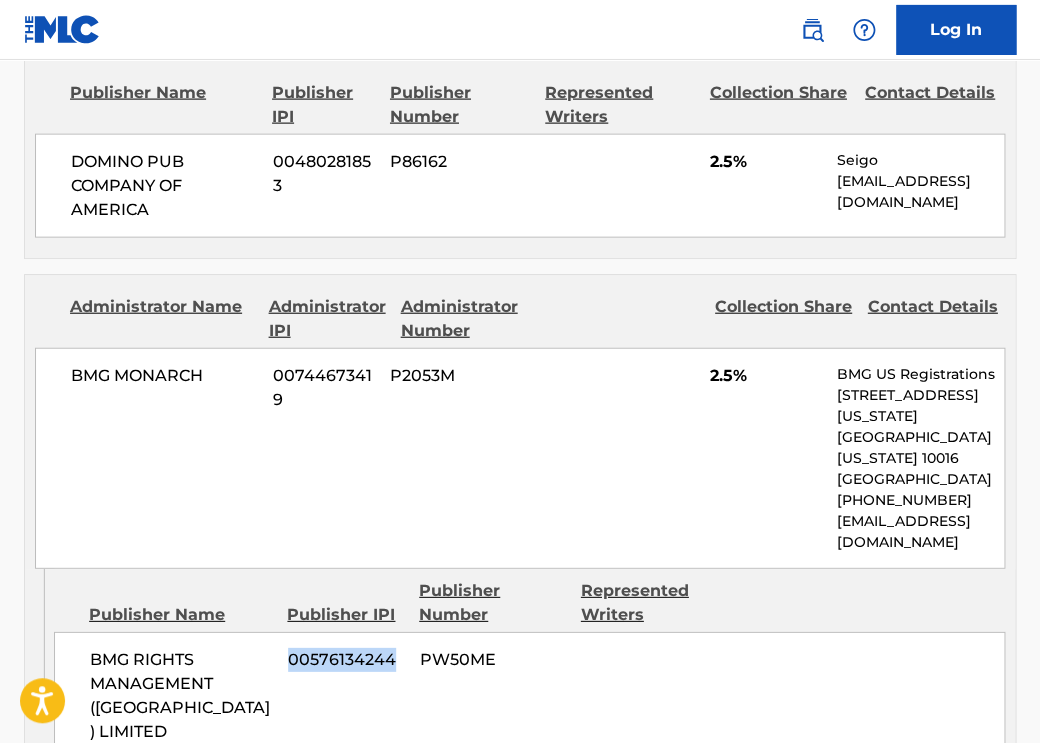 click on "00576134244" at bounding box center (346, 660) 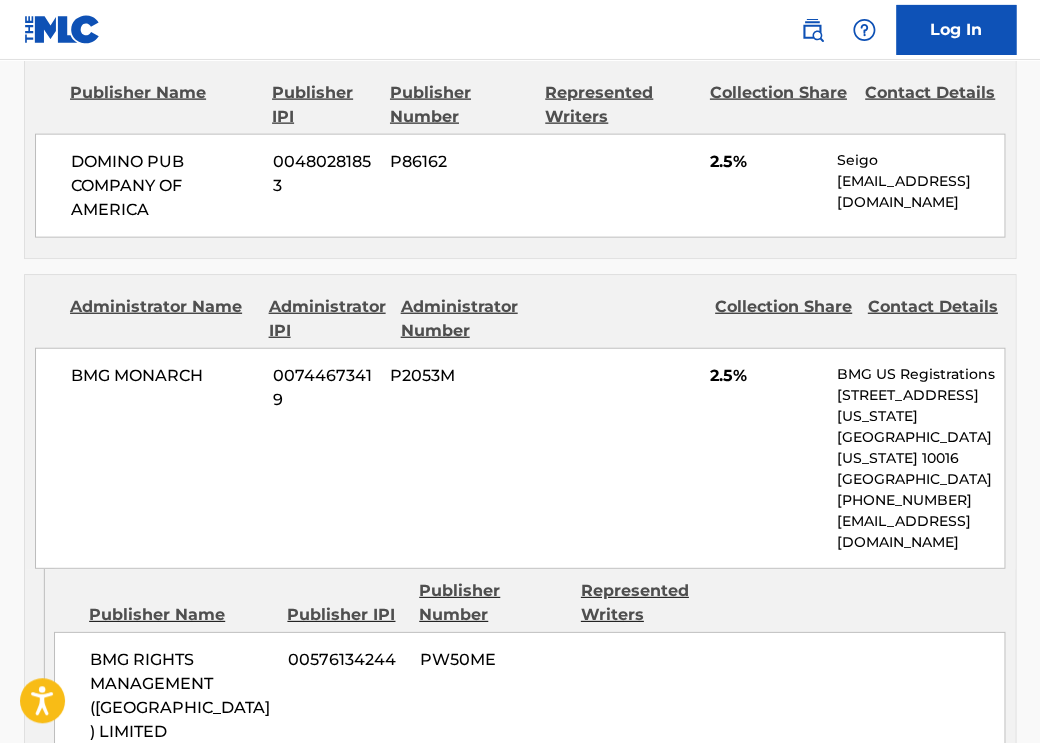 click on "00576134244" at bounding box center (346, 660) 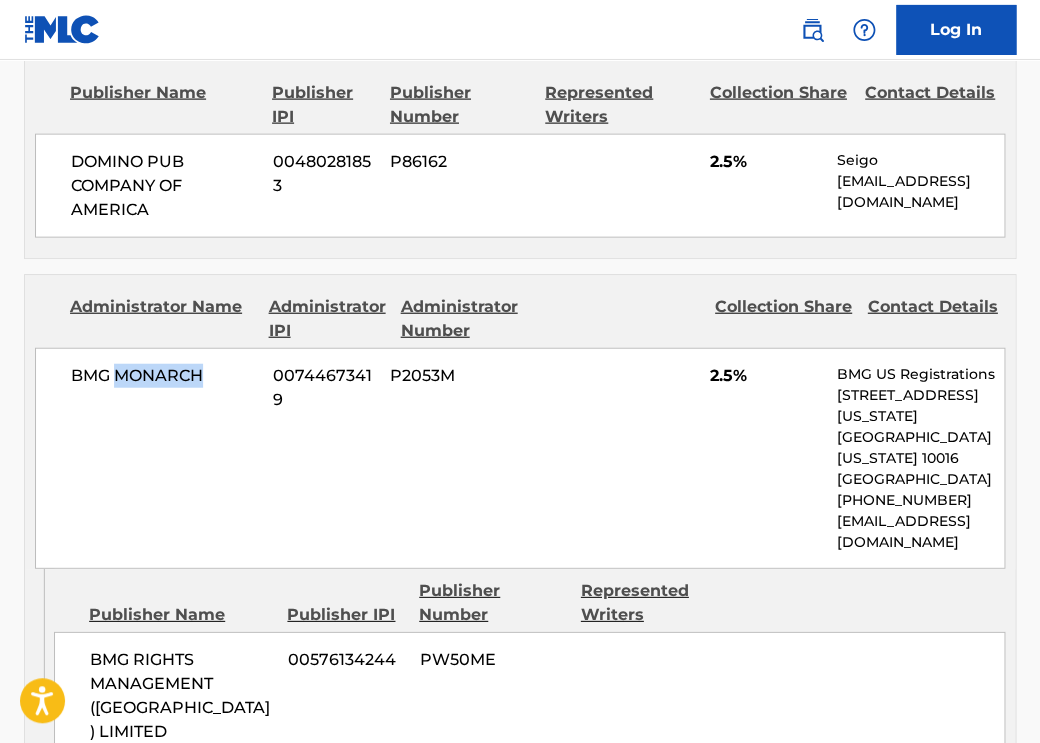 click on "BMG MONARCH" at bounding box center (164, 376) 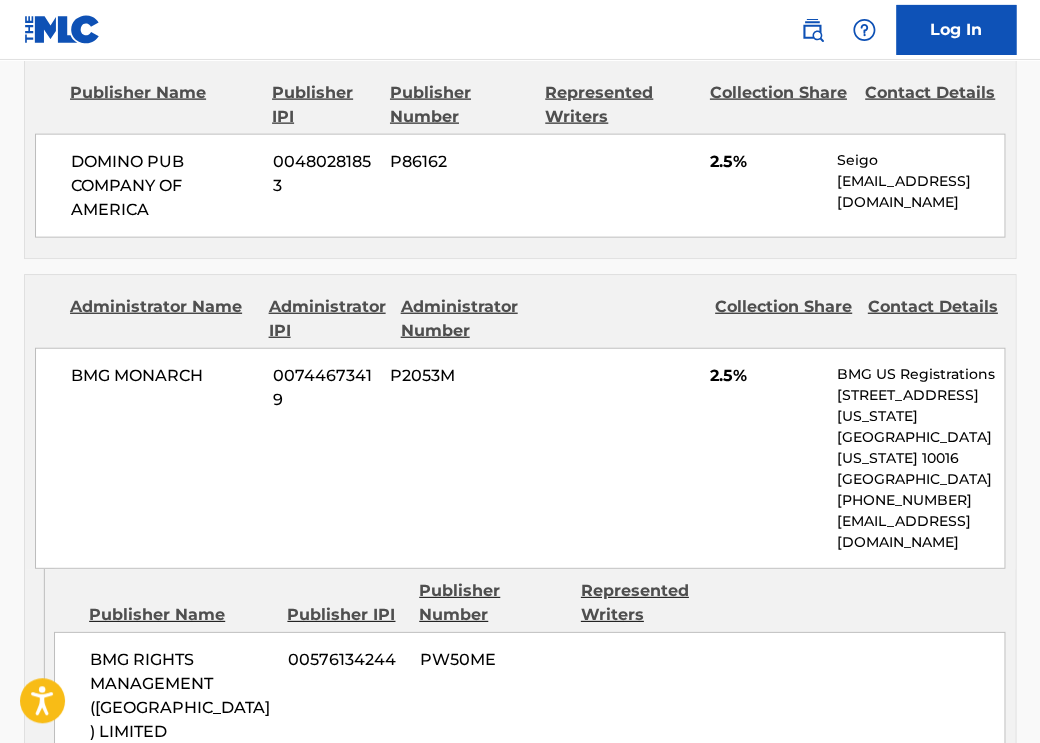 click on "BMG MONARCH" at bounding box center [164, 376] 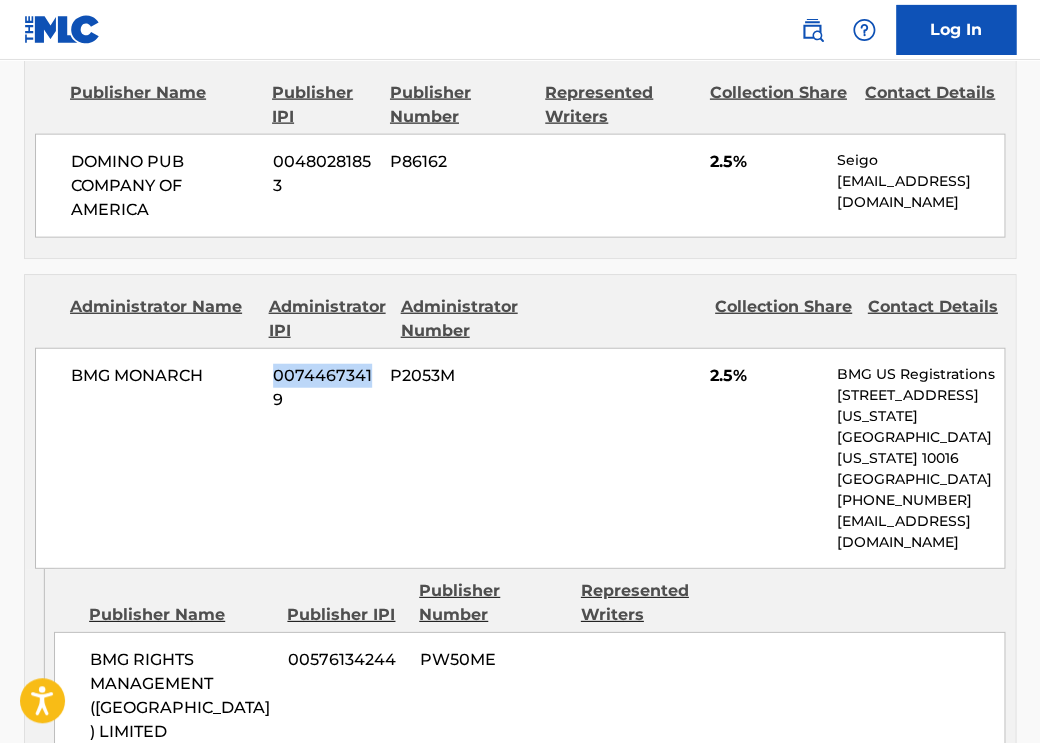 click on "00744673419" at bounding box center (324, 388) 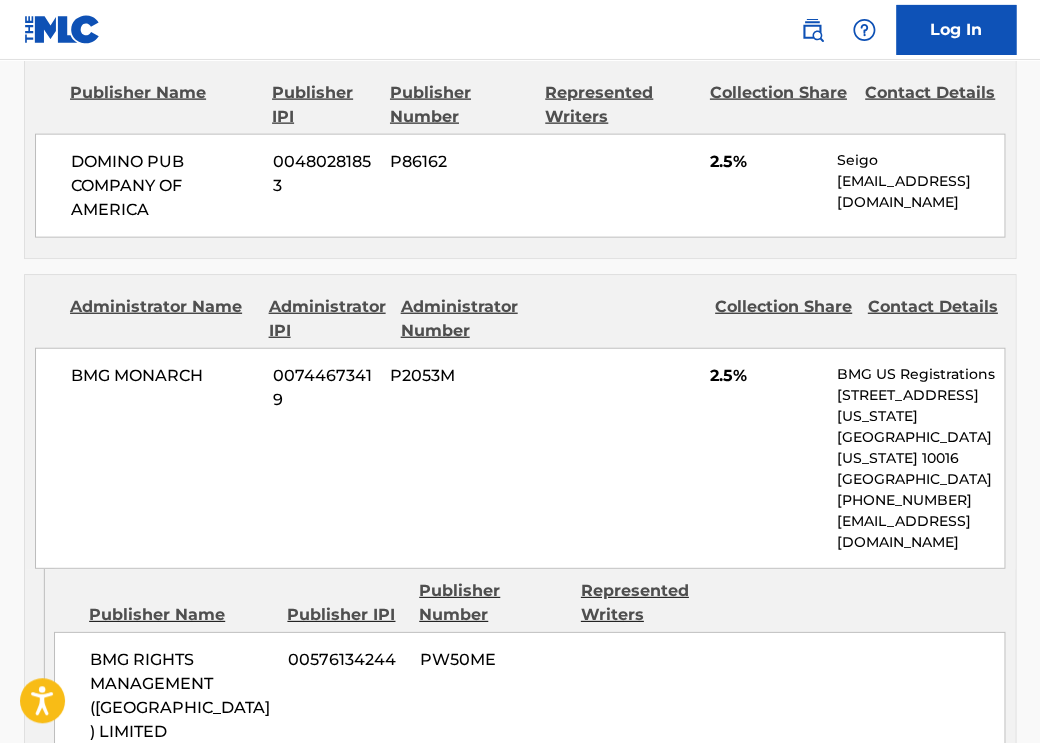 click on "00744673419" at bounding box center (324, 388) 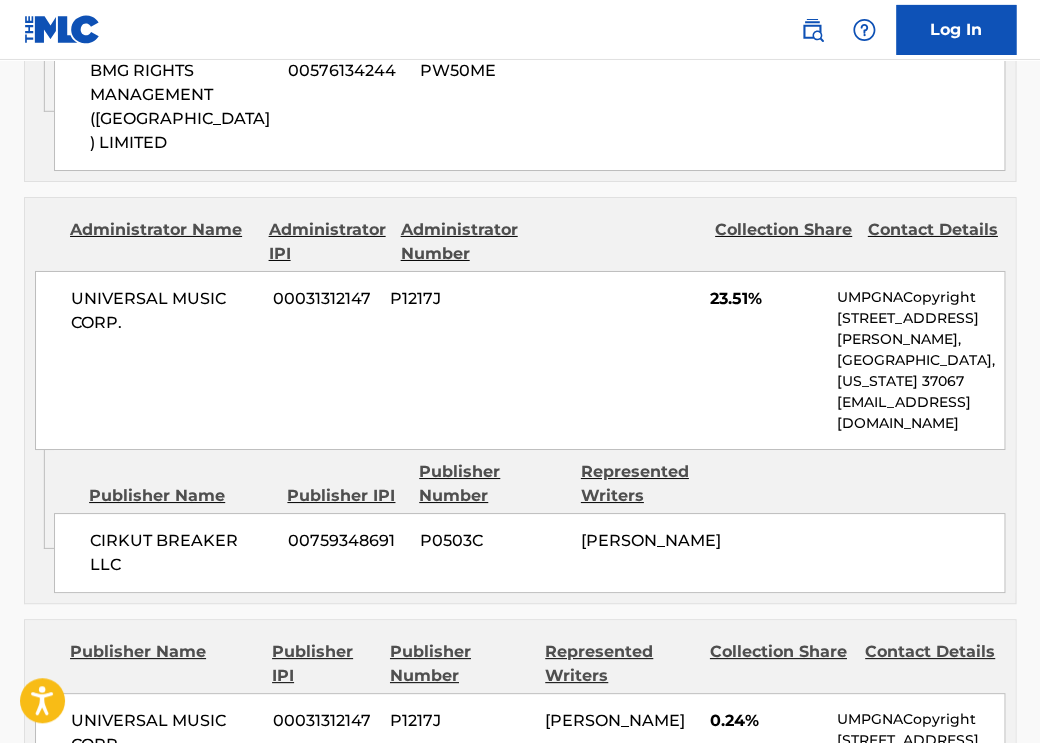 scroll, scrollTop: 1728, scrollLeft: 0, axis: vertical 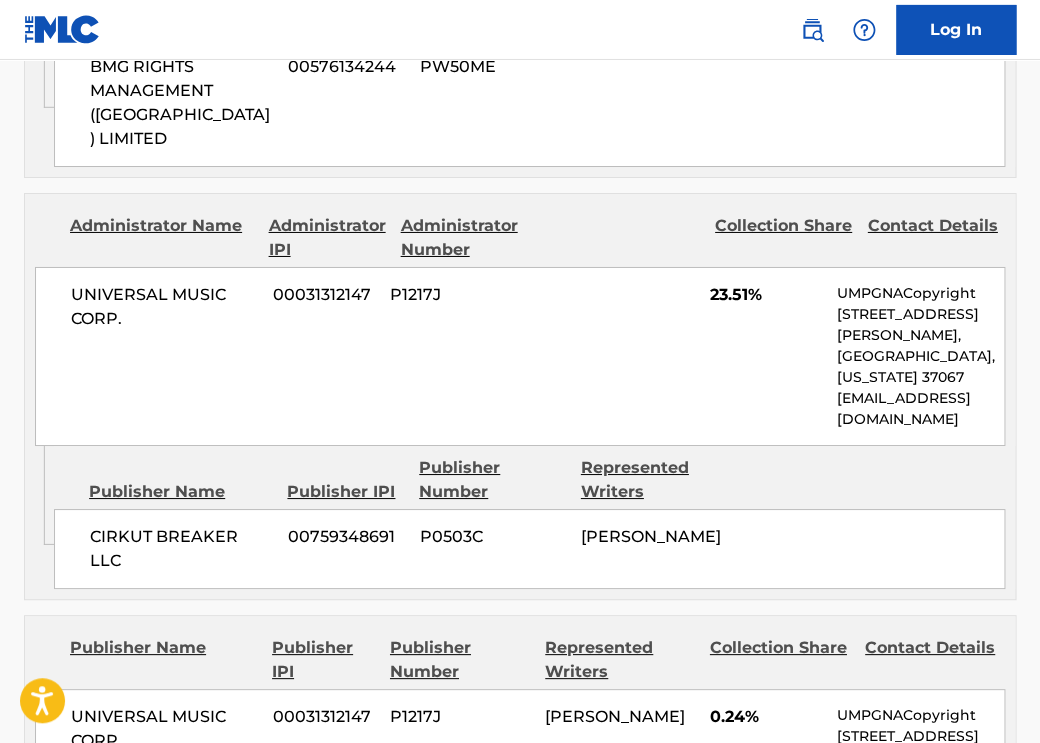 click on "UNIVERSAL MUSIC CORP." at bounding box center (164, 307) 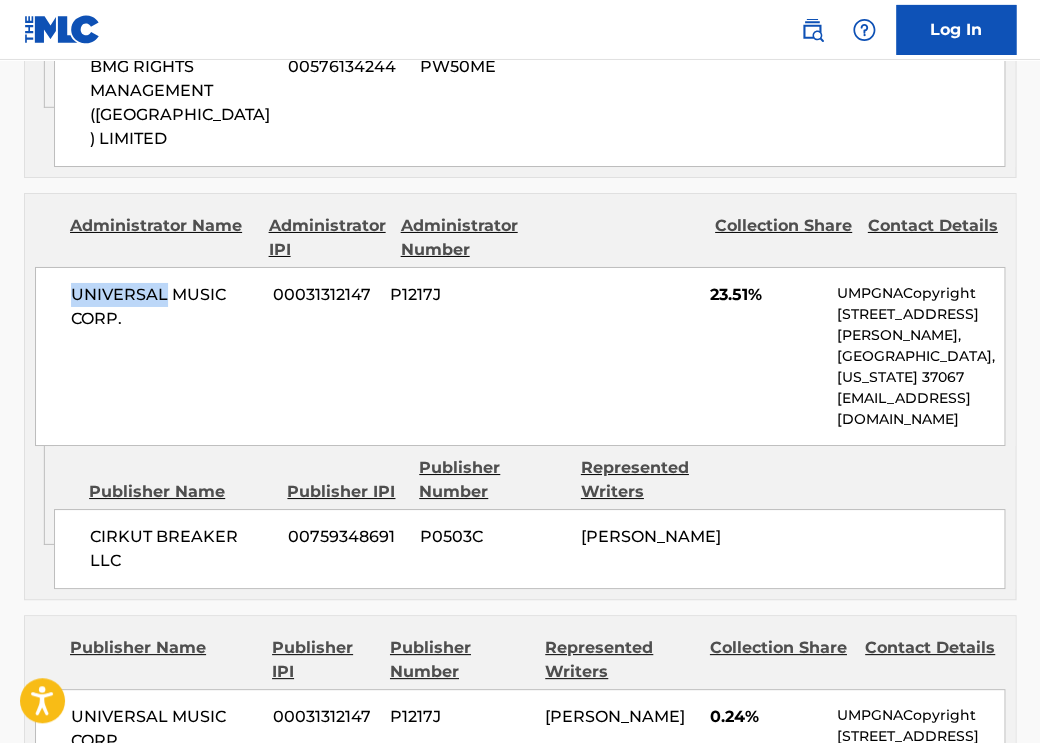 click on "UNIVERSAL MUSIC CORP." at bounding box center (164, 307) 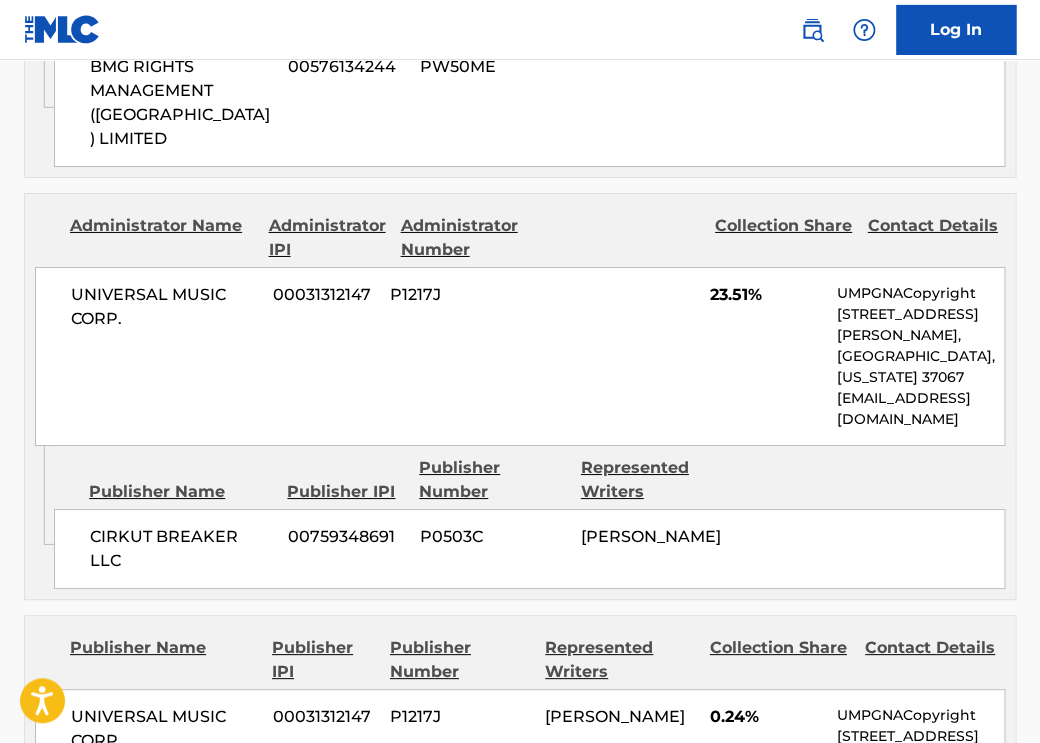 click on "UNIVERSAL MUSIC CORP." at bounding box center [164, 307] 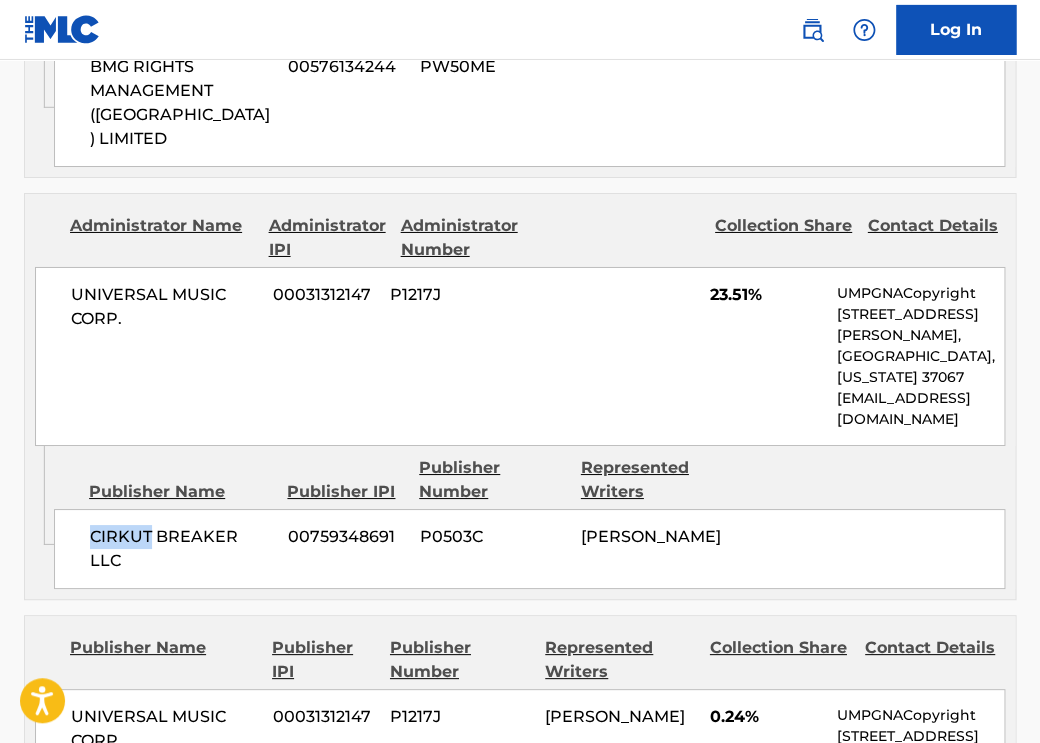 click on "CIRKUT BREAKER LLC" at bounding box center (181, 549) 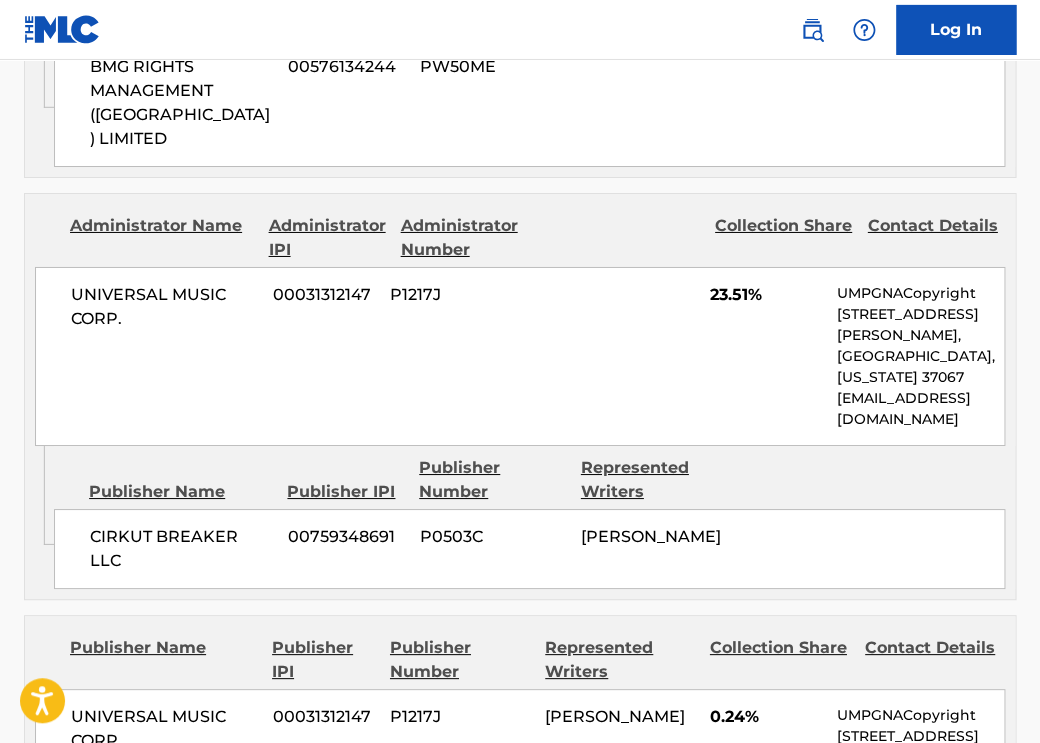 click on "CIRKUT BREAKER LLC" at bounding box center [181, 549] 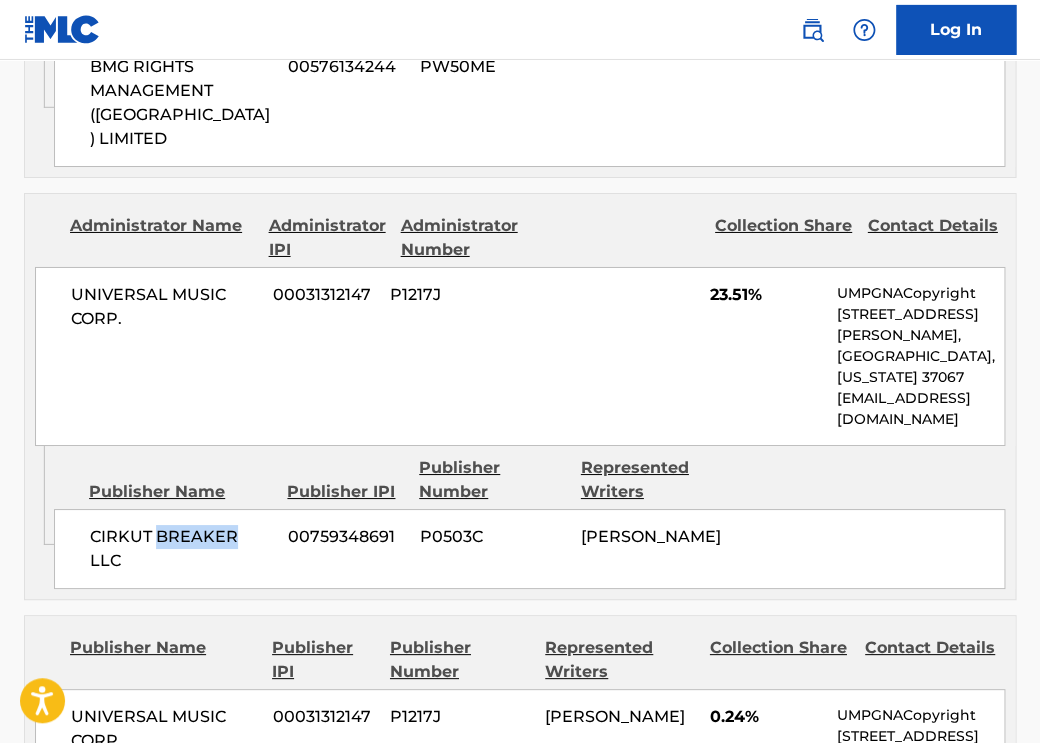 click on "CIRKUT BREAKER LLC" at bounding box center [181, 549] 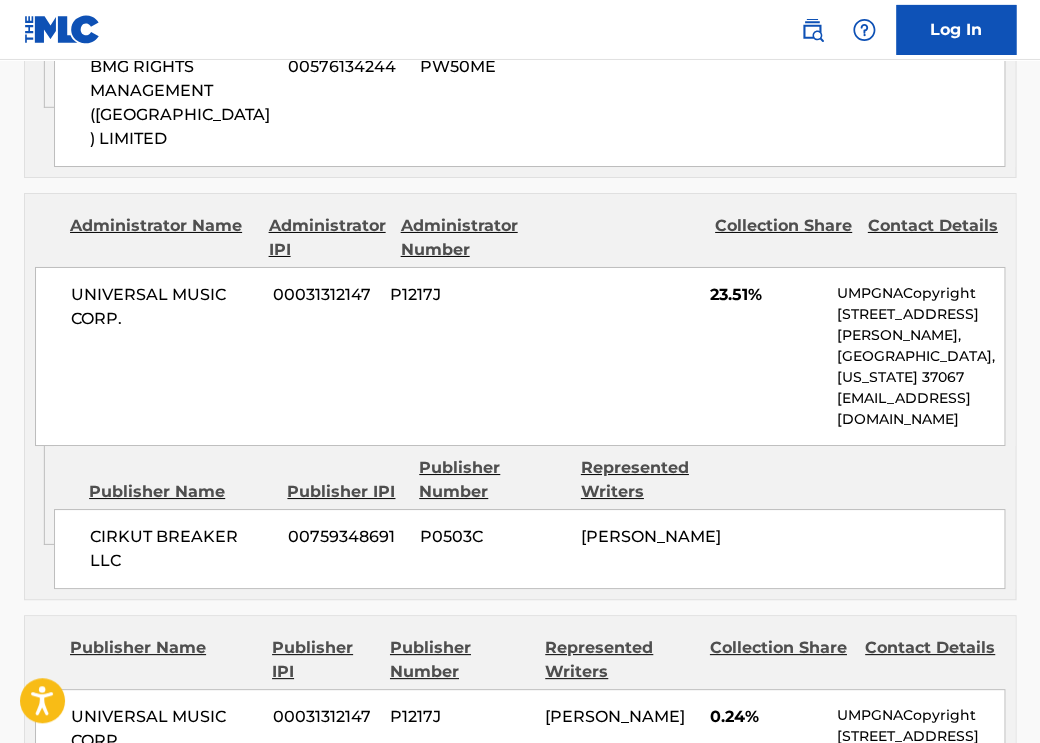click on "CIRKUT BREAKER LLC" at bounding box center (181, 549) 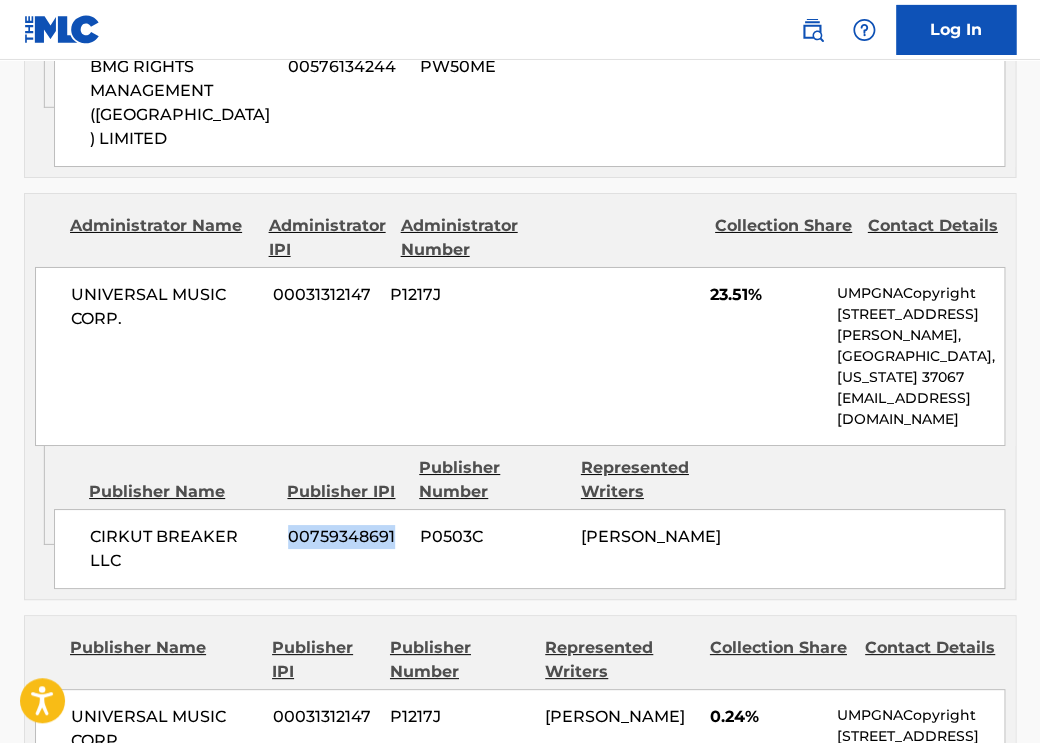 click on "00759348691" at bounding box center [346, 537] 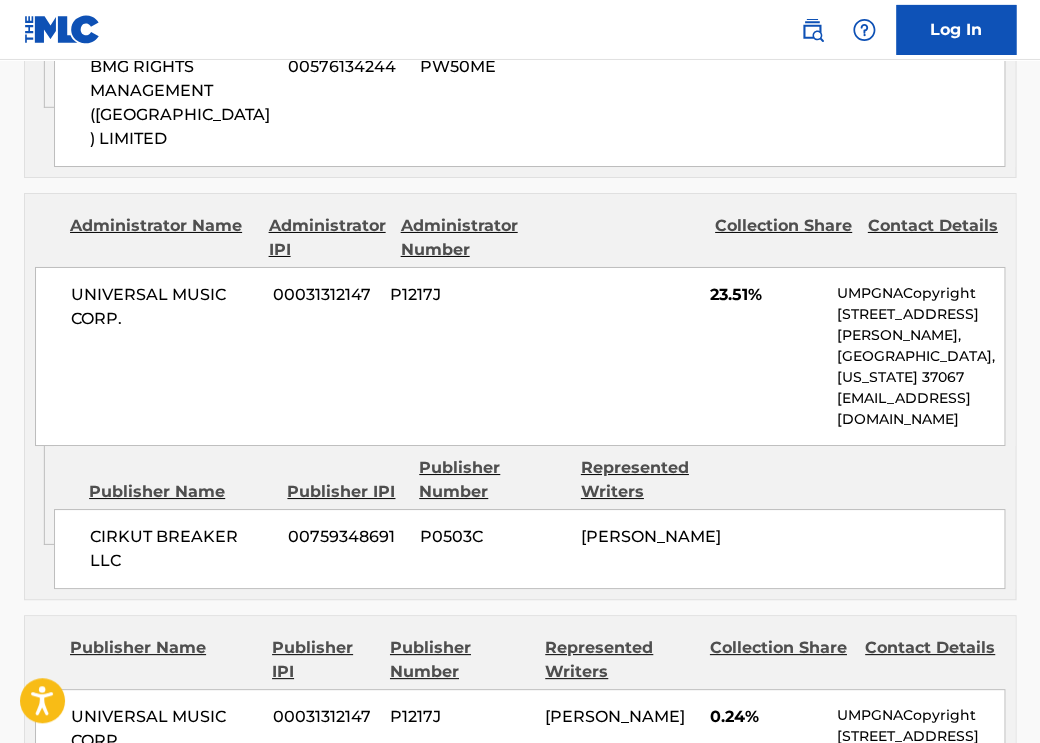 click on "00759348691" at bounding box center (346, 537) 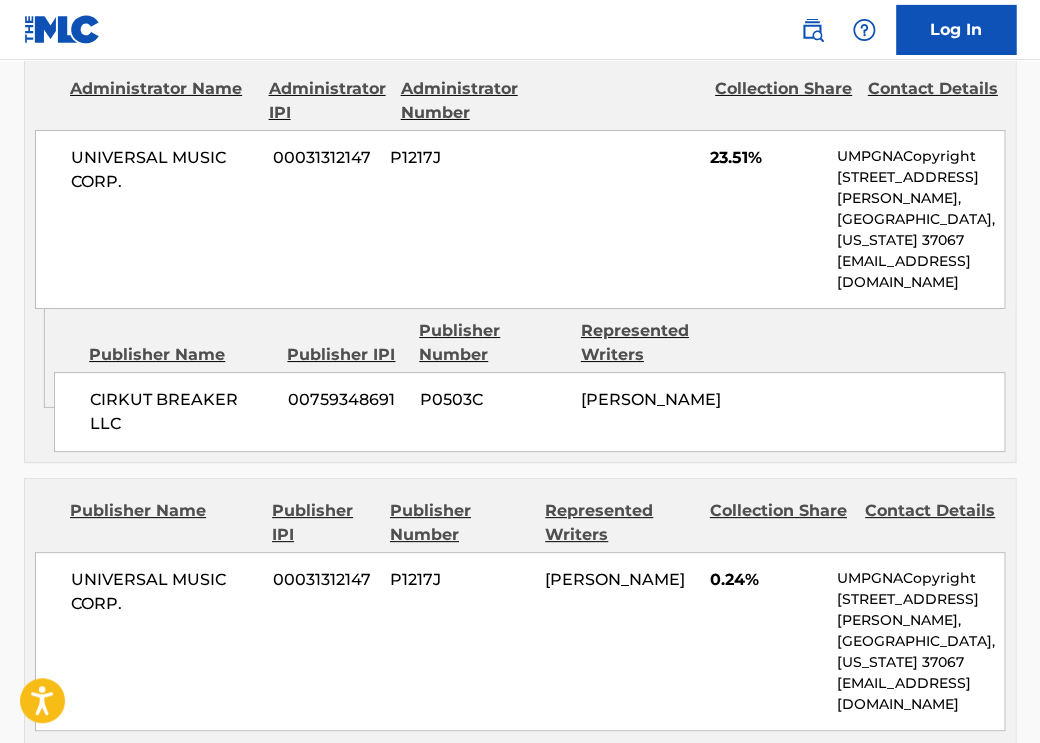 scroll, scrollTop: 1877, scrollLeft: 0, axis: vertical 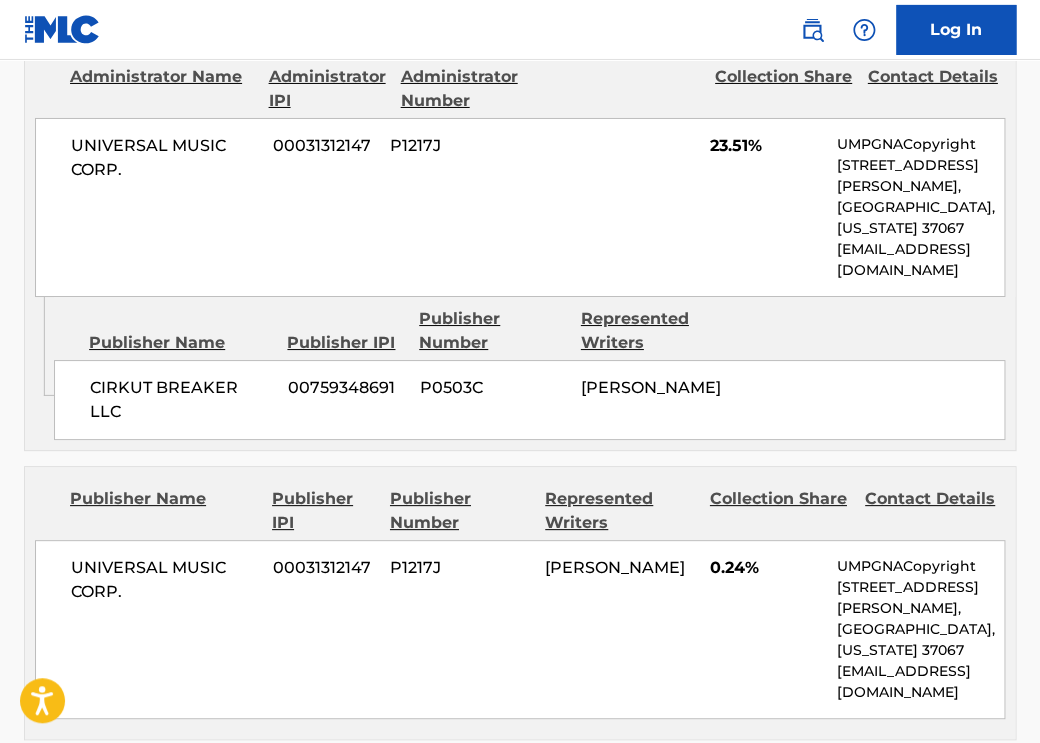 click on "HENRY RUSSELL WALTER" at bounding box center [651, 387] 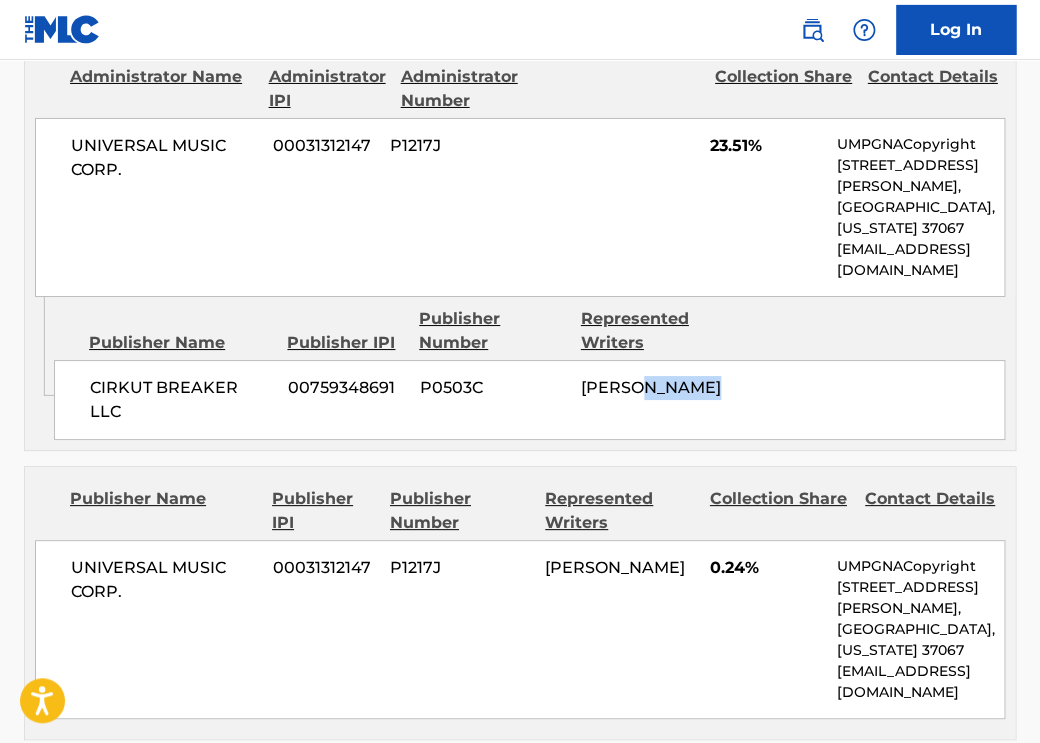 click on "HENRY RUSSELL WALTER" at bounding box center [651, 387] 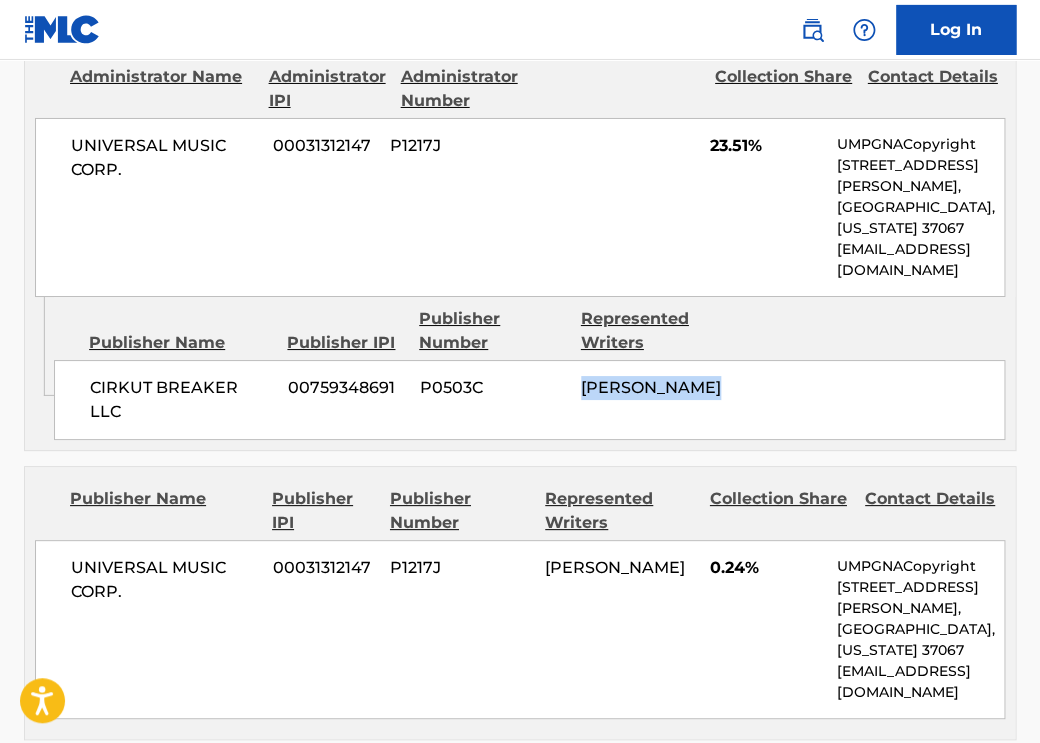 click on "HENRY RUSSELL WALTER" at bounding box center [651, 387] 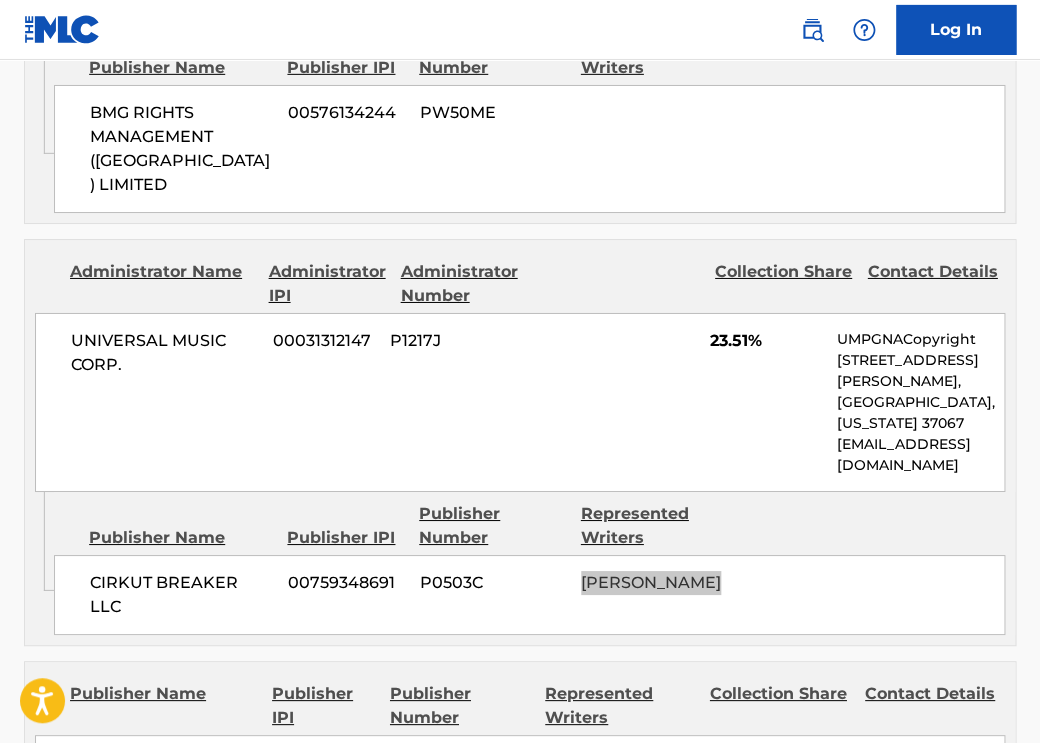 scroll, scrollTop: 1643, scrollLeft: 0, axis: vertical 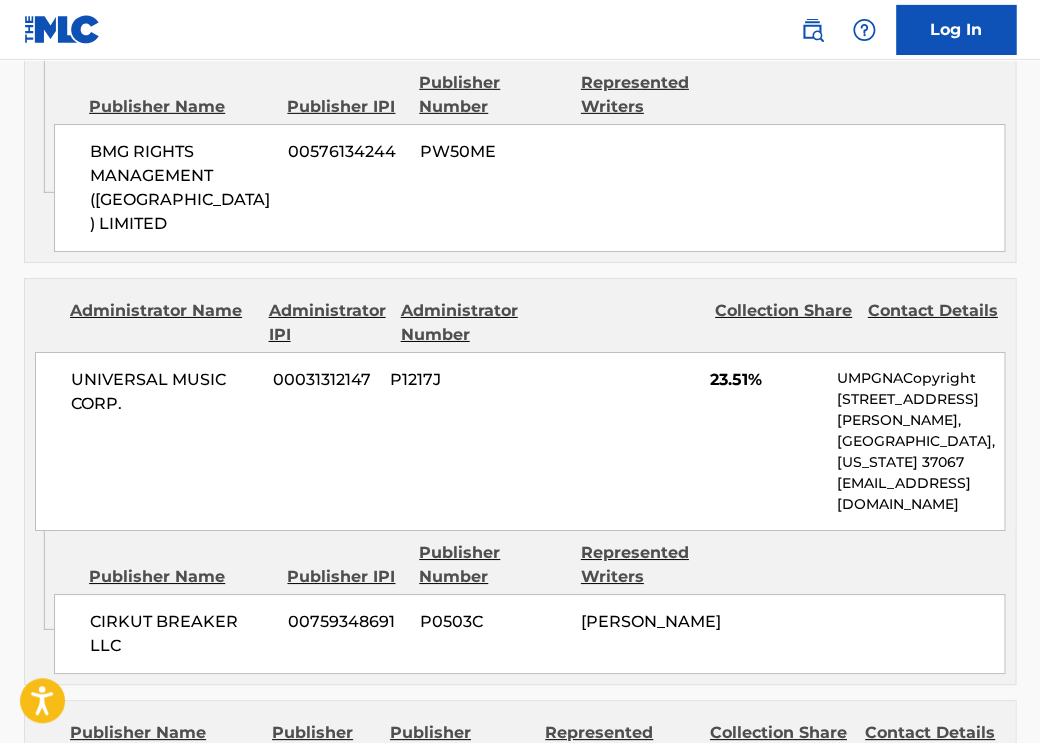 click on "UNIVERSAL MUSIC CORP." at bounding box center (164, 392) 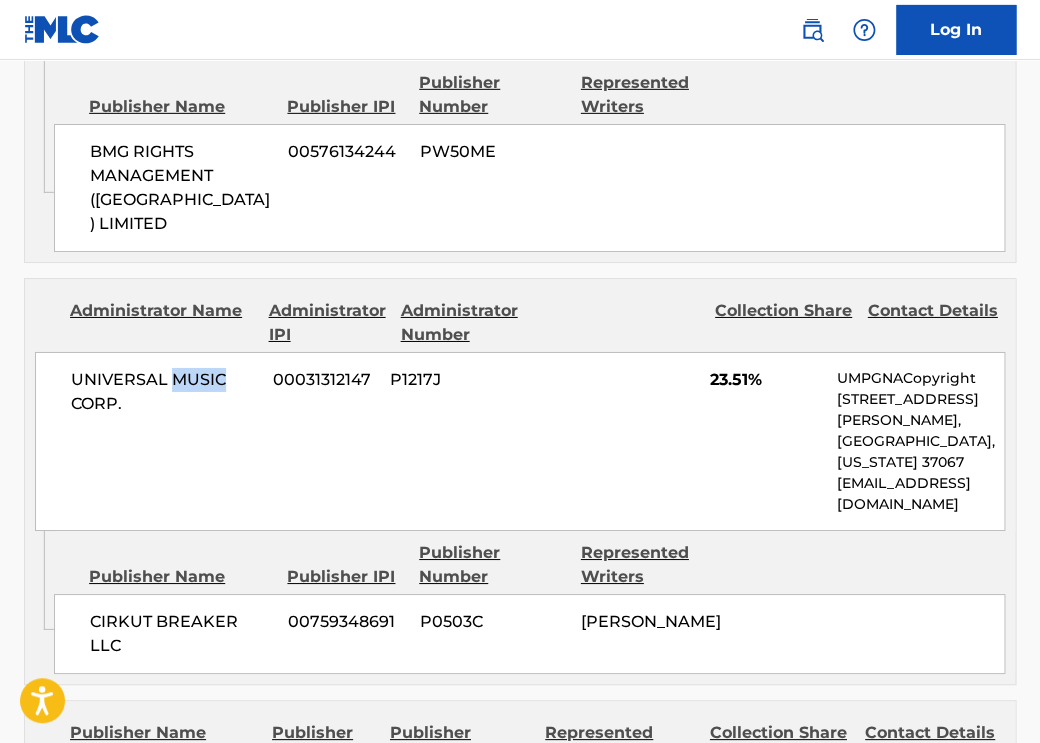 click on "UNIVERSAL MUSIC CORP." at bounding box center [164, 392] 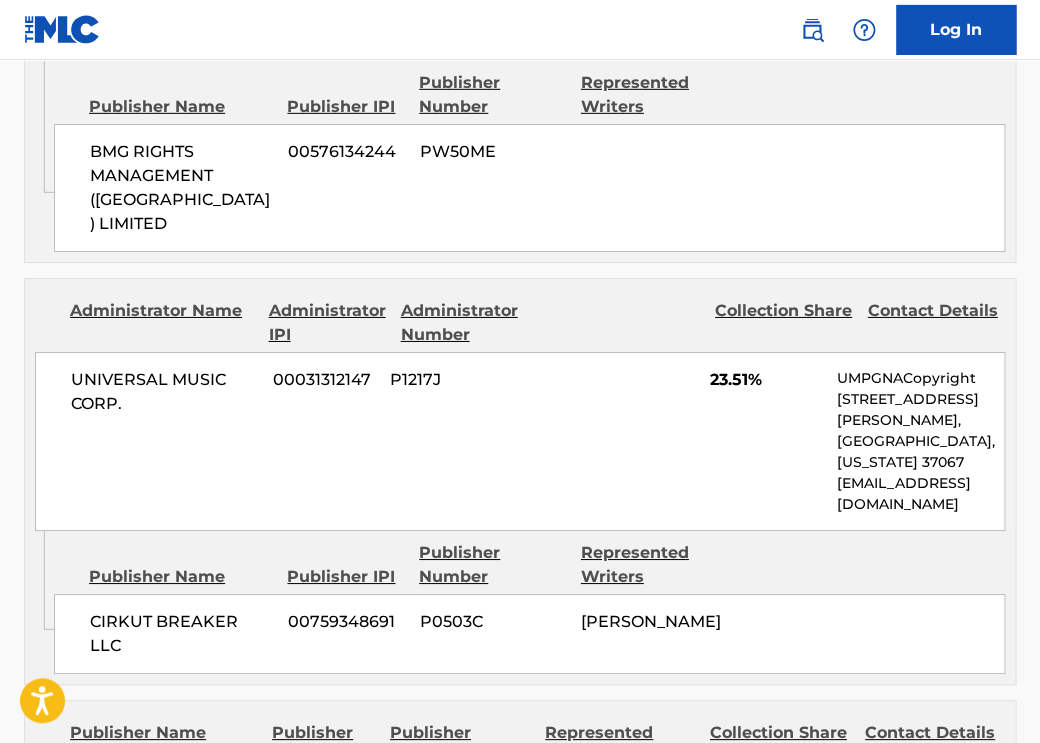 click on "UNIVERSAL MUSIC CORP." at bounding box center [164, 392] 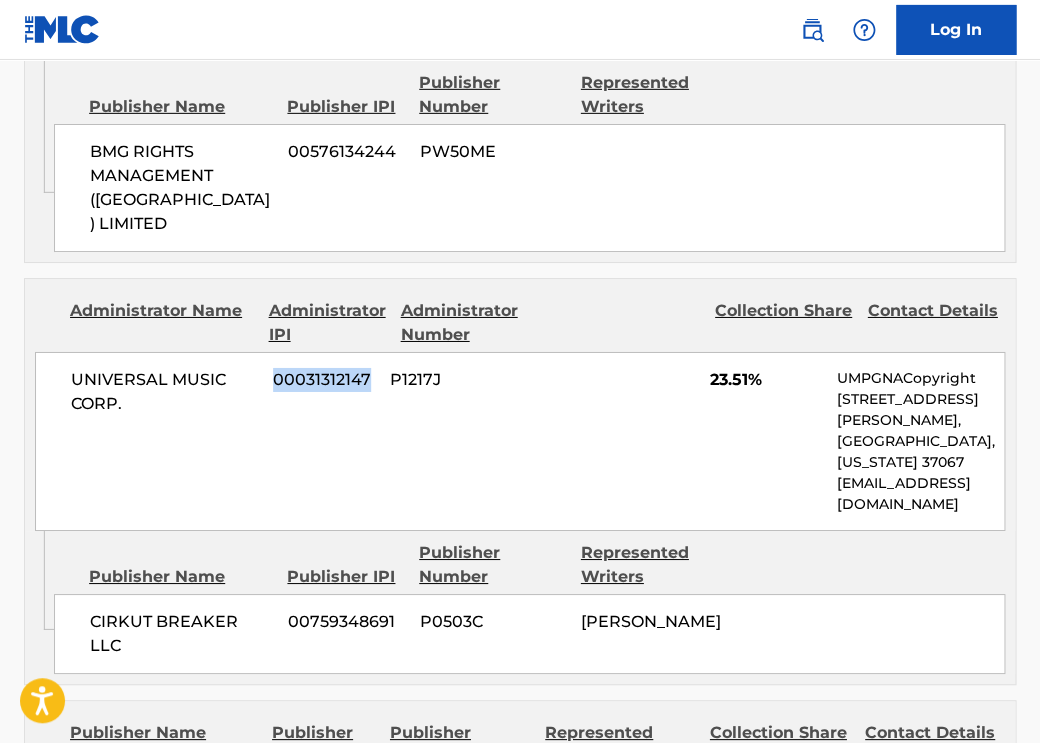 click on "00031312147" at bounding box center [324, 380] 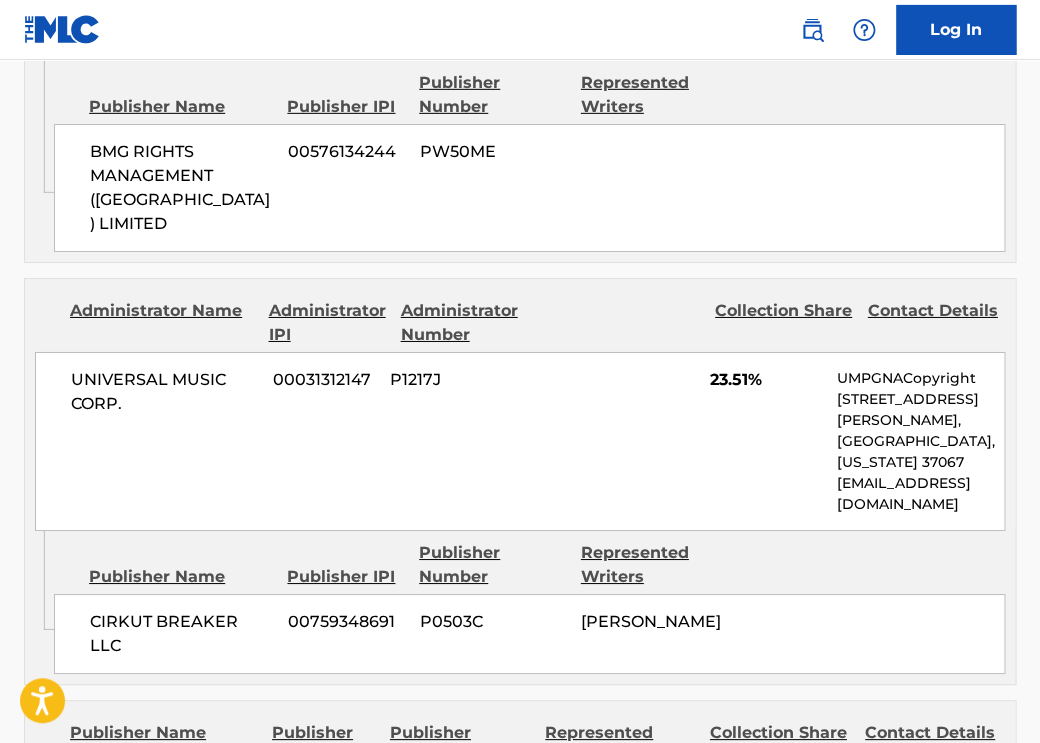 click on "00031312147" at bounding box center (324, 380) 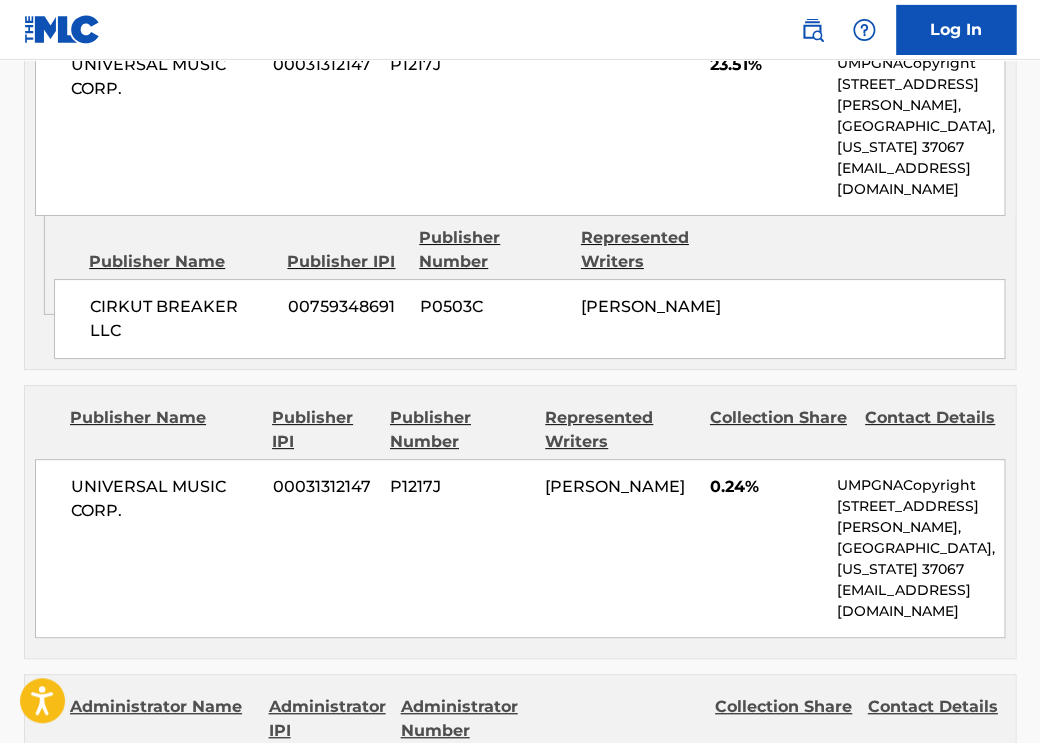 scroll, scrollTop: 2001, scrollLeft: 0, axis: vertical 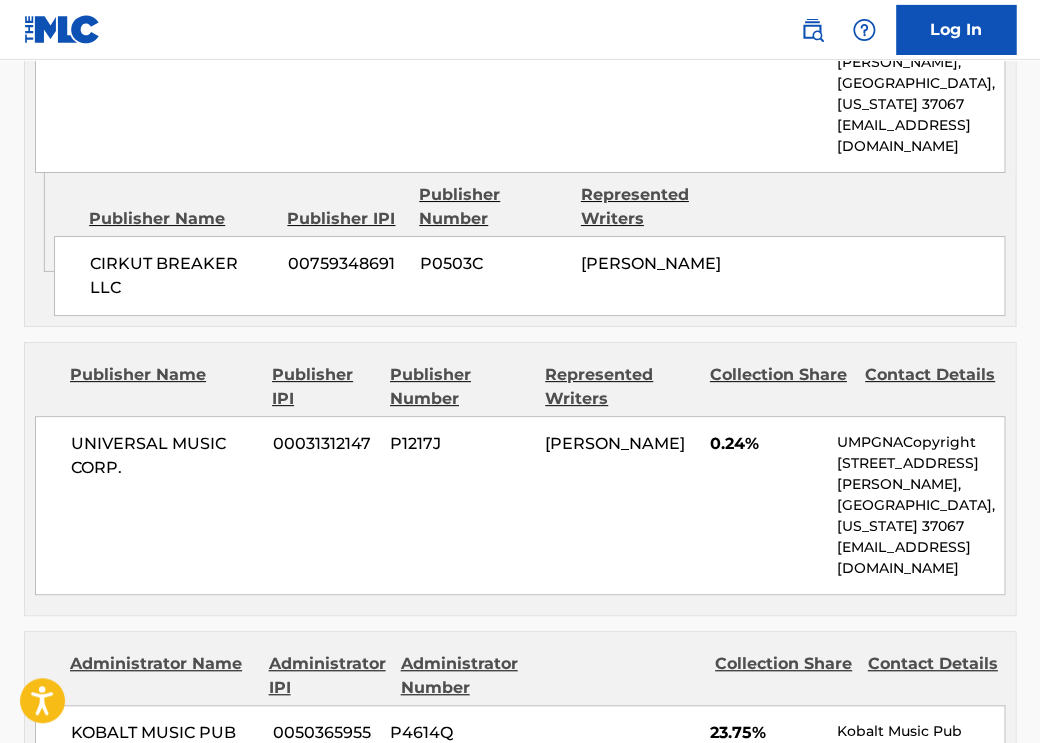 click on "KOBALT MUSIC PUB AMERICA INC" at bounding box center (164, 745) 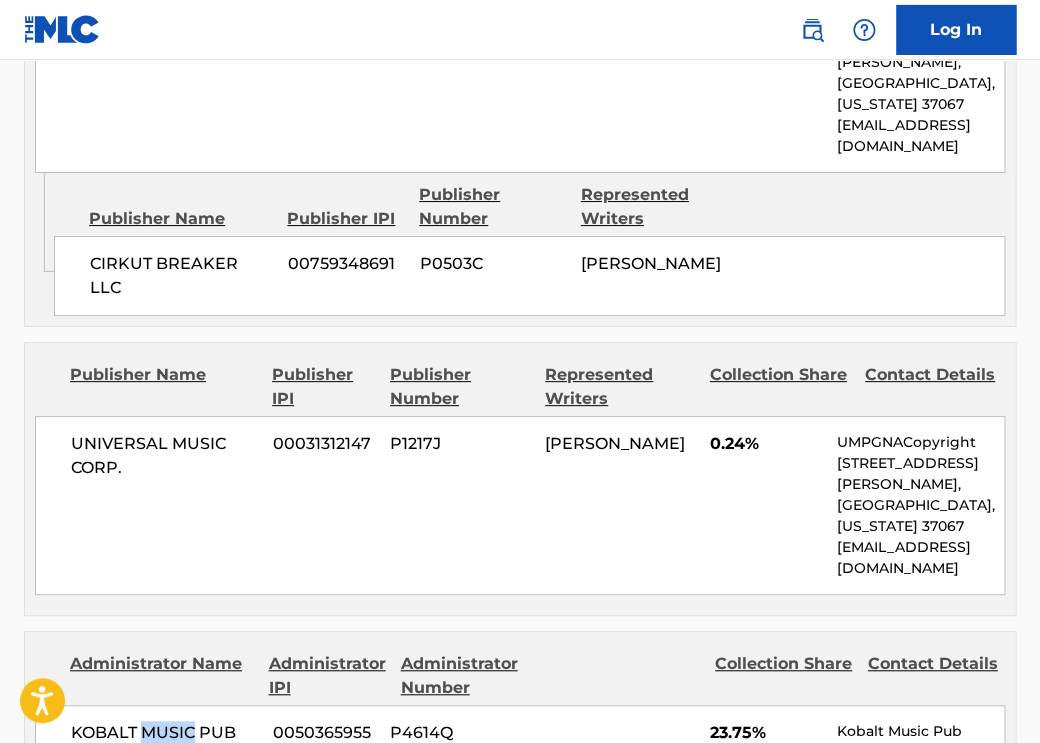 click on "KOBALT MUSIC PUB AMERICA INC" at bounding box center [164, 745] 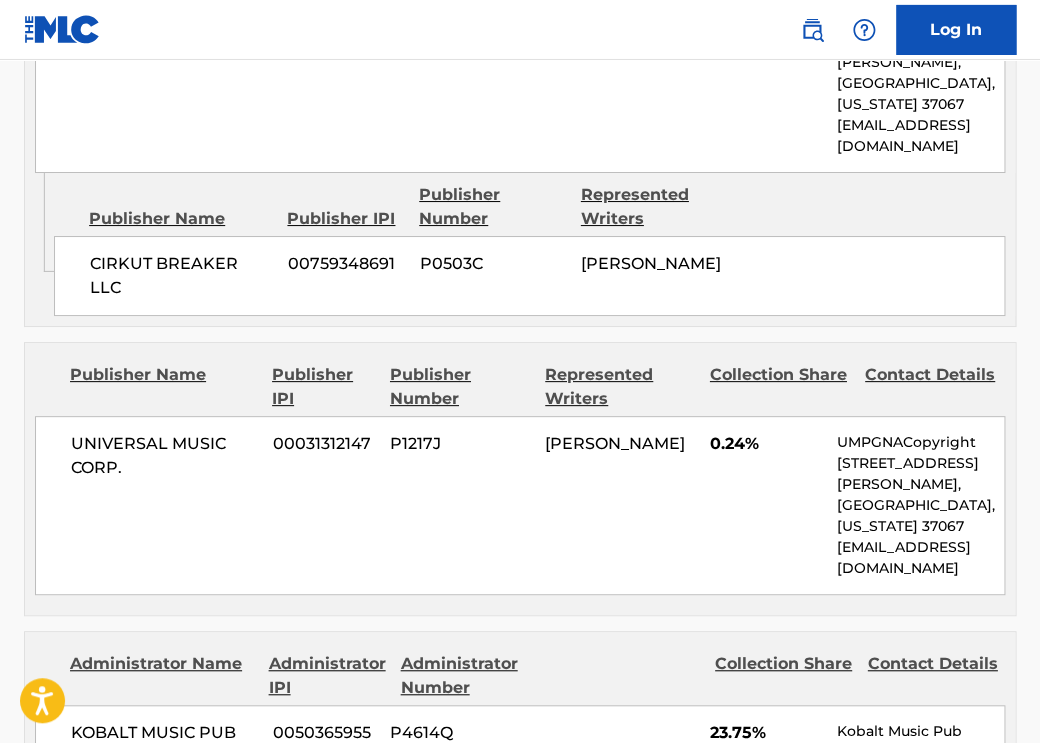click on "KOBALT MUSIC PUB AMERICA INC" at bounding box center [164, 745] 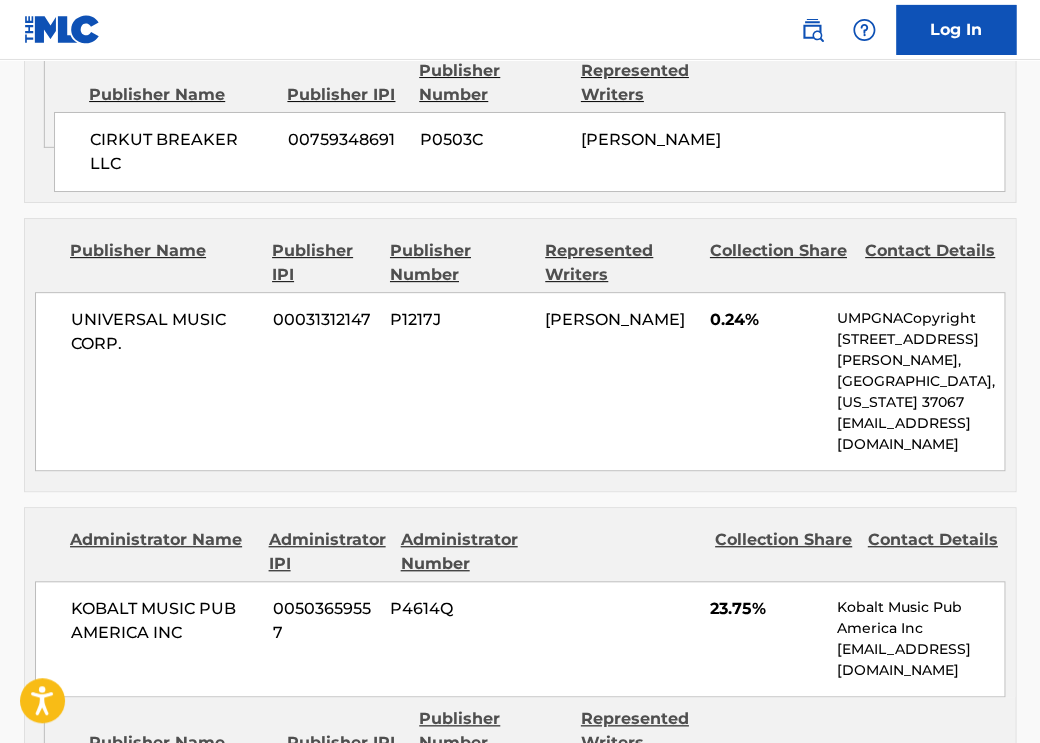 scroll, scrollTop: 2379, scrollLeft: 0, axis: vertical 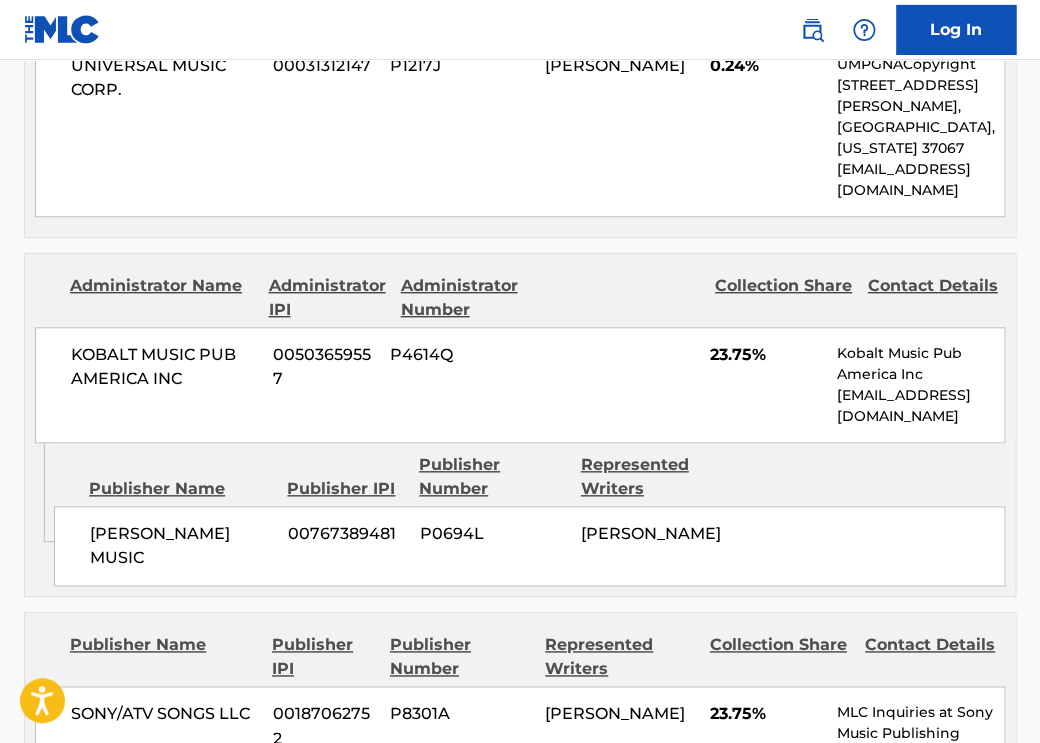 click on "ANDREW WATT MUSIC" at bounding box center [181, 546] 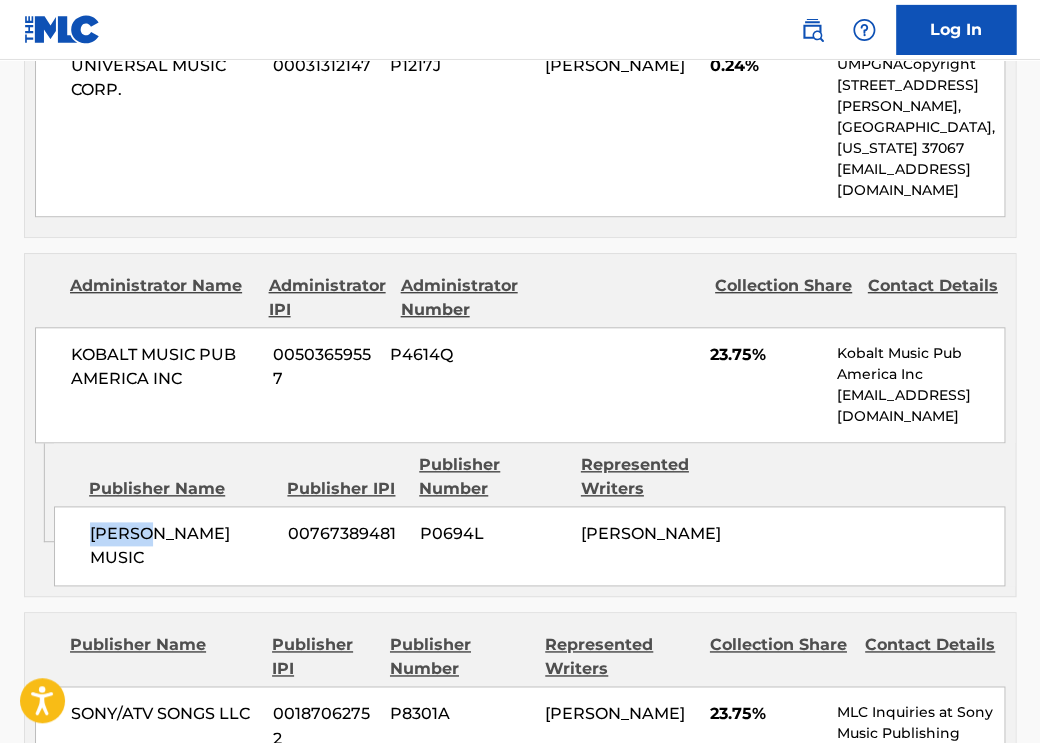 click on "ANDREW WATT MUSIC" at bounding box center (181, 546) 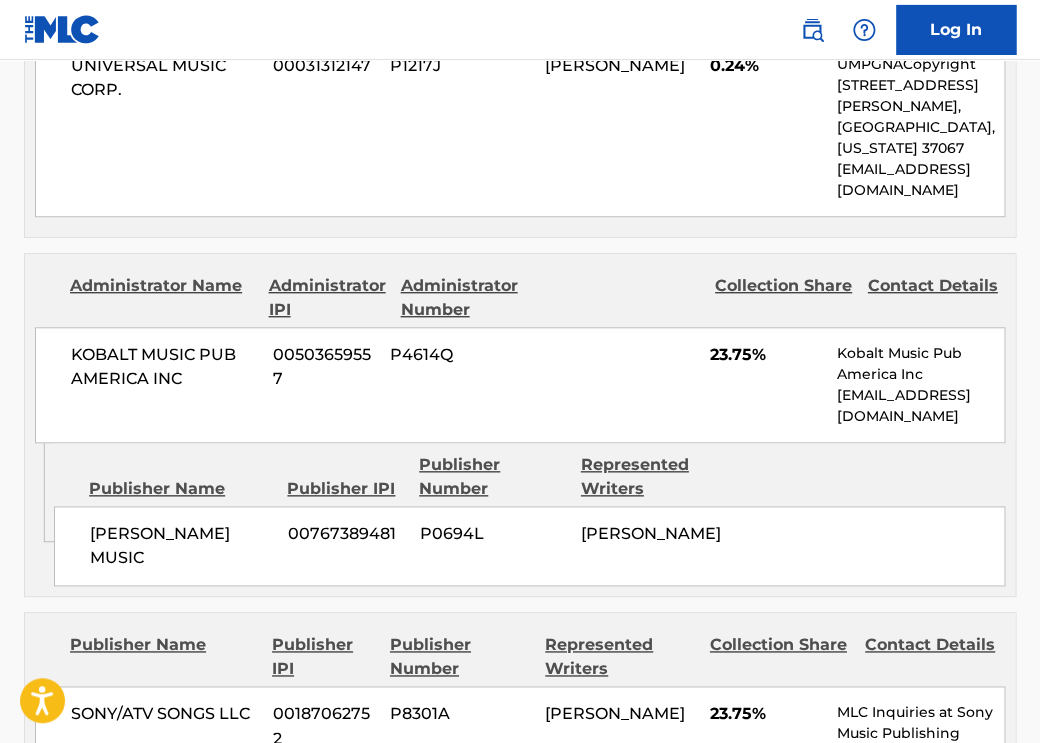 click on "ANDREW WATT MUSIC" at bounding box center [181, 546] 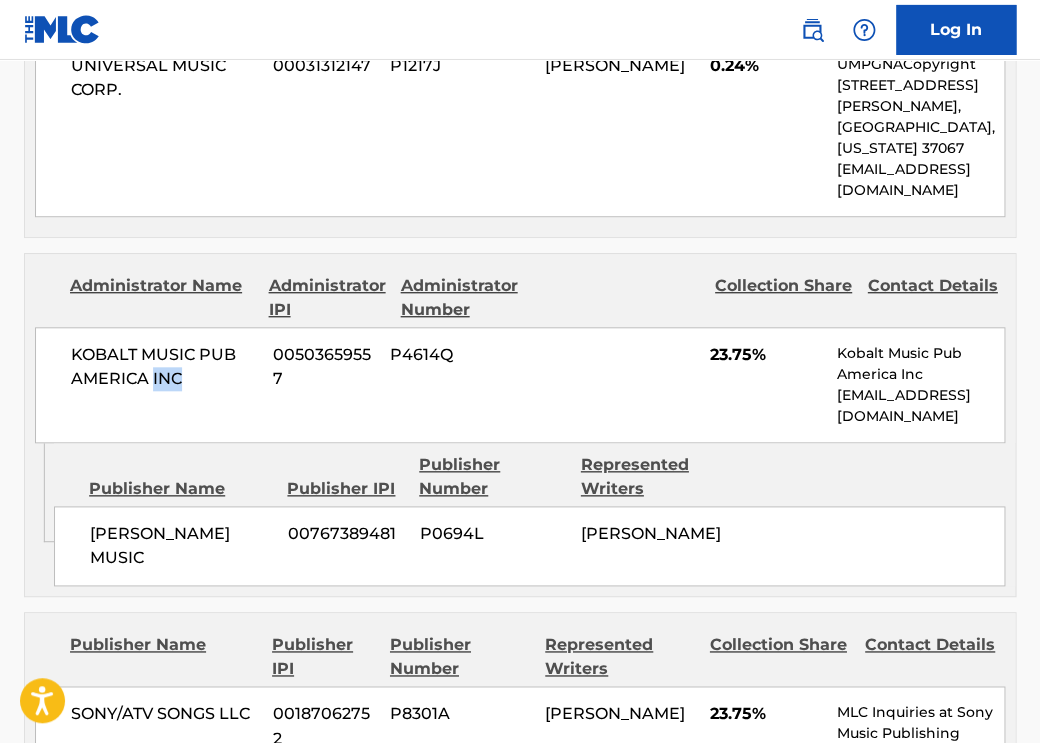 click on "KOBALT MUSIC PUB AMERICA INC" at bounding box center [164, 367] 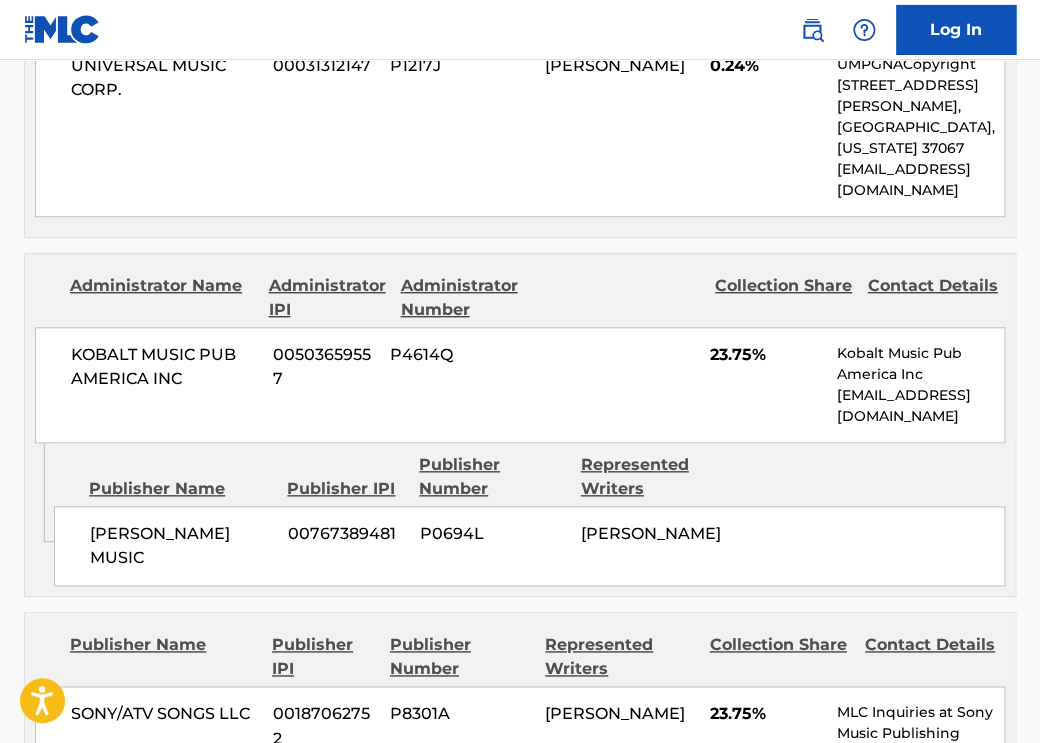click on "KOBALT MUSIC PUB AMERICA INC" at bounding box center [164, 367] 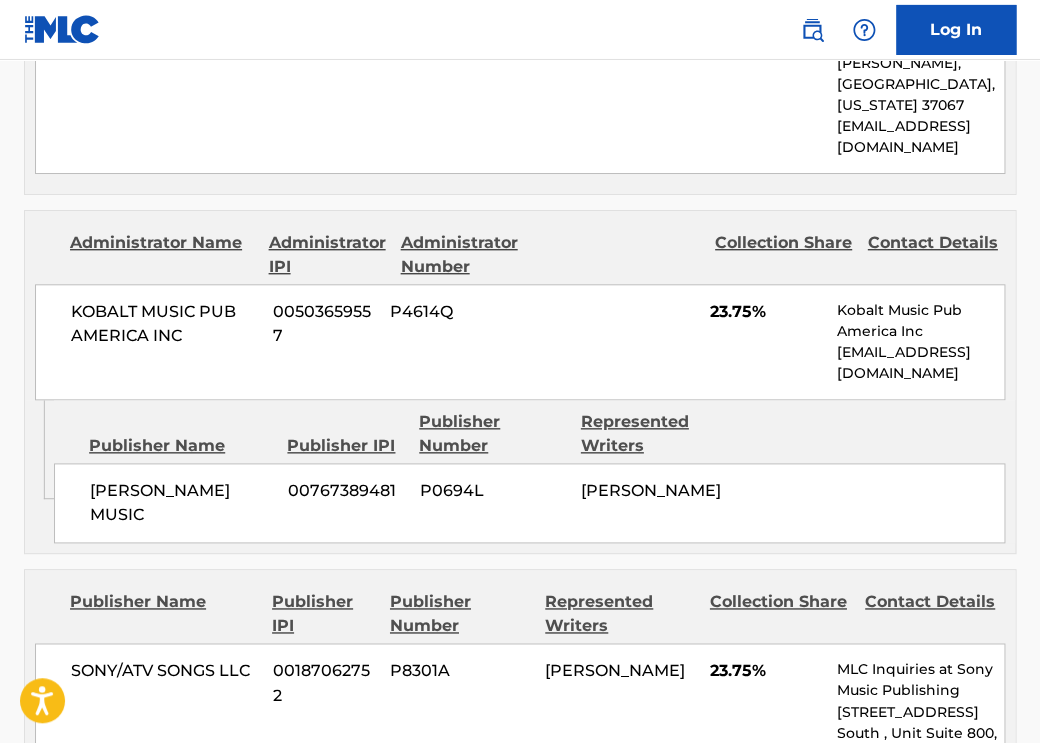 scroll, scrollTop: 2446, scrollLeft: 0, axis: vertical 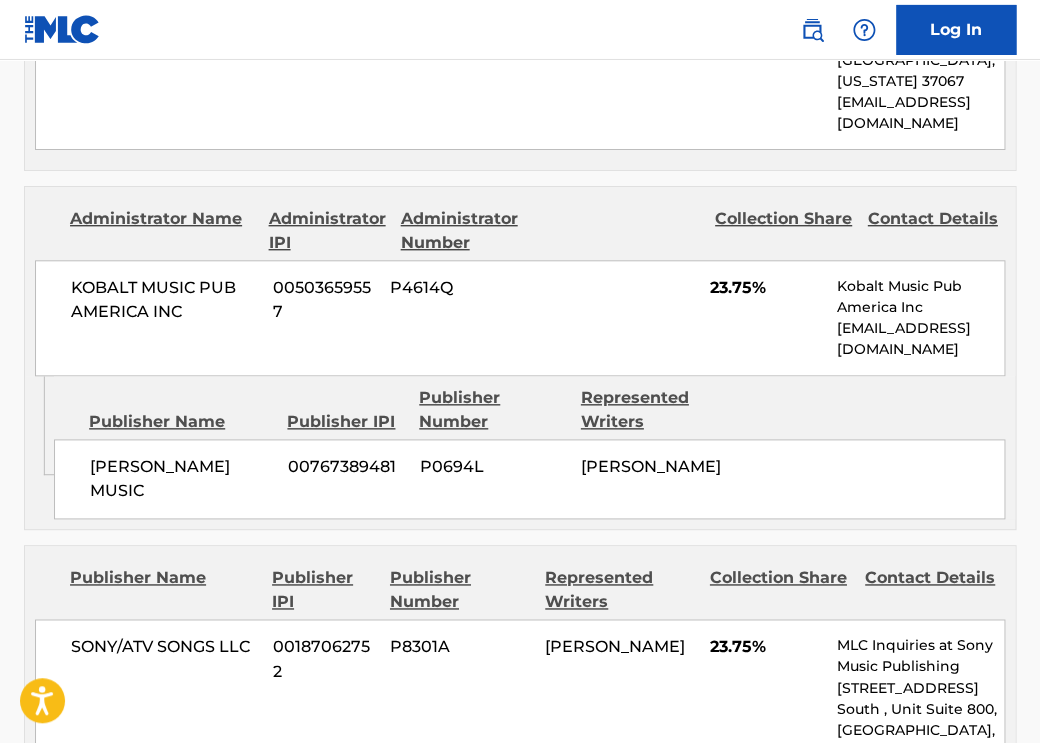 click on "ANDREW WATT MUSIC" at bounding box center [181, 479] 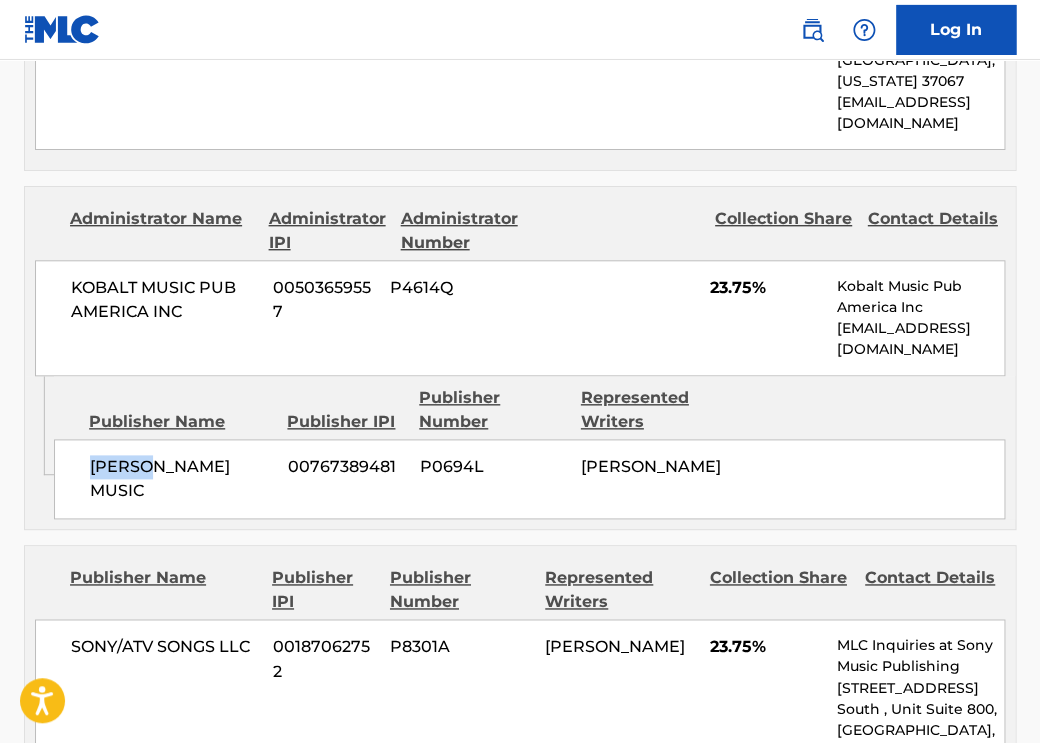 click on "ANDREW WATT MUSIC" at bounding box center [181, 479] 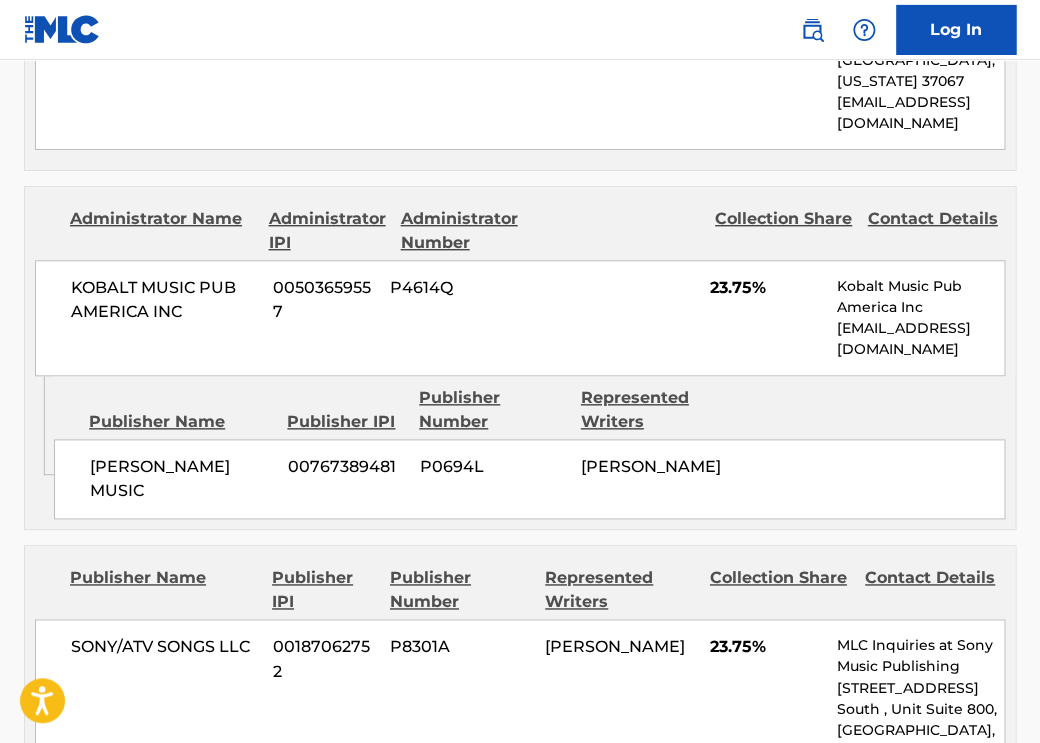 click on "ANDREW WATT MUSIC" at bounding box center [181, 479] 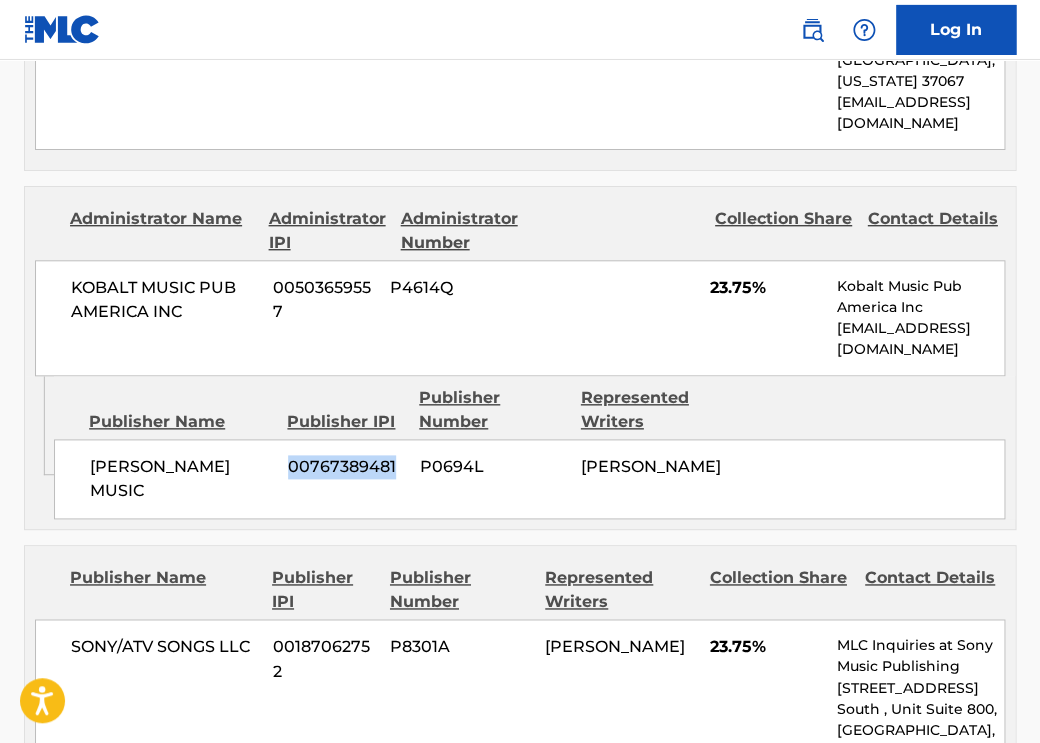 click on "00767389481" at bounding box center (346, 467) 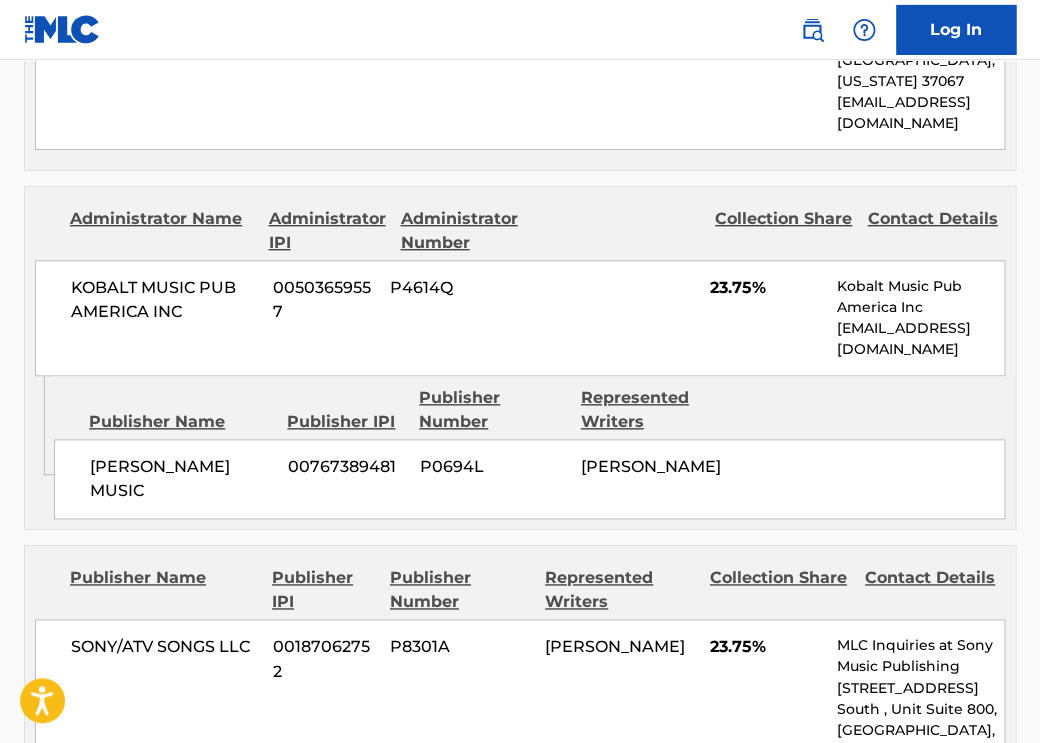 click on "00767389481" at bounding box center [346, 467] 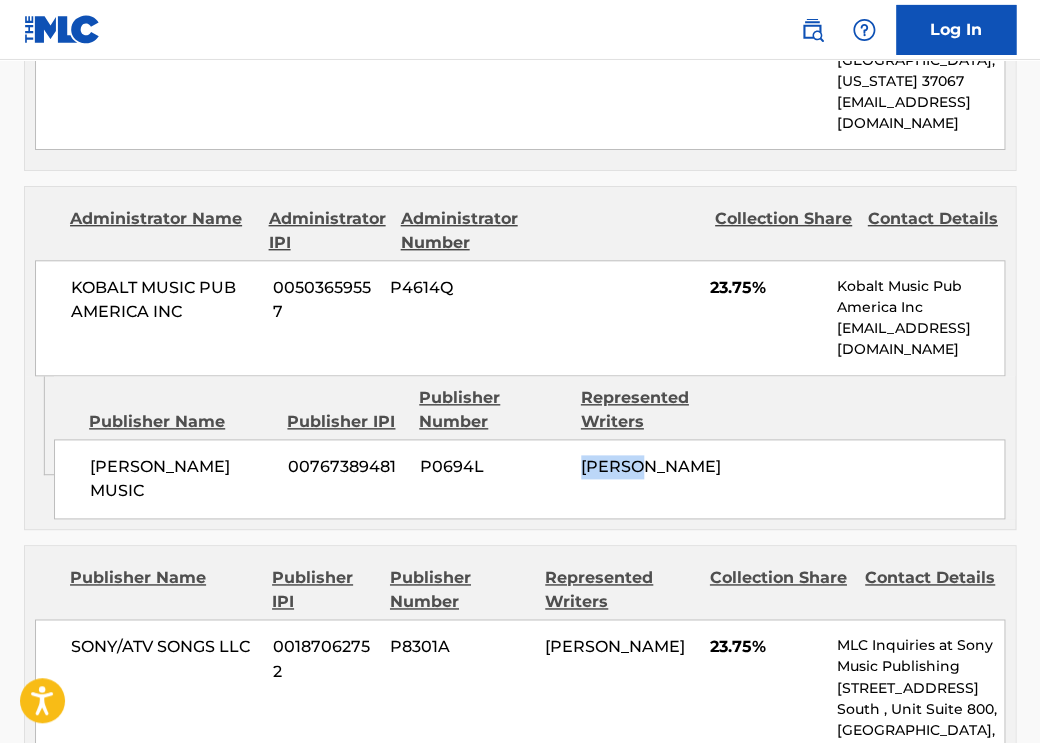click on "ANDREW WOTMAN" at bounding box center [651, 466] 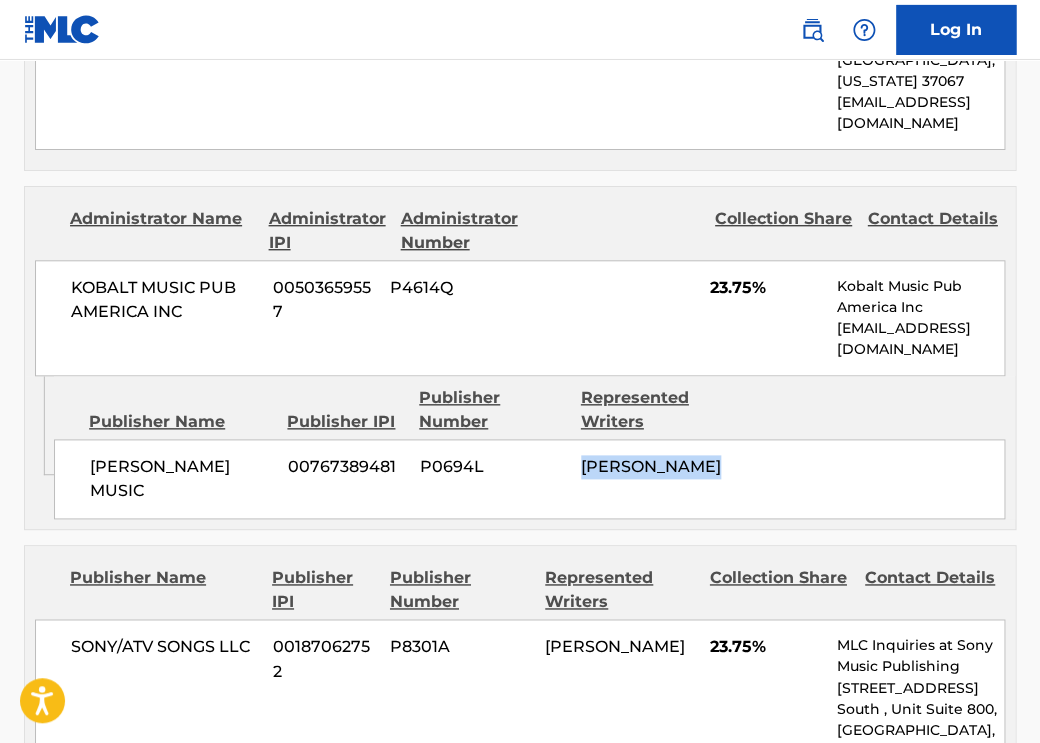 click on "ANDREW WOTMAN" at bounding box center (651, 466) 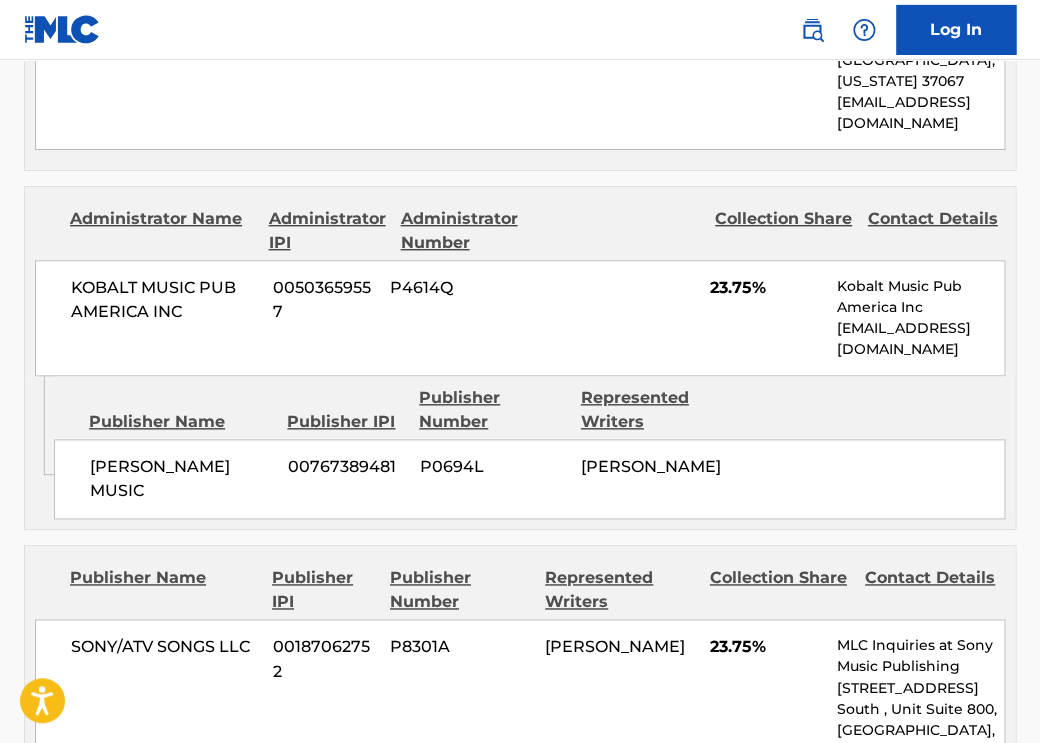 click on "ANDREW WATT MUSIC" at bounding box center [181, 479] 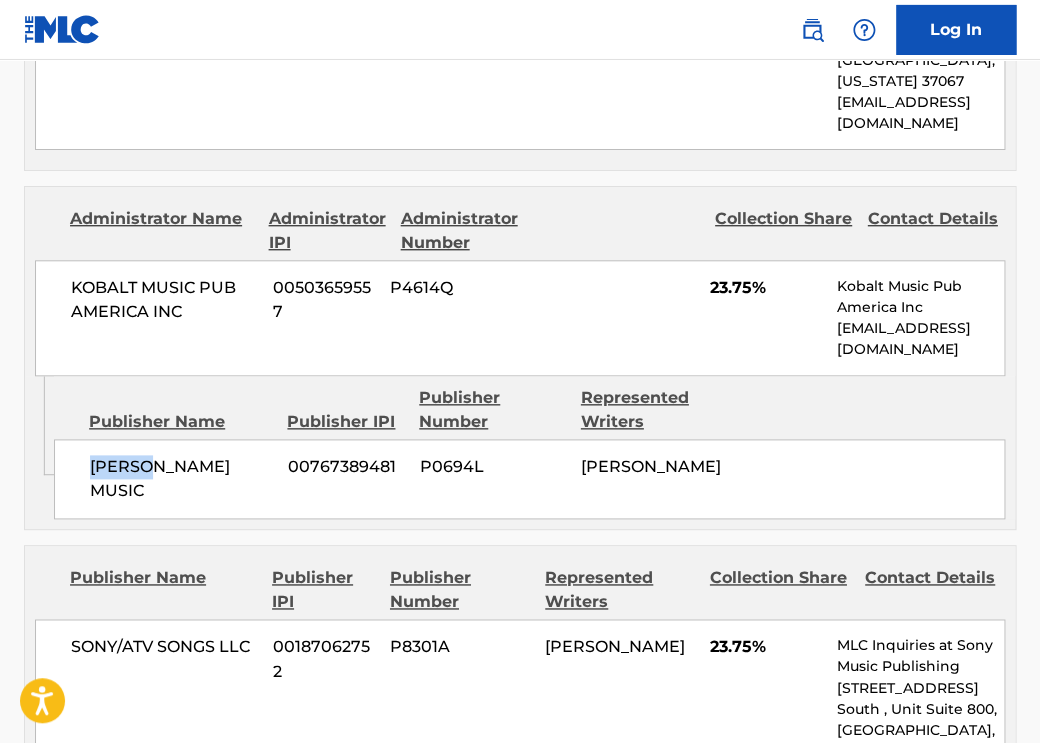 click on "ANDREW WATT MUSIC" at bounding box center (181, 479) 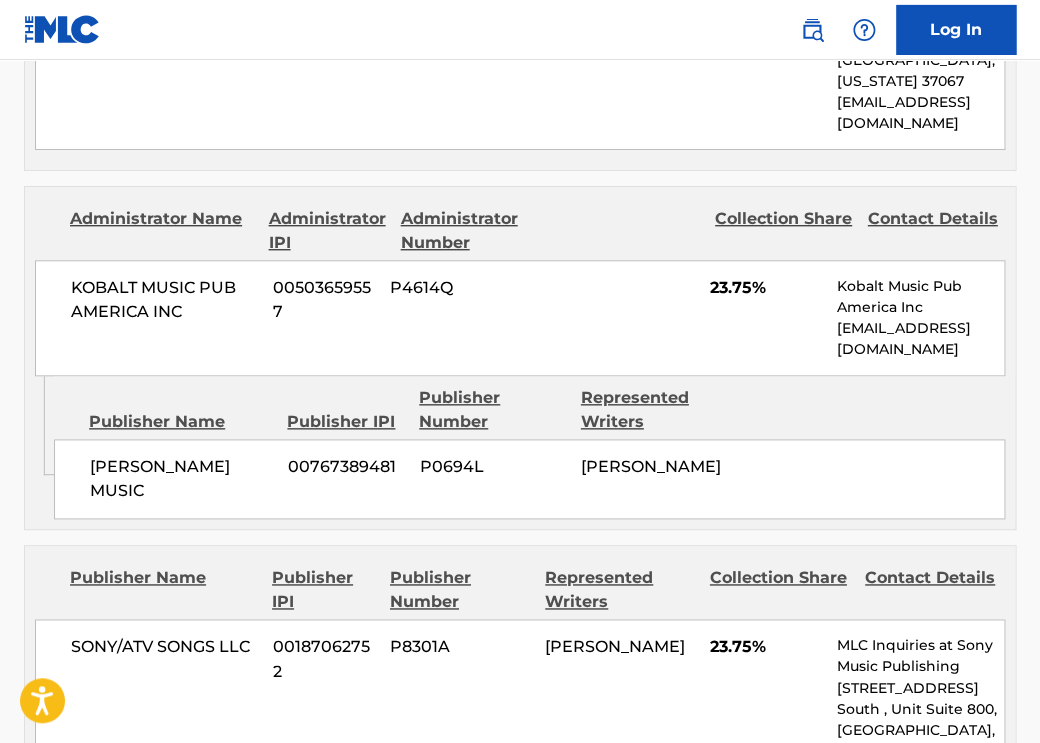 click on "ANDREW WATT MUSIC" at bounding box center [181, 479] 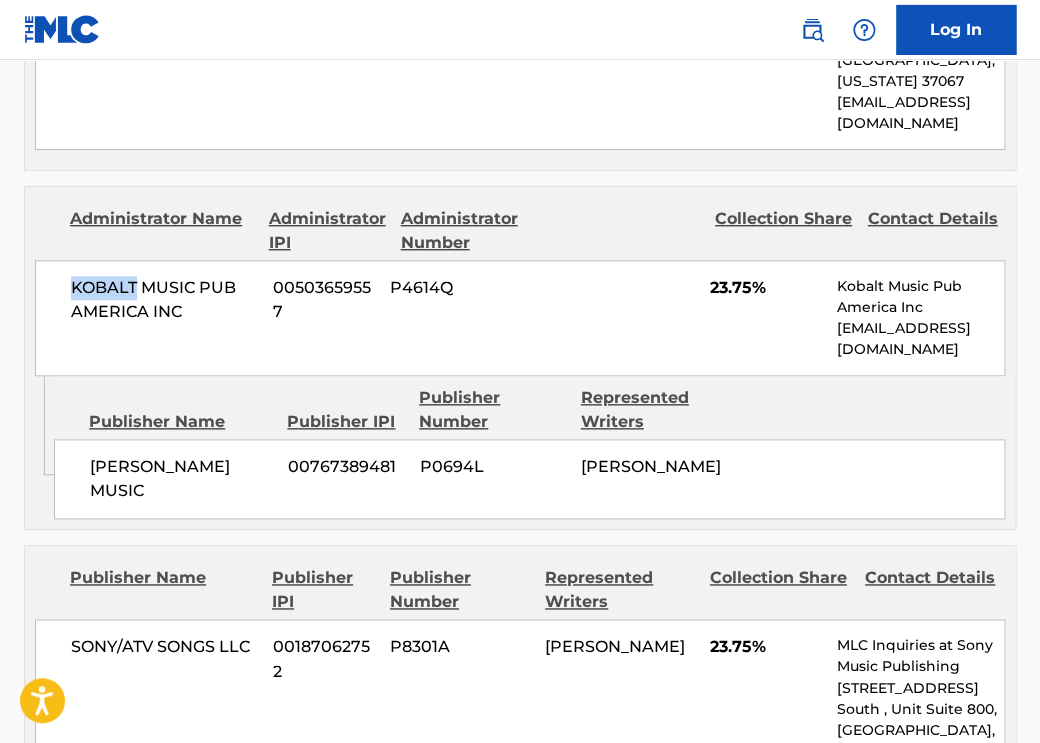 click on "KOBALT MUSIC PUB AMERICA INC" at bounding box center (164, 300) 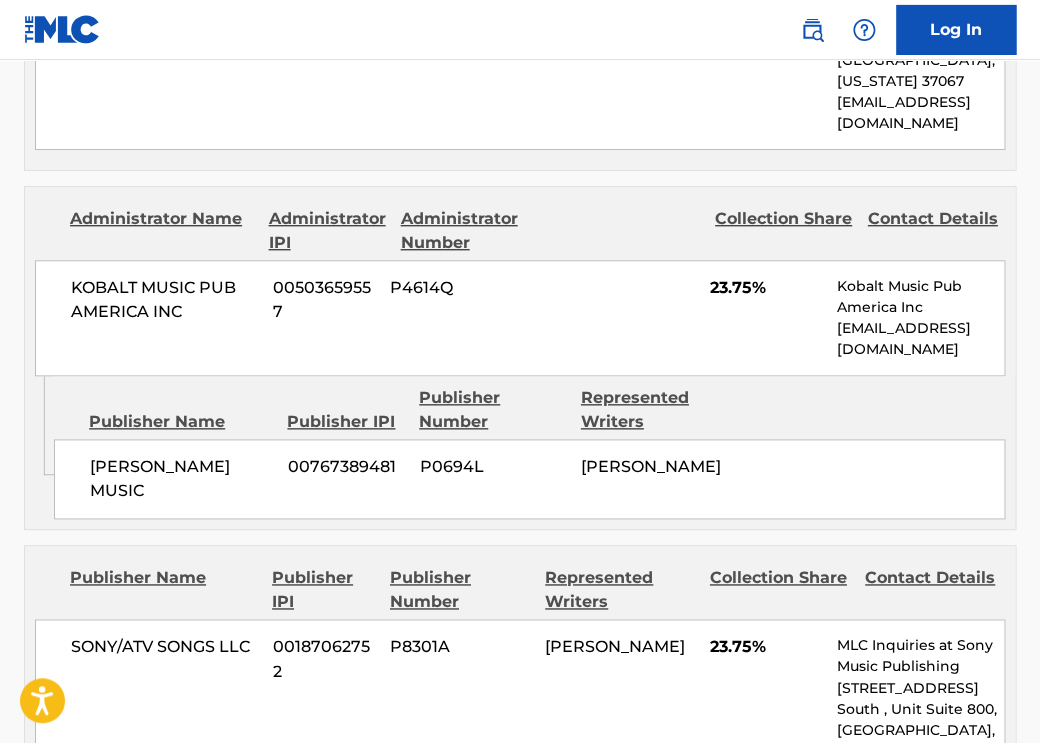 click on "00503659557" at bounding box center [324, 300] 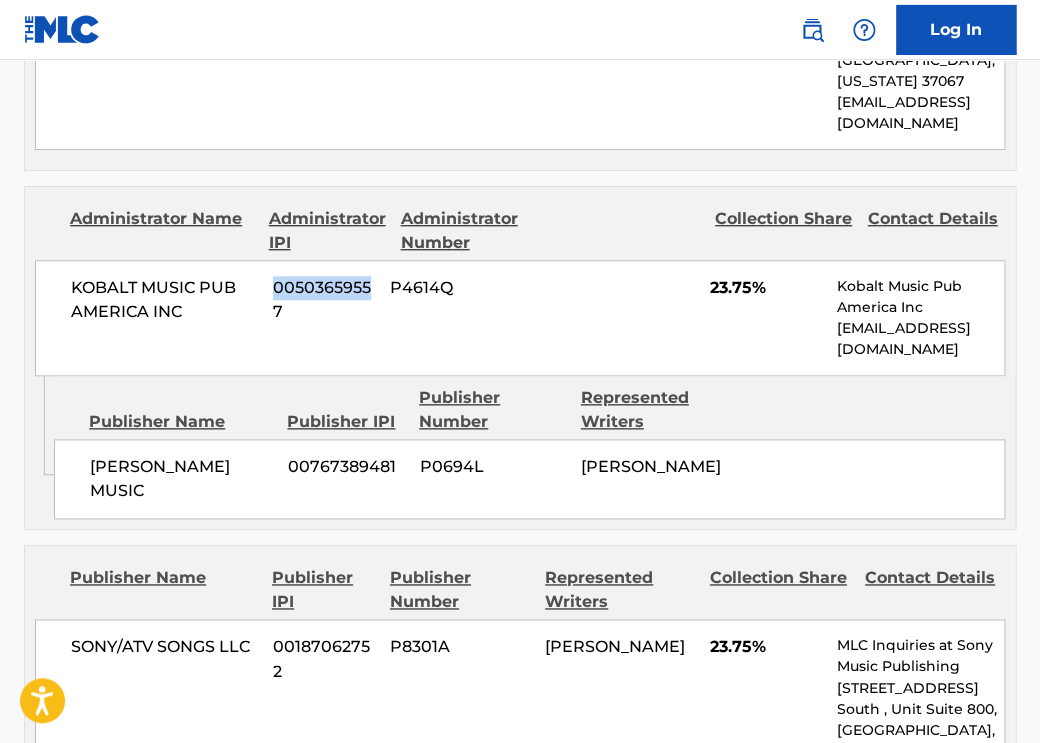 click on "00503659557" at bounding box center [324, 300] 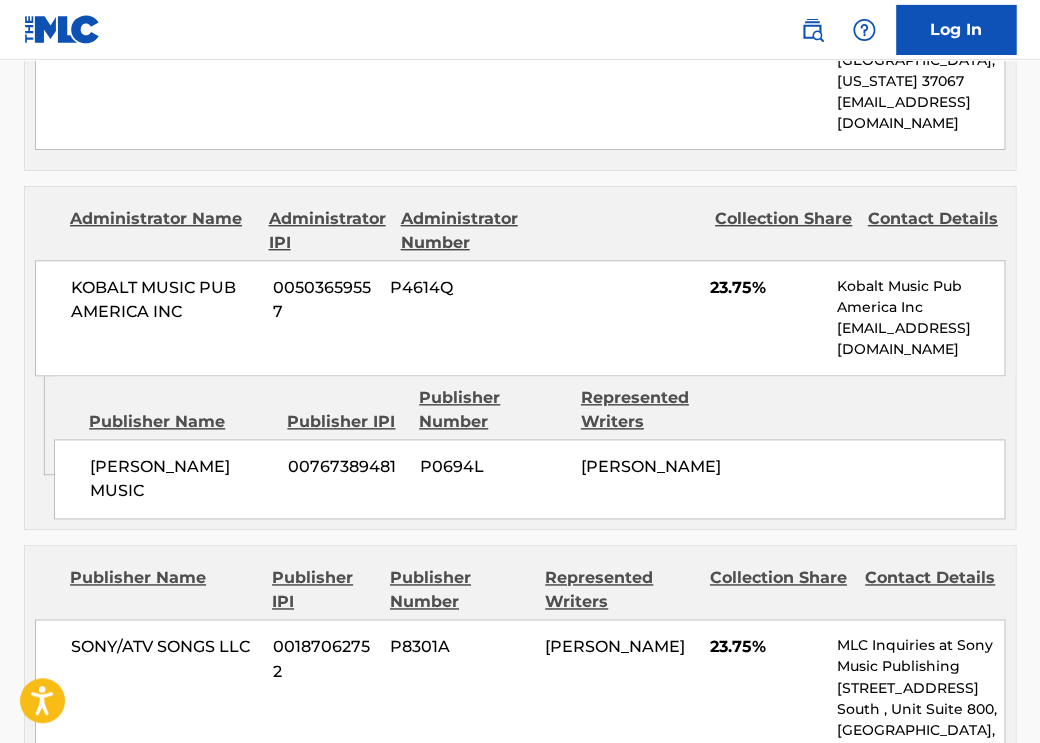 click on "00503659557" at bounding box center [324, 300] 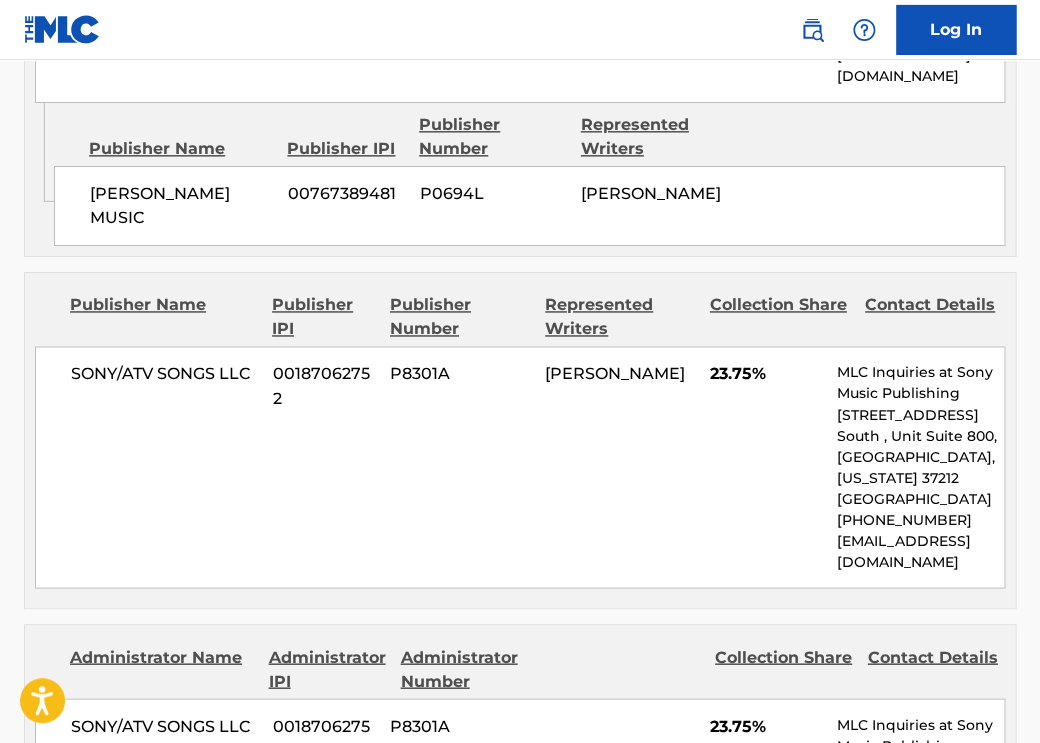 scroll, scrollTop: 2627, scrollLeft: 0, axis: vertical 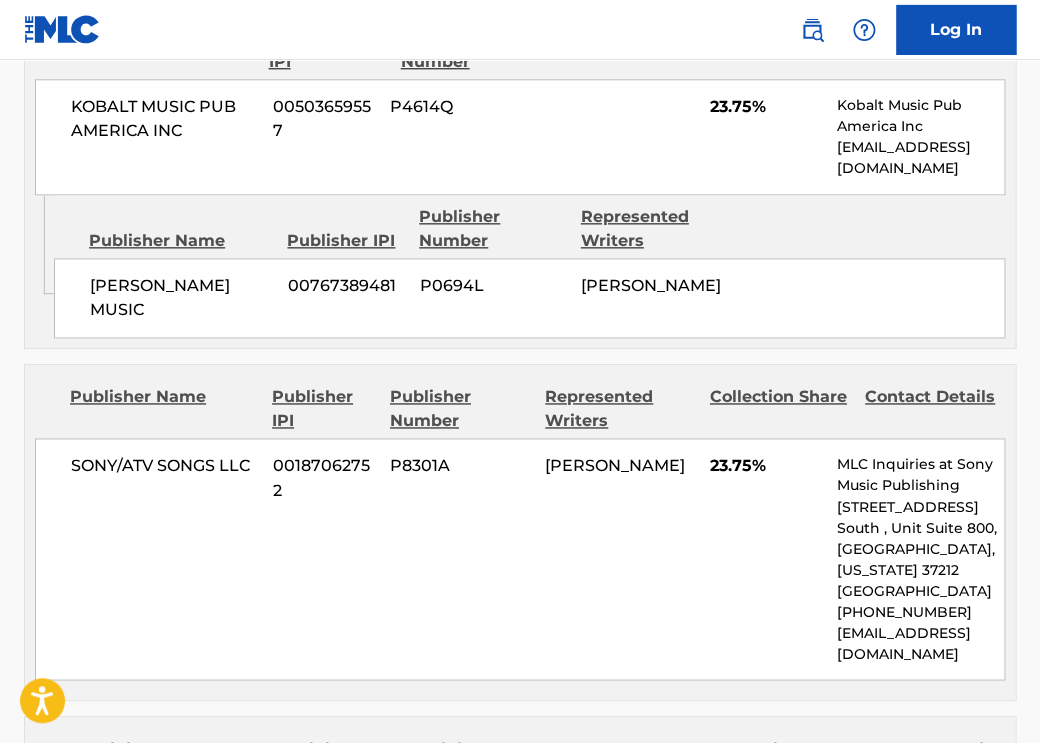 click on "SONY/ATV SONGS LLC" at bounding box center (164, 466) 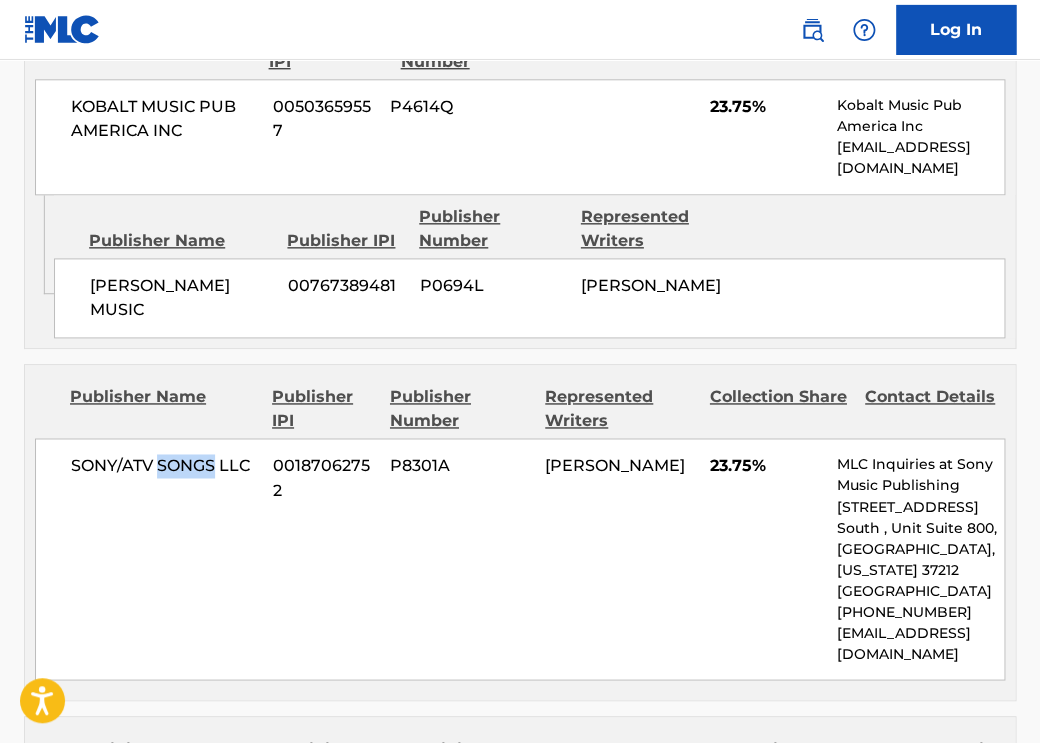 click on "SONY/ATV SONGS LLC" at bounding box center (164, 466) 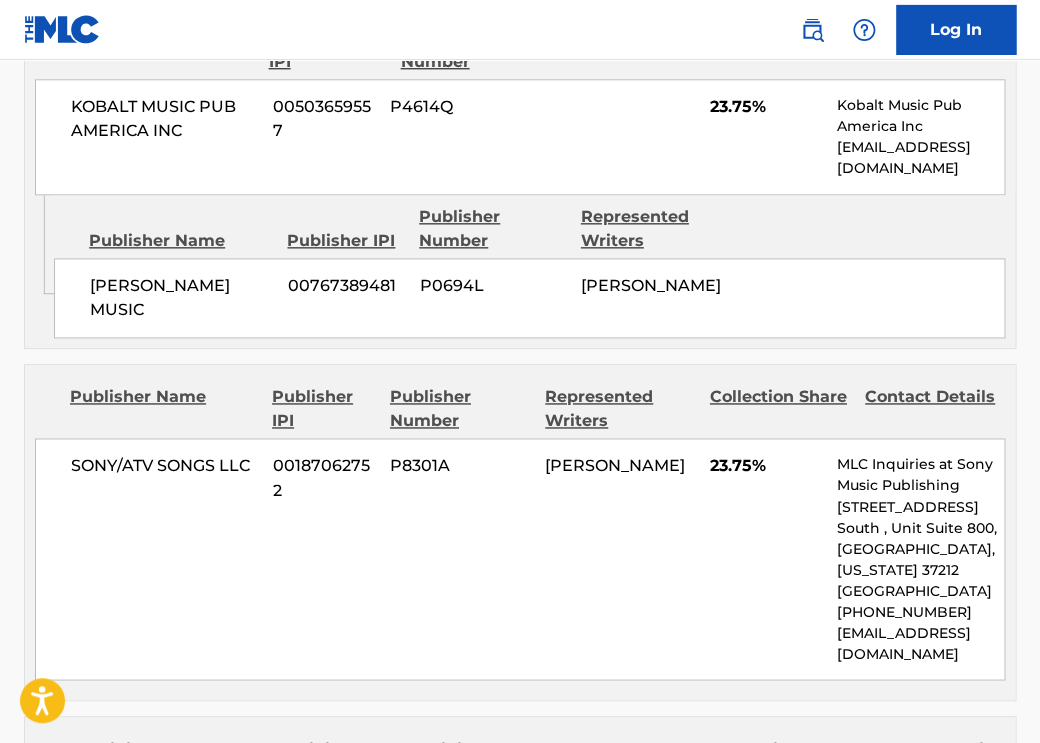 click on "SONY/ATV SONGS LLC" at bounding box center (164, 466) 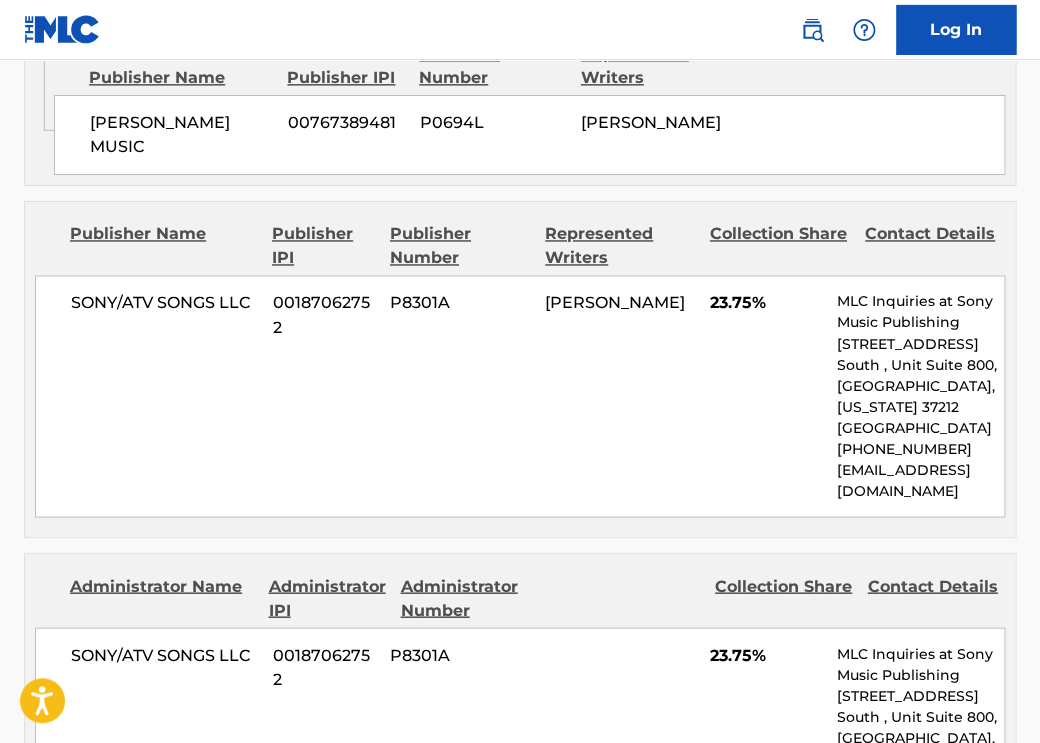 scroll, scrollTop: 2818, scrollLeft: 0, axis: vertical 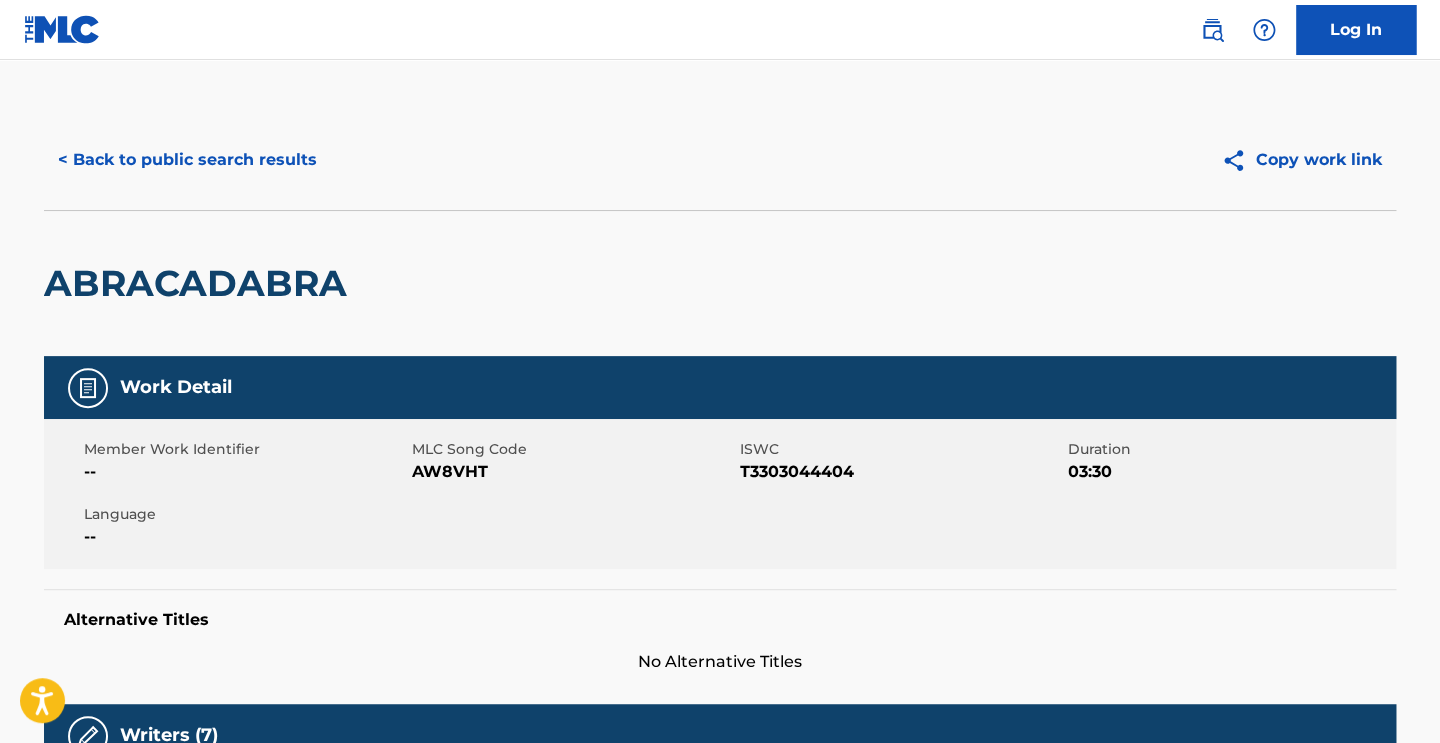 click on "< Back to public search results" at bounding box center (187, 160) 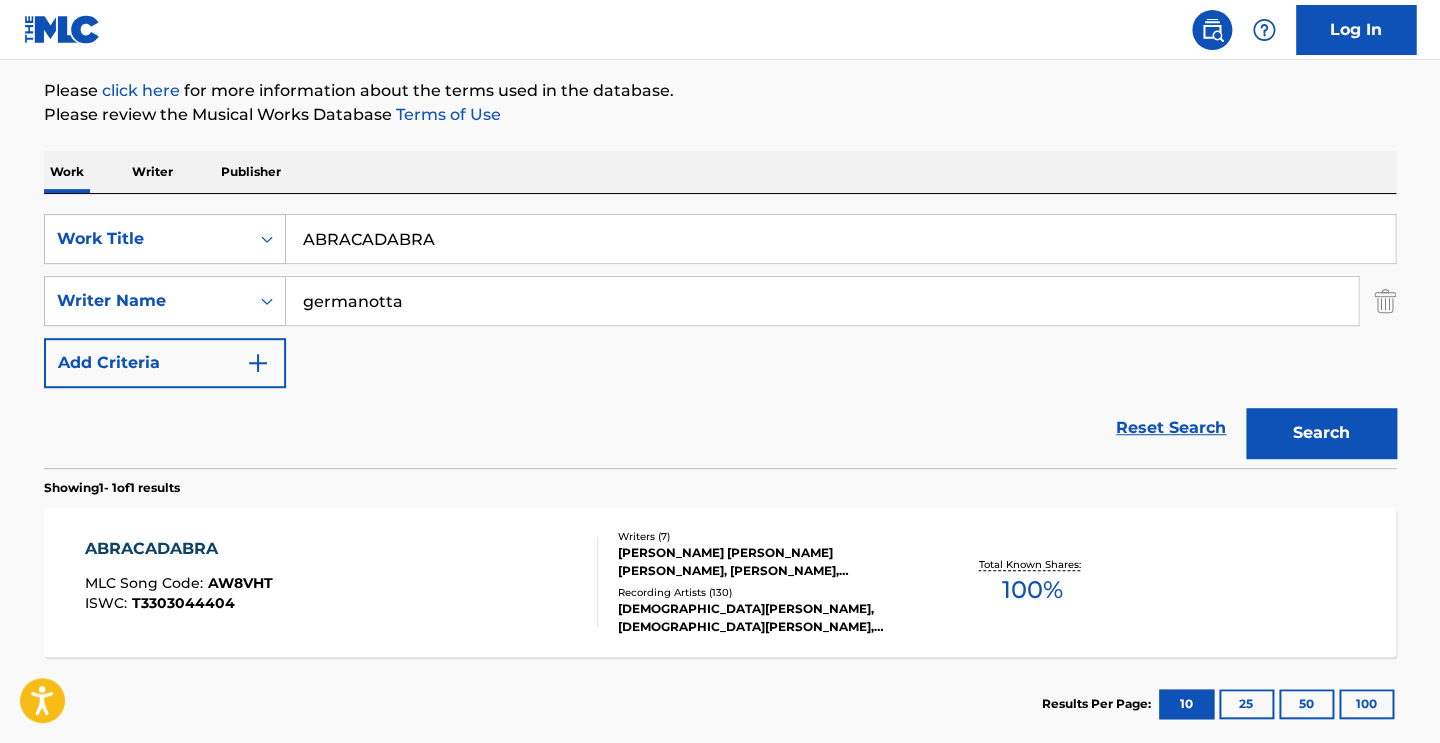 click on "germanotta" at bounding box center (822, 301) 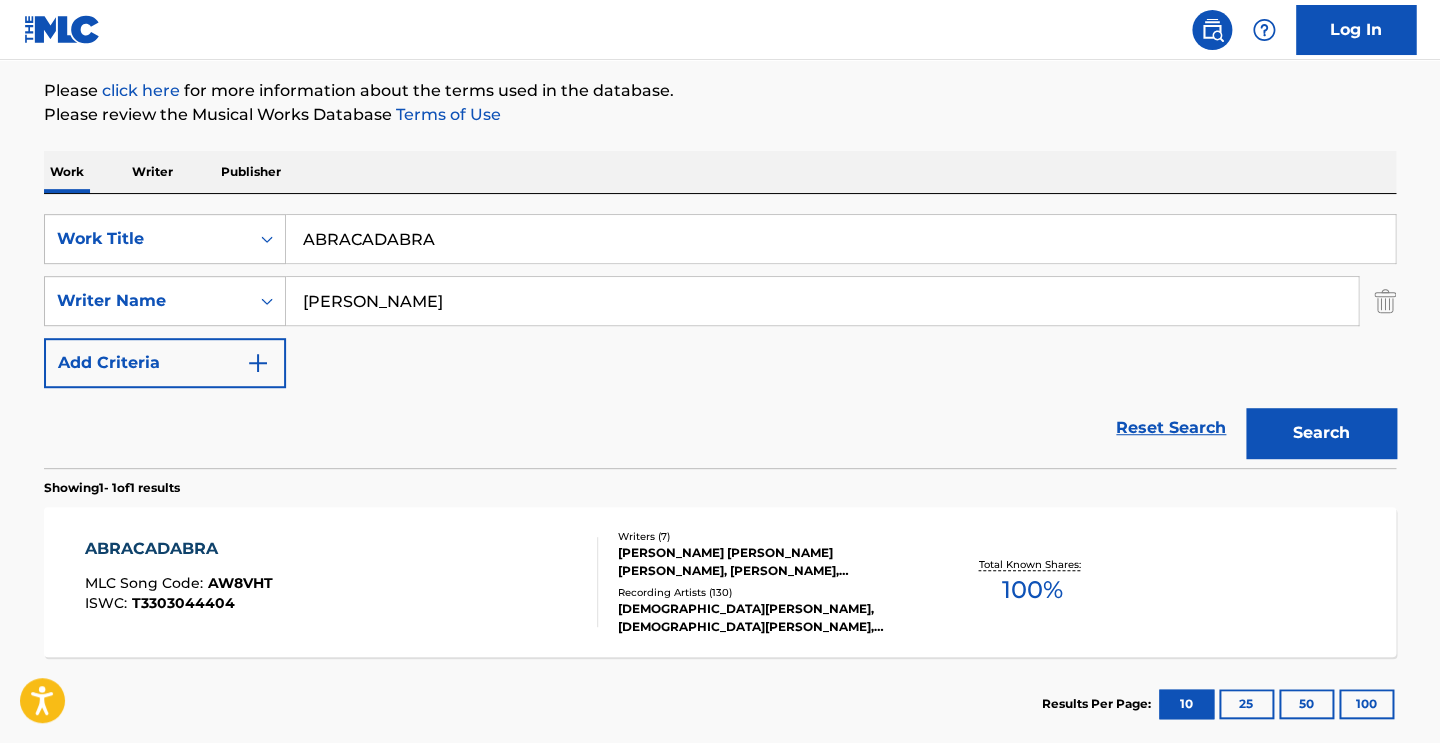 type on "oliver" 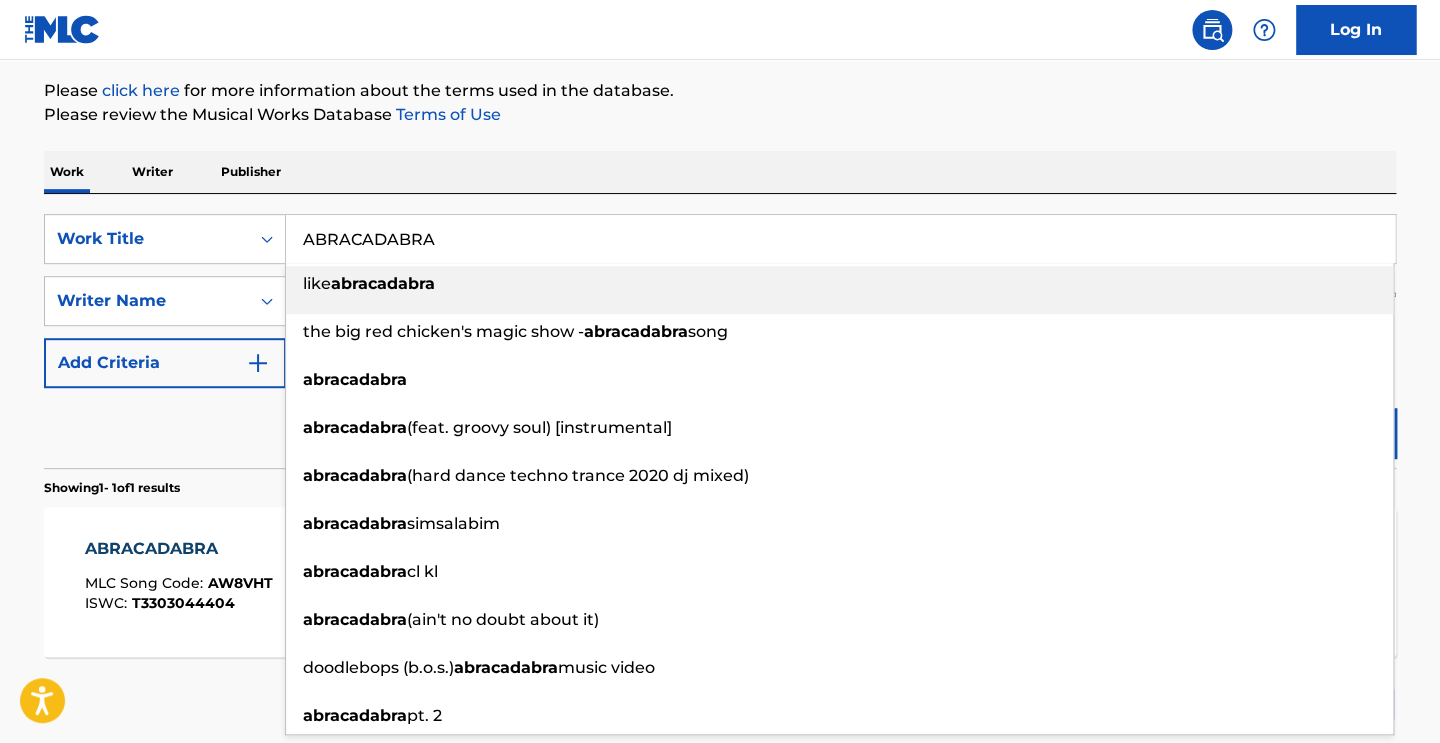 click on "ABRACADABRA" at bounding box center (840, 239) 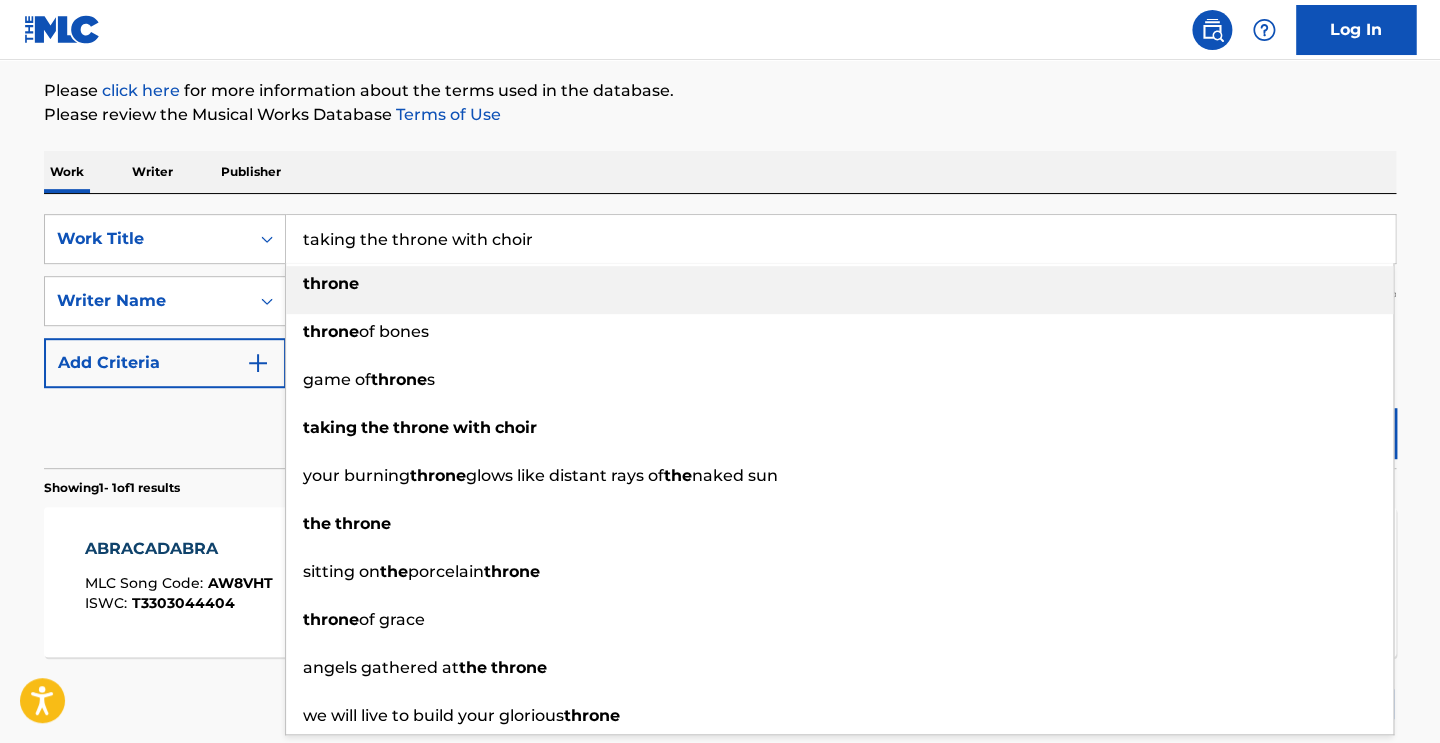 click on "throne" at bounding box center (839, 284) 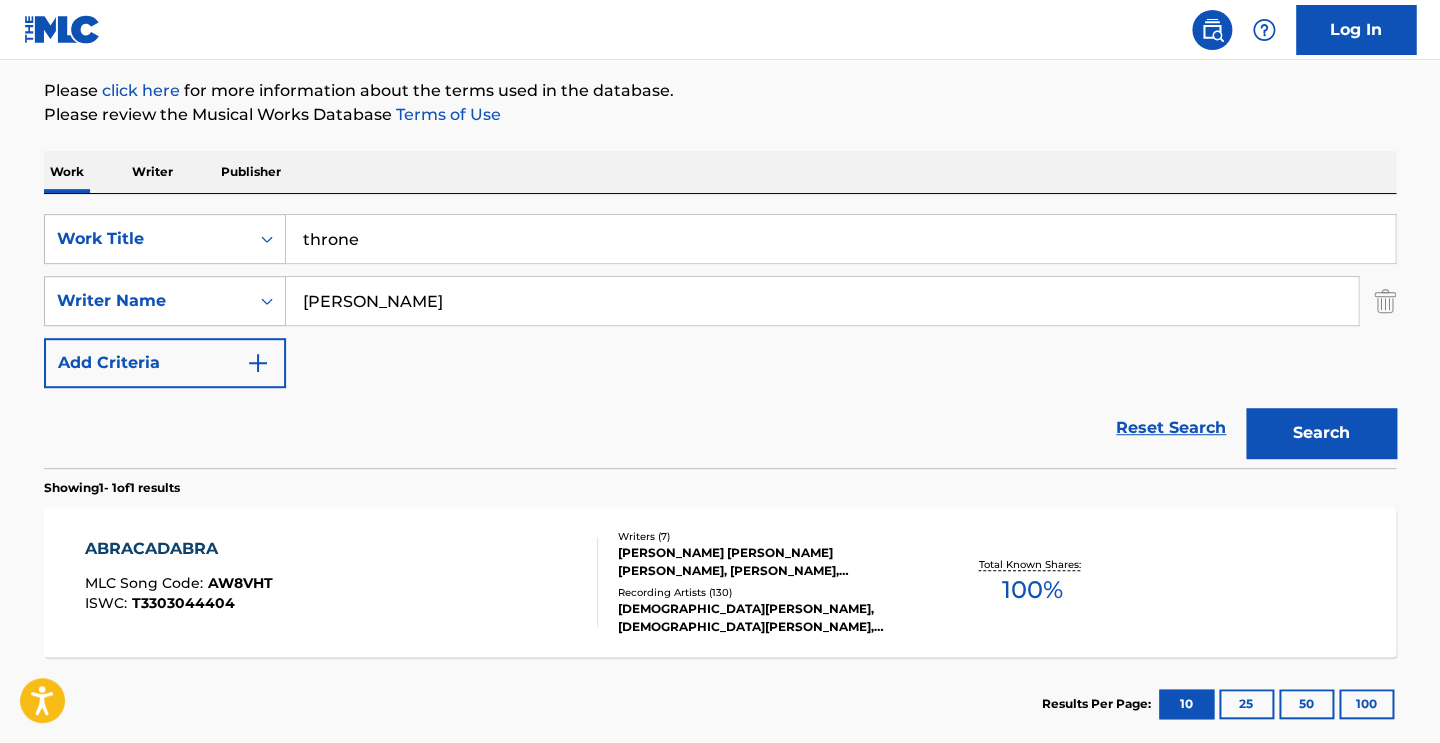click on "Search" at bounding box center (1321, 433) 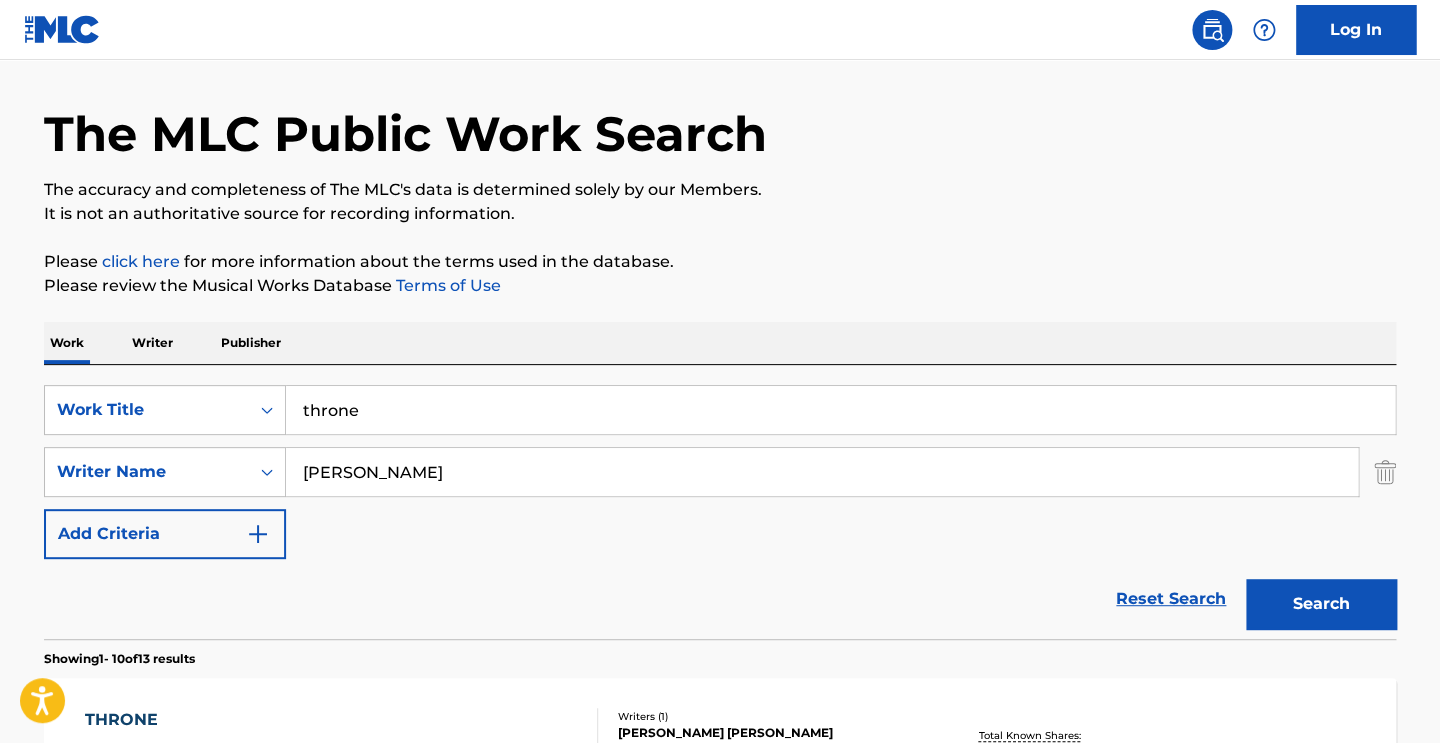 scroll, scrollTop: 0, scrollLeft: 0, axis: both 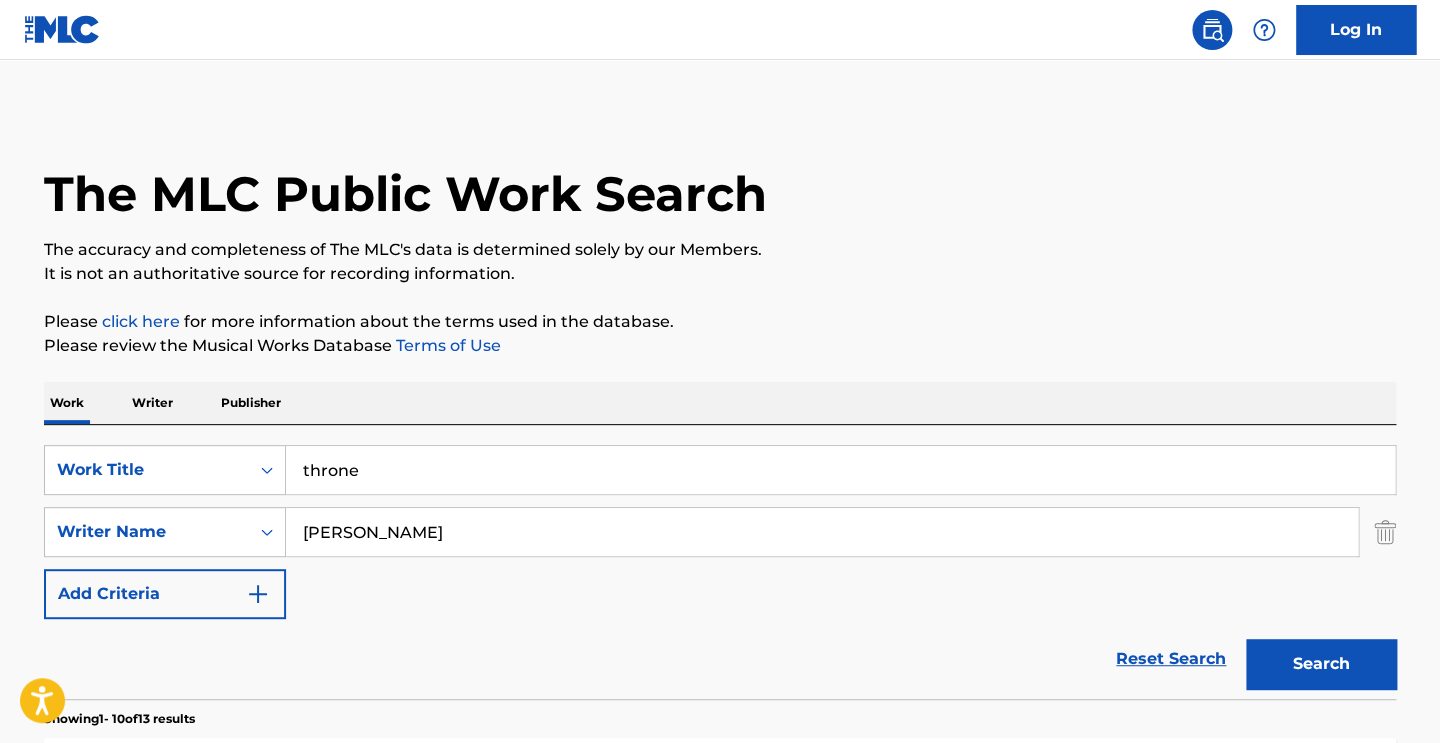 click on "oliver" at bounding box center [822, 532] 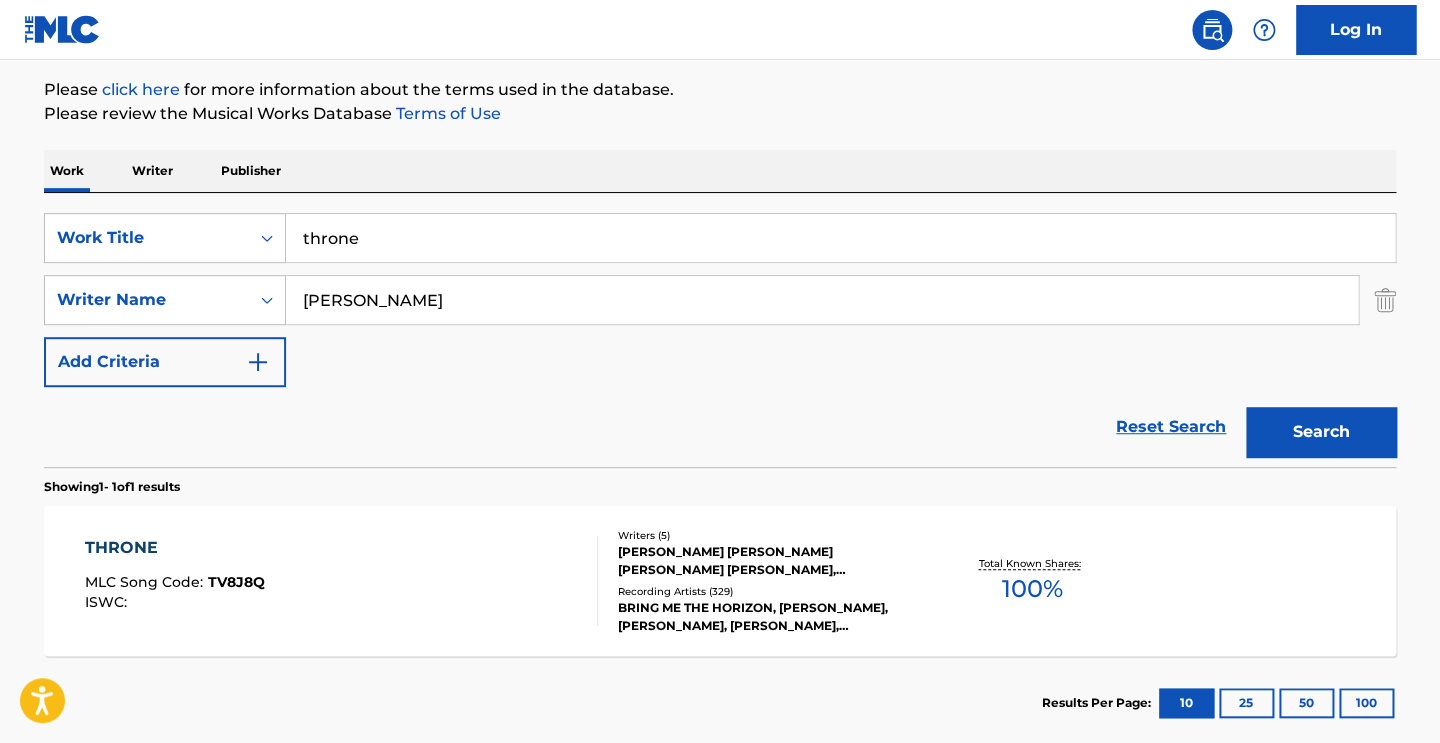 scroll, scrollTop: 345, scrollLeft: 0, axis: vertical 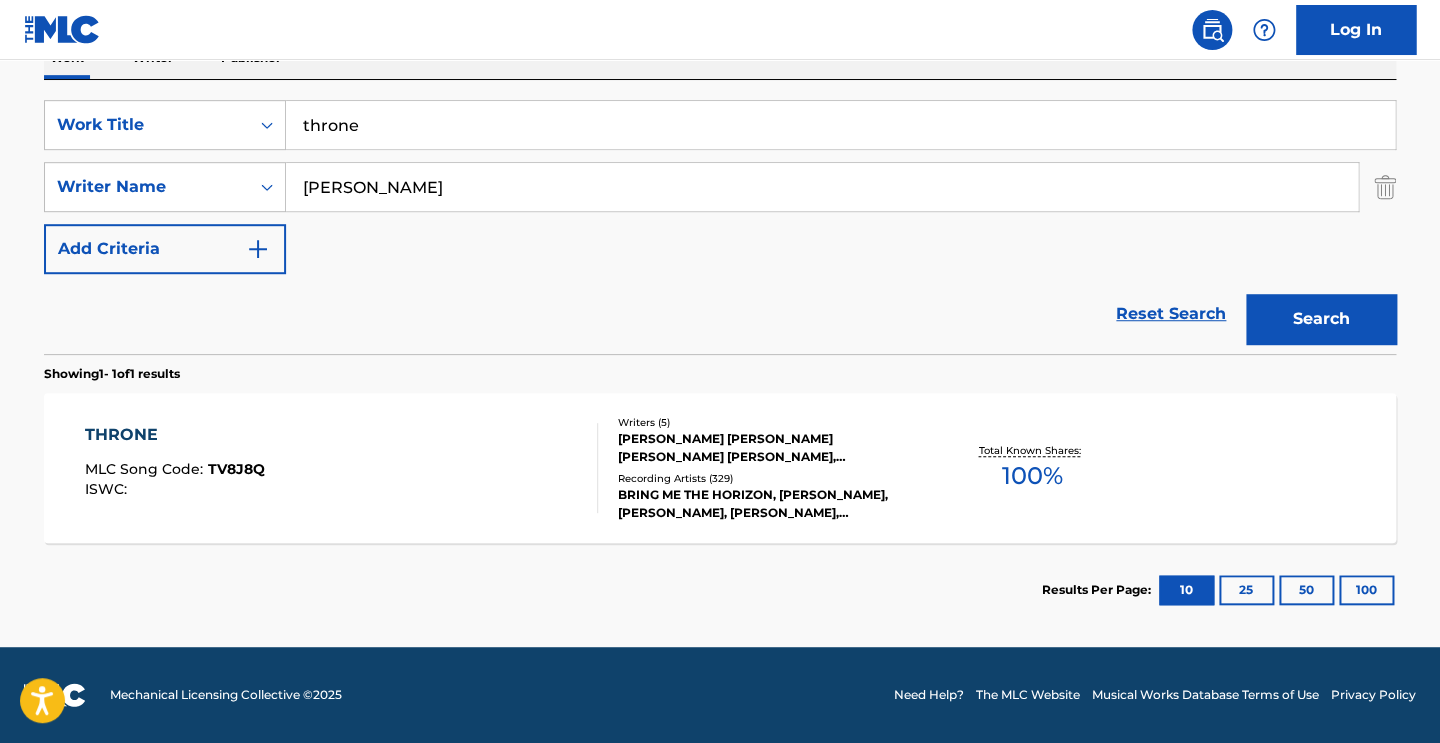 click on "THRONE" at bounding box center [175, 435] 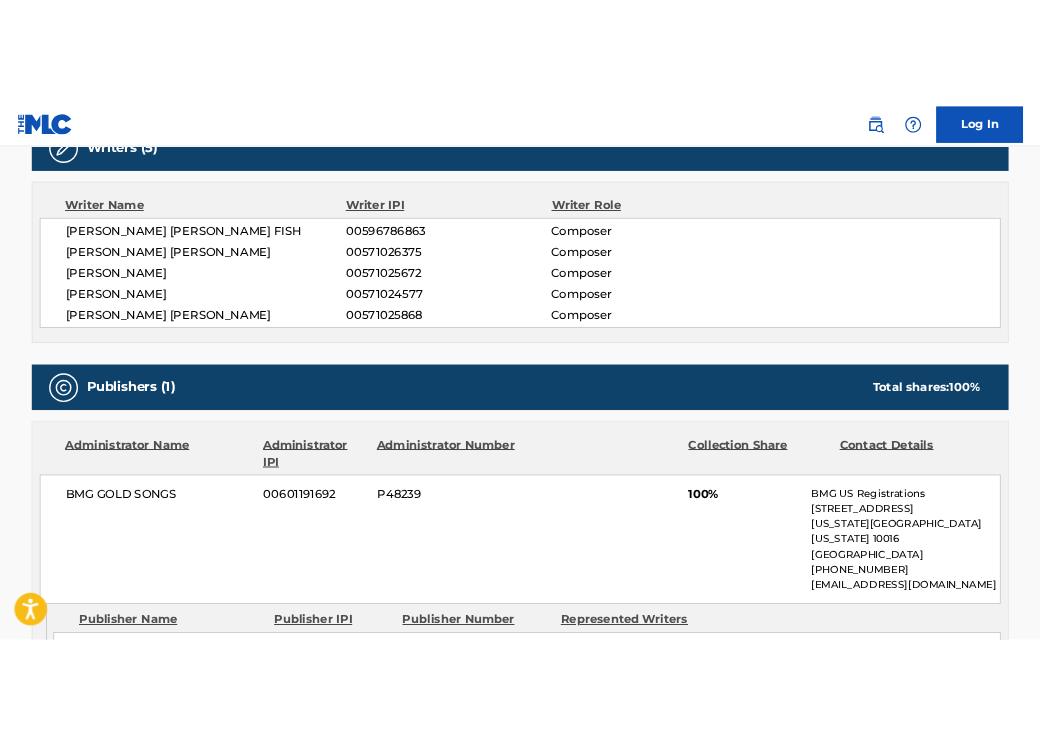 scroll, scrollTop: 648, scrollLeft: 0, axis: vertical 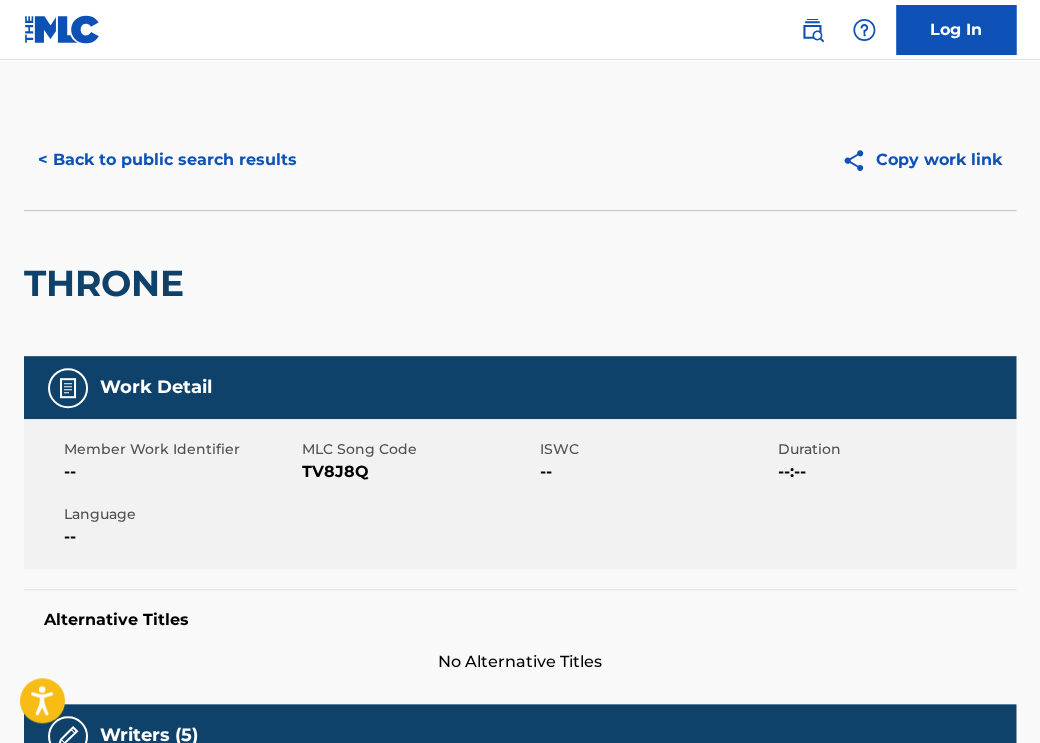 click on "< Back to public search results" at bounding box center (167, 160) 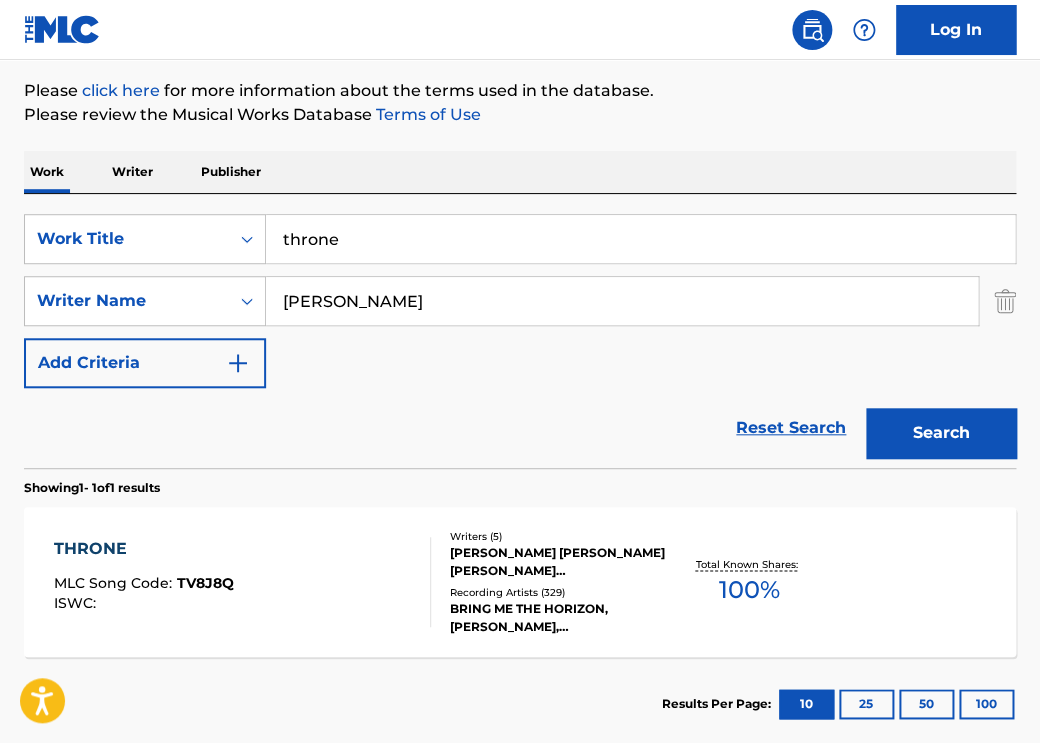 click on "throne" at bounding box center [640, 239] 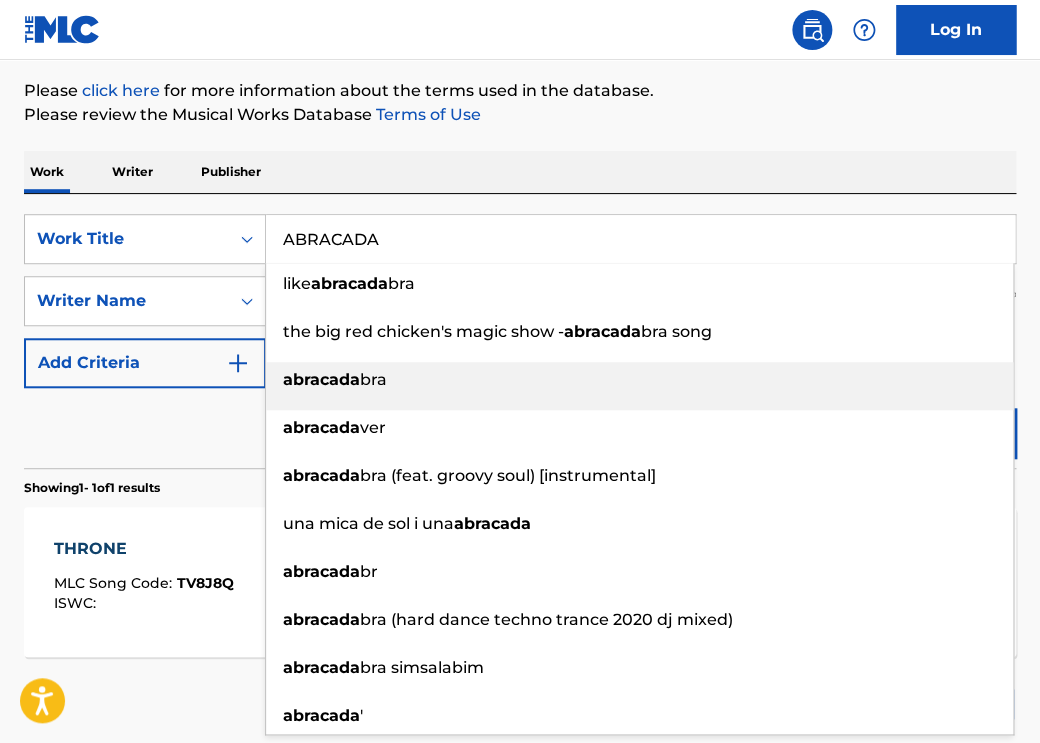 click on "abracada bra" at bounding box center (639, 380) 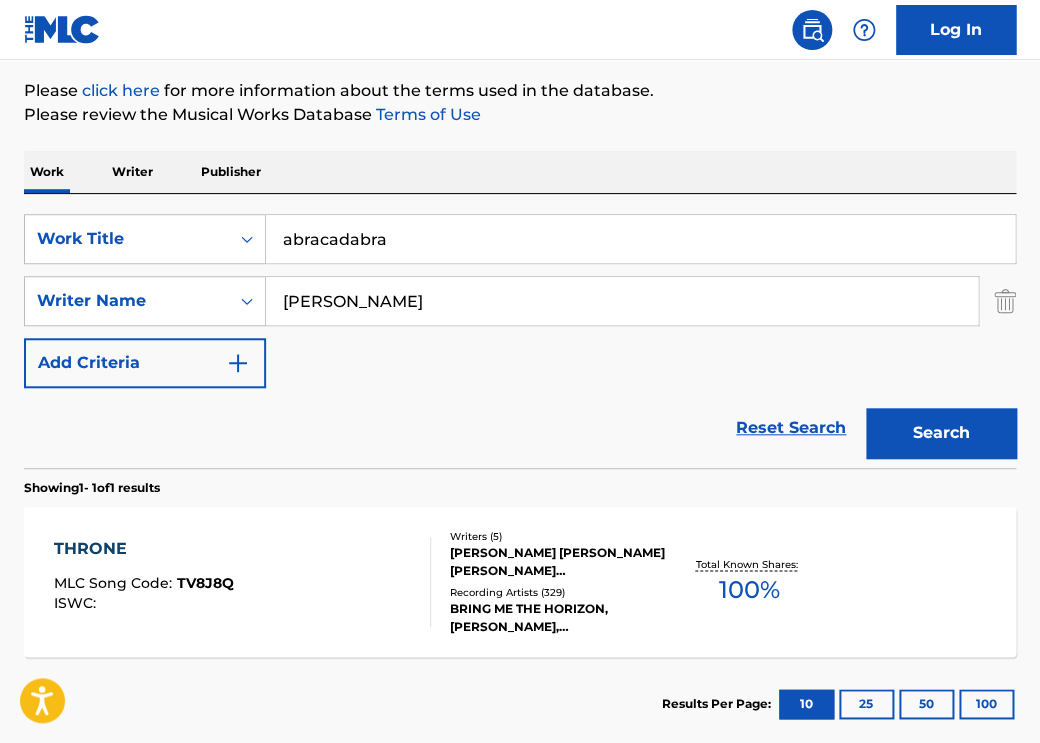 click on "[PERSON_NAME]" at bounding box center [622, 301] 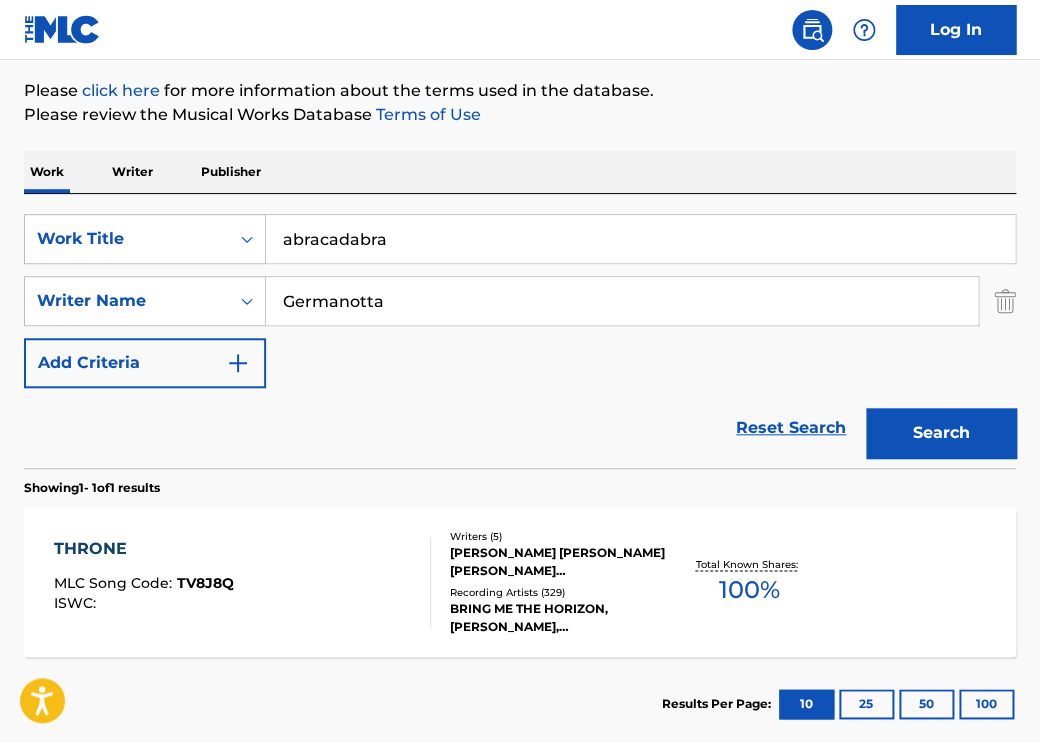 type on "Germanotta" 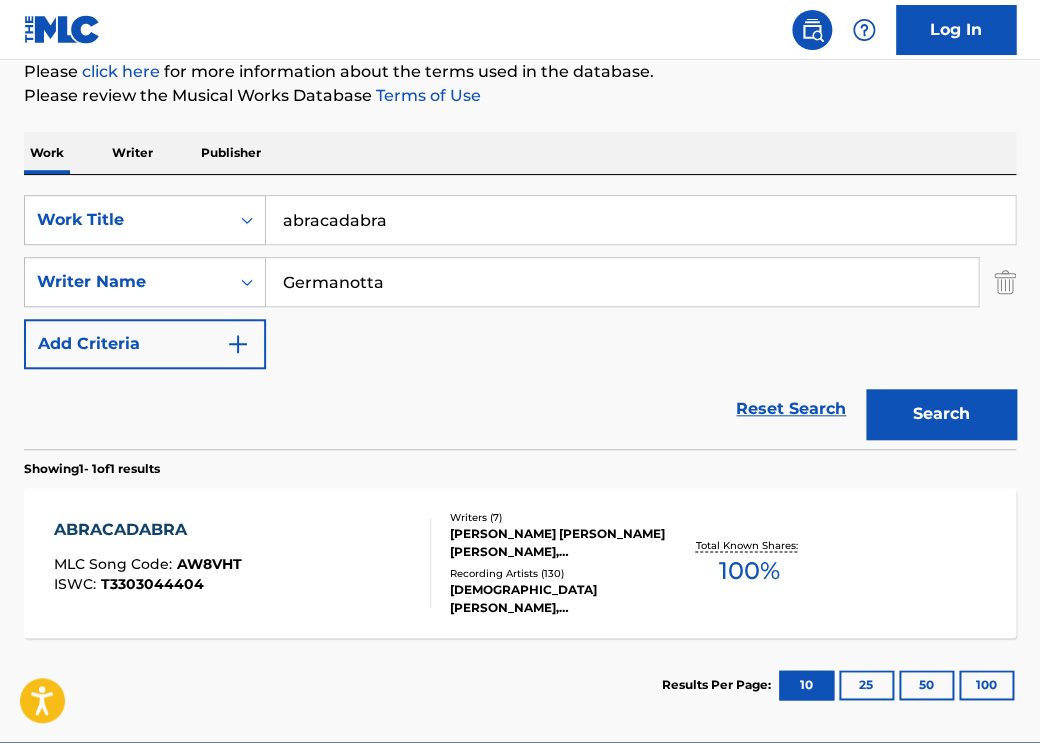 scroll, scrollTop: 253, scrollLeft: 0, axis: vertical 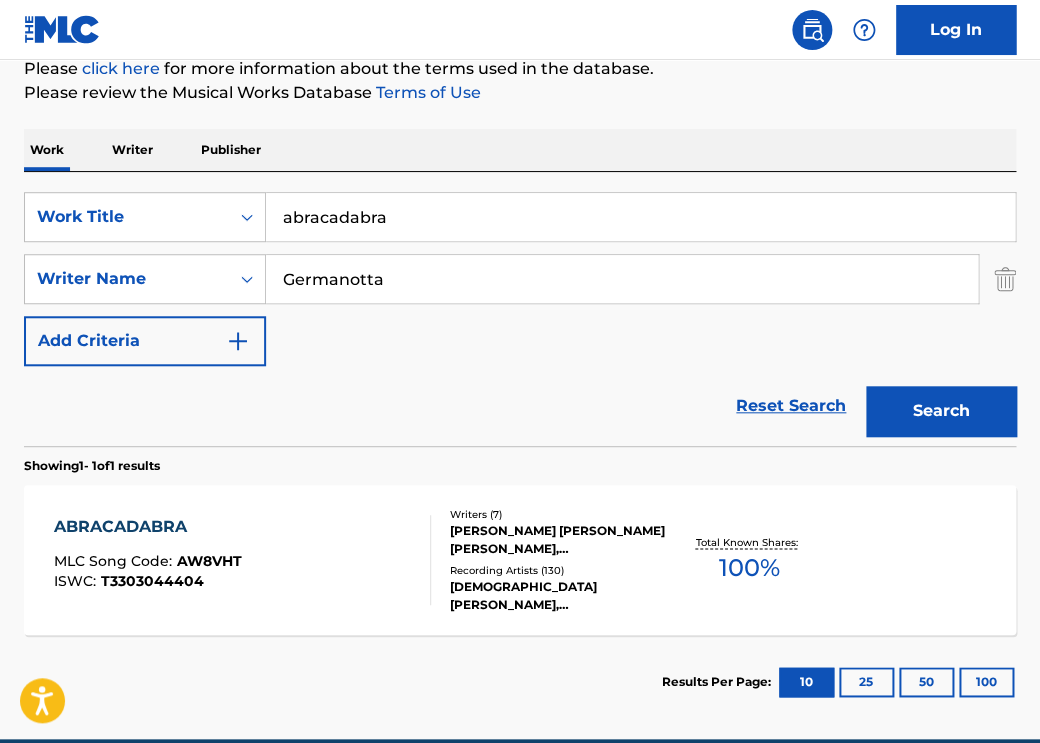 click on "ABRACADABRA" at bounding box center [148, 527] 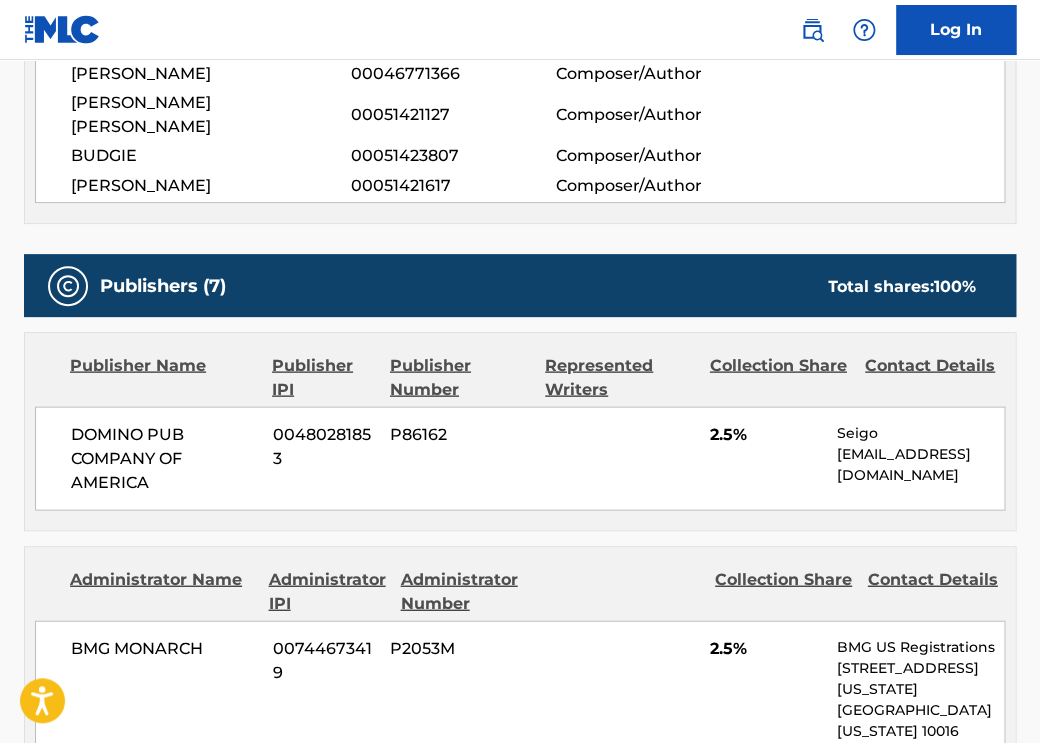 scroll, scrollTop: 857, scrollLeft: 0, axis: vertical 